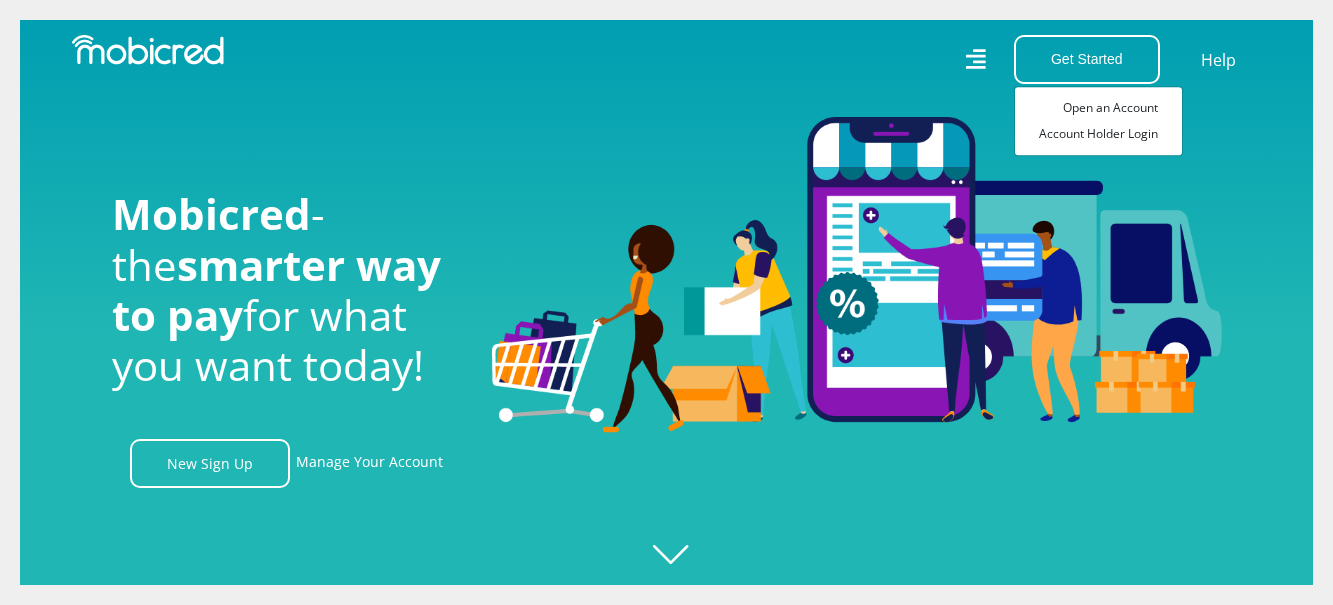 scroll, scrollTop: 0, scrollLeft: 0, axis: both 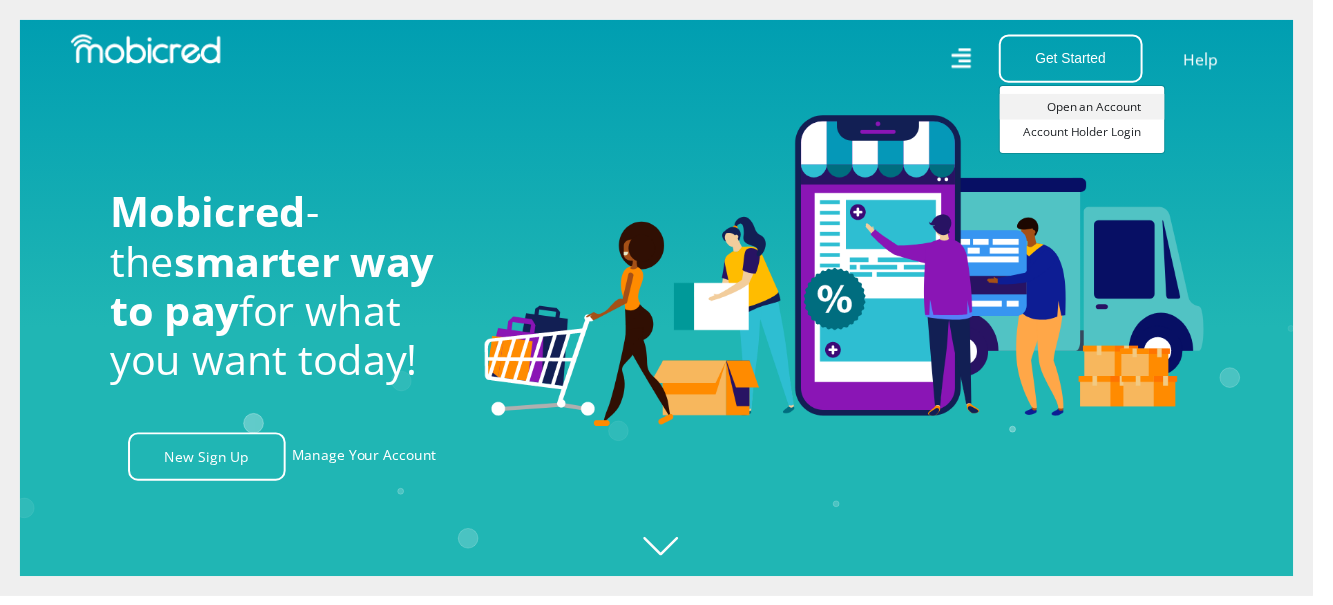 click on "Open an Account" at bounding box center [1098, 108] 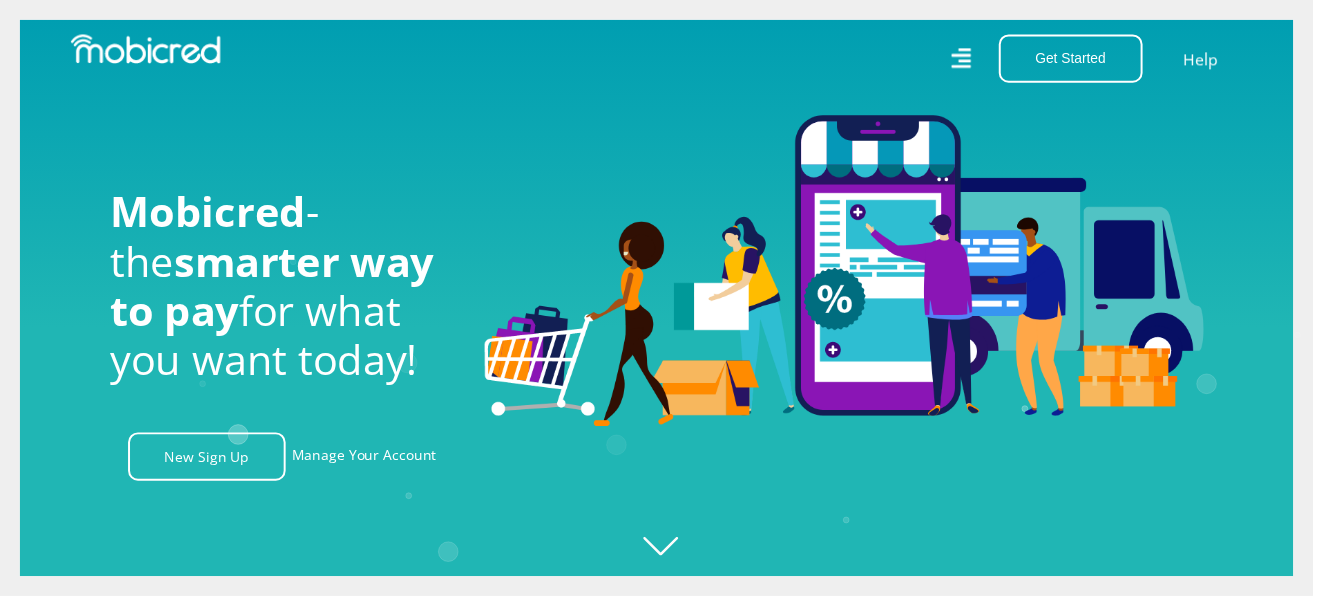 scroll, scrollTop: 0, scrollLeft: 1959, axis: horizontal 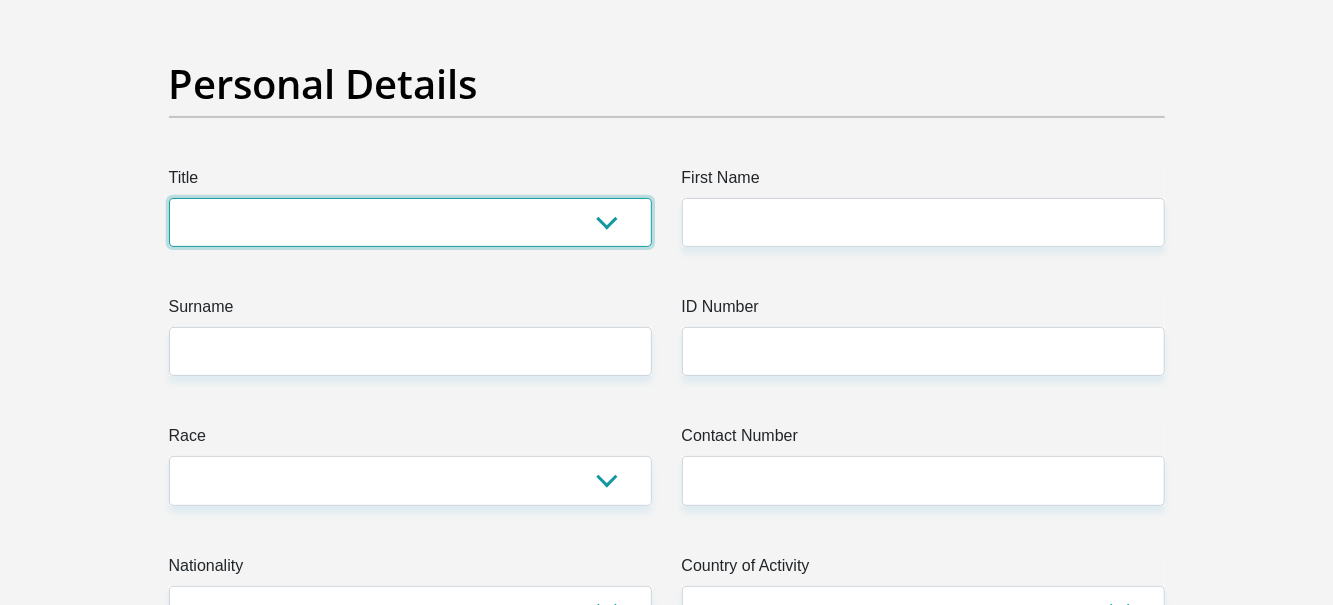 click on "Mr
Ms
Mrs
Dr
Other" at bounding box center [410, 222] 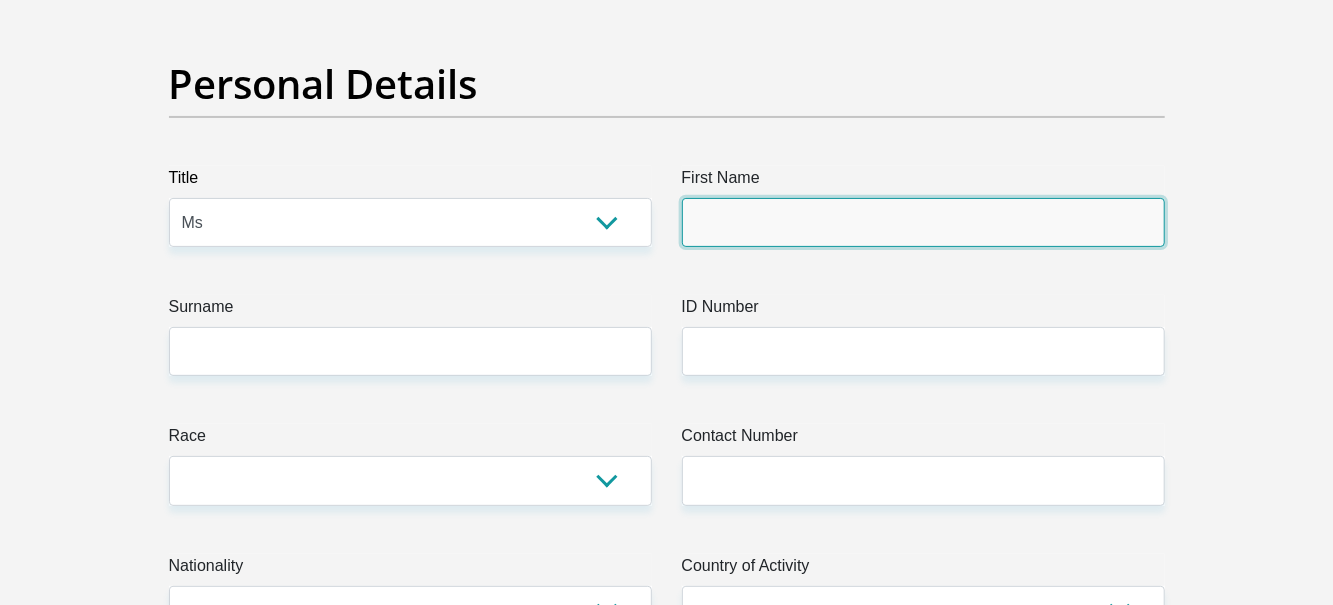 click on "First Name" at bounding box center [923, 222] 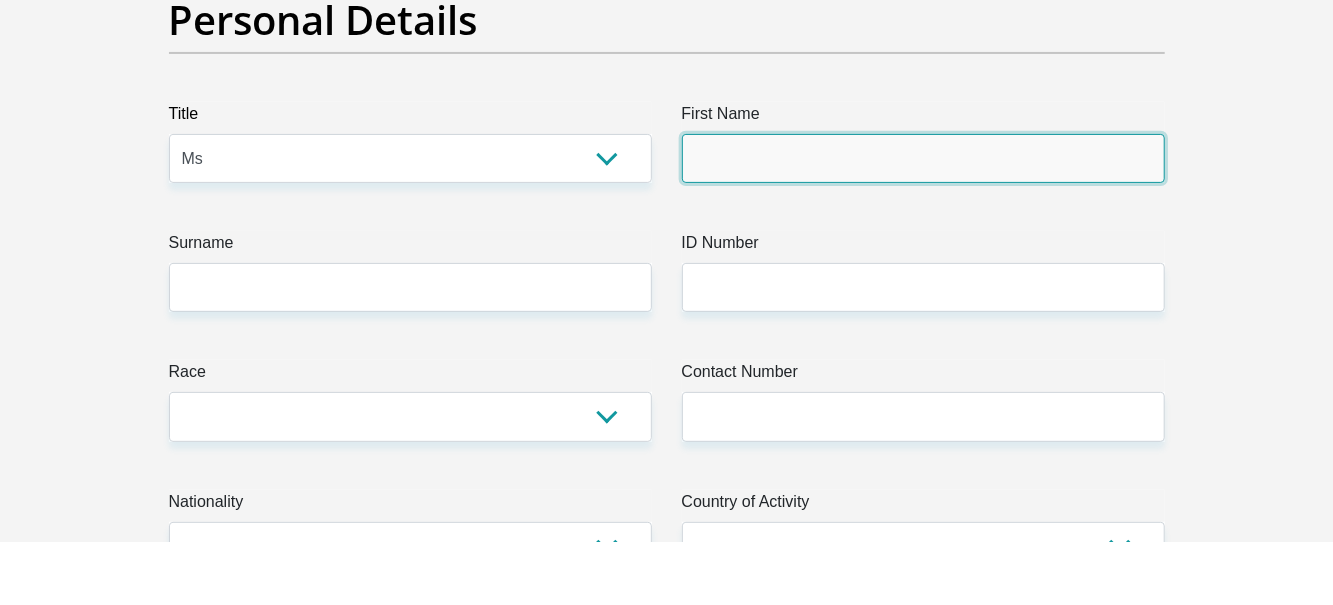 scroll, scrollTop: 148, scrollLeft: 0, axis: vertical 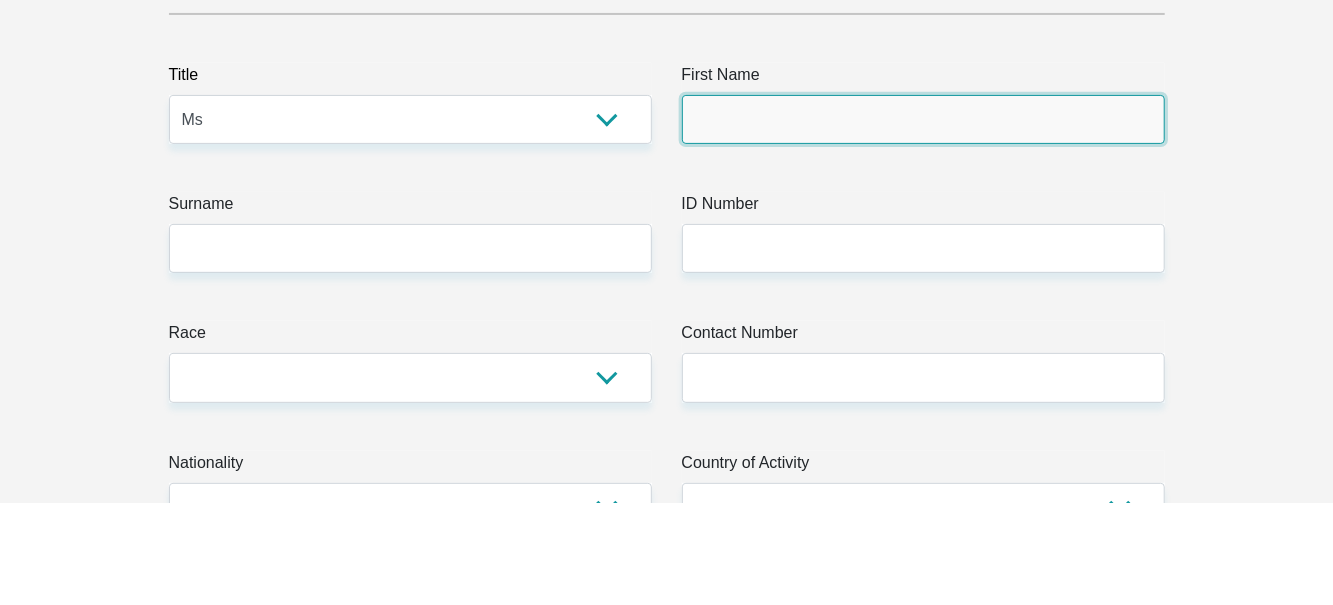 type on "[FIRST]" 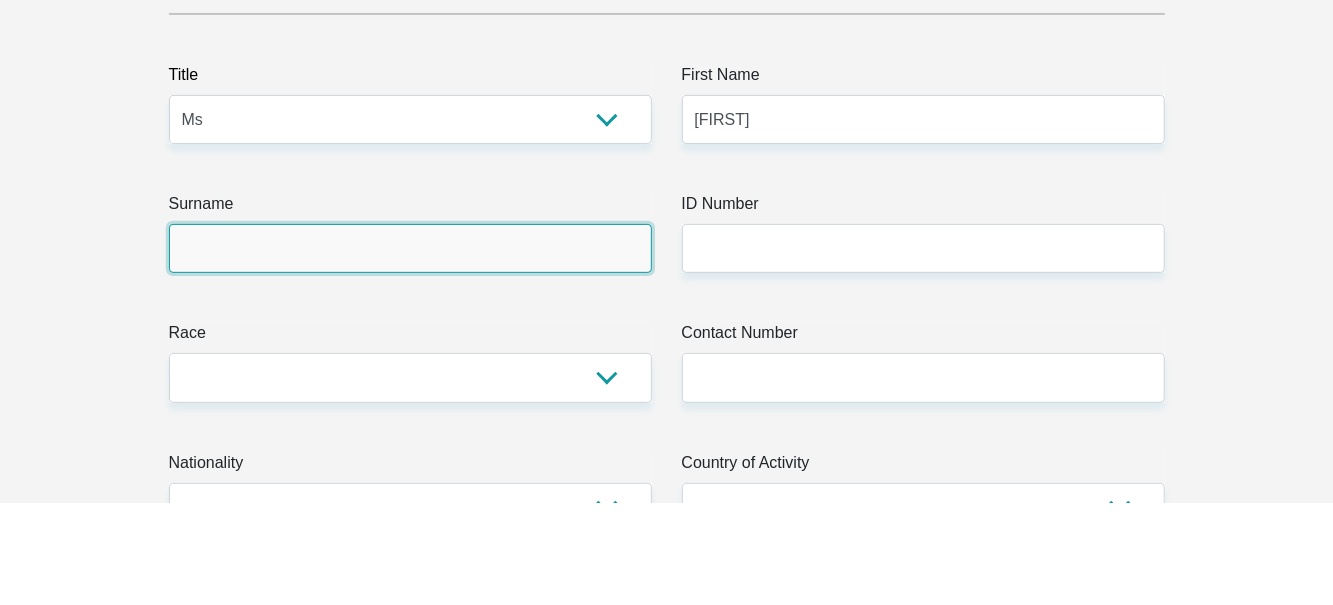type on "Mdlalose" 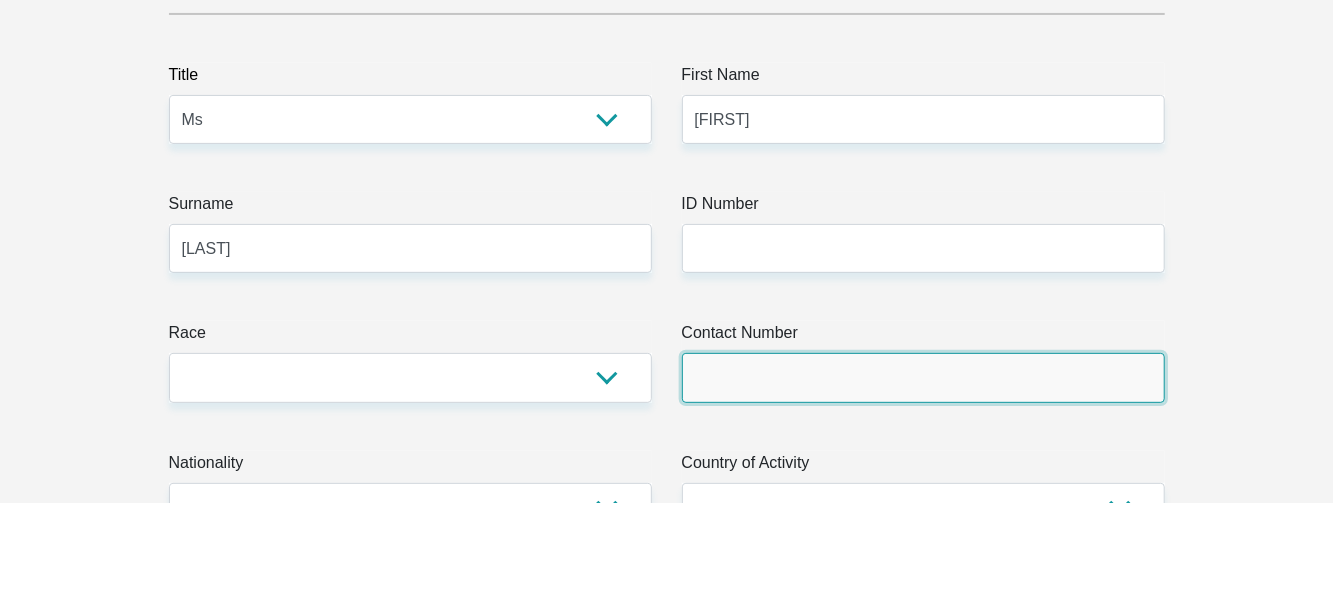 type on "0817768054" 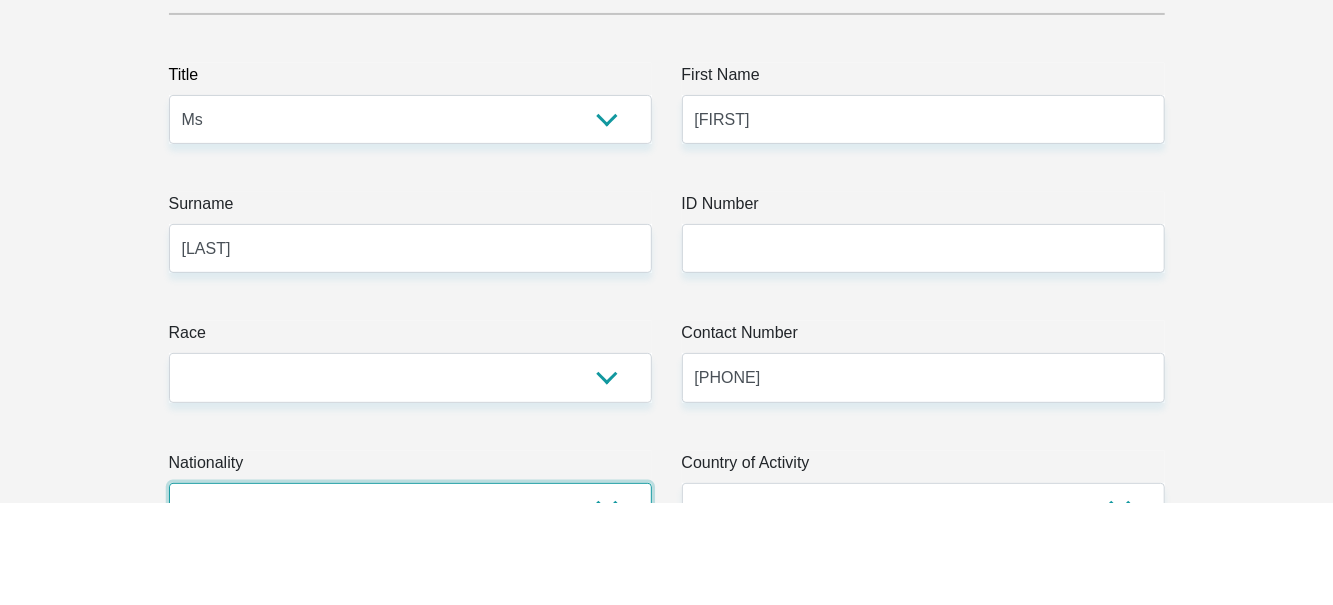 select on "ZAF" 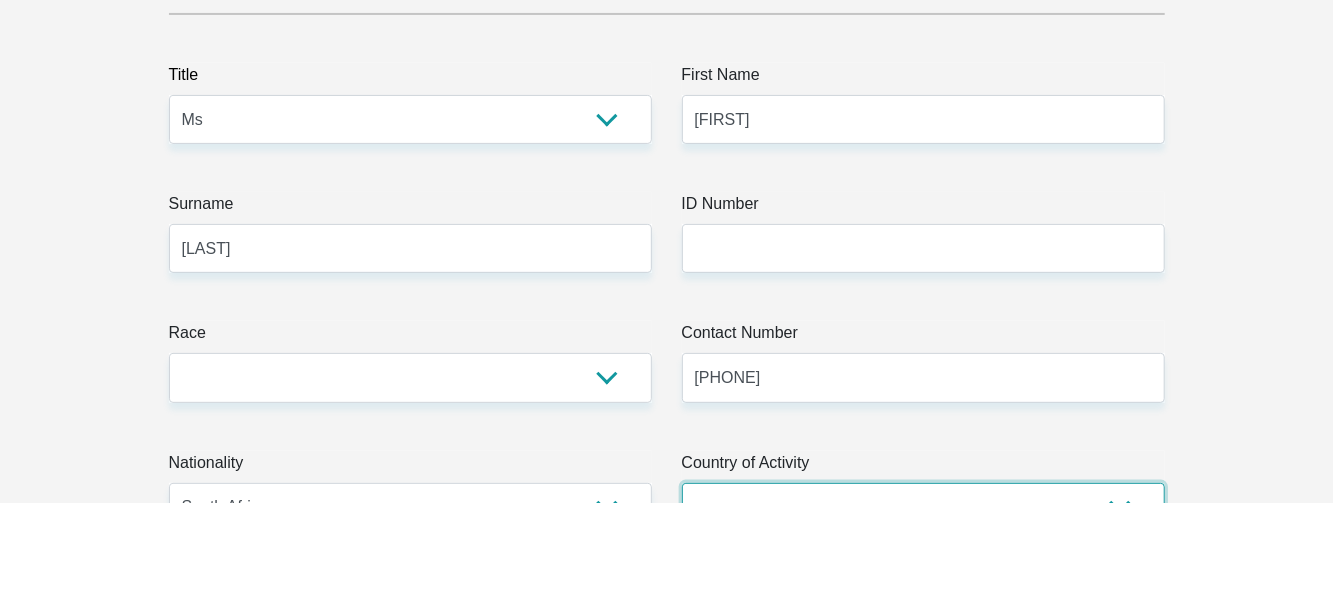 select on "ZAF" 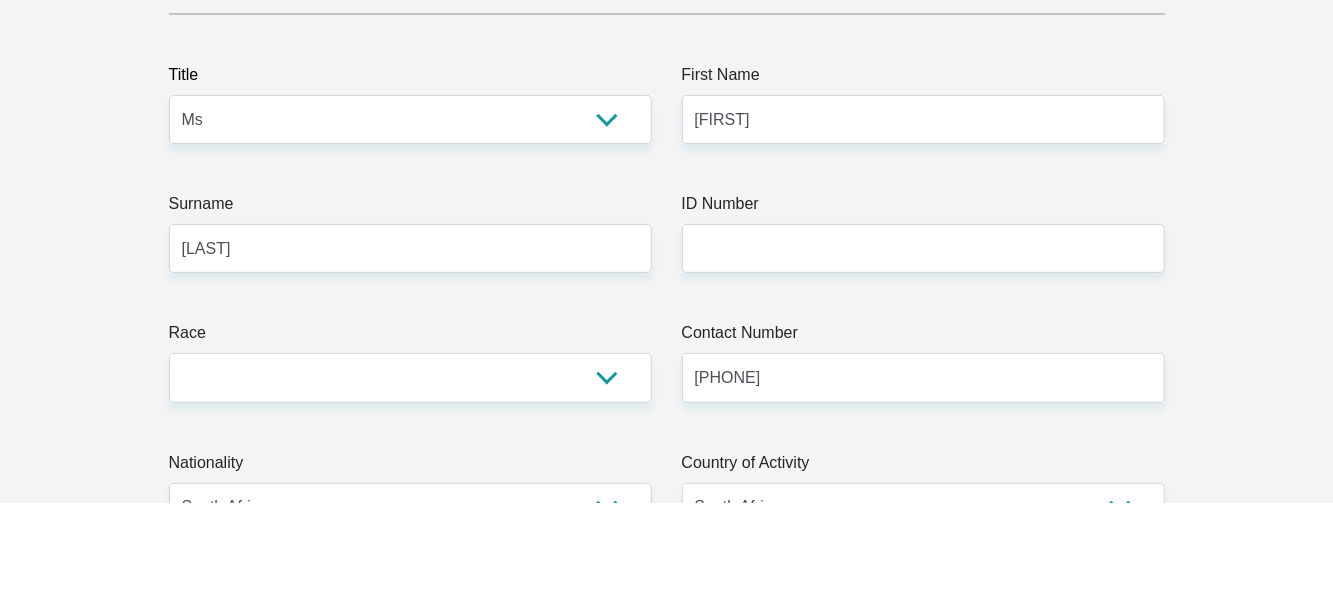 type on "Mzamo internet cafe" 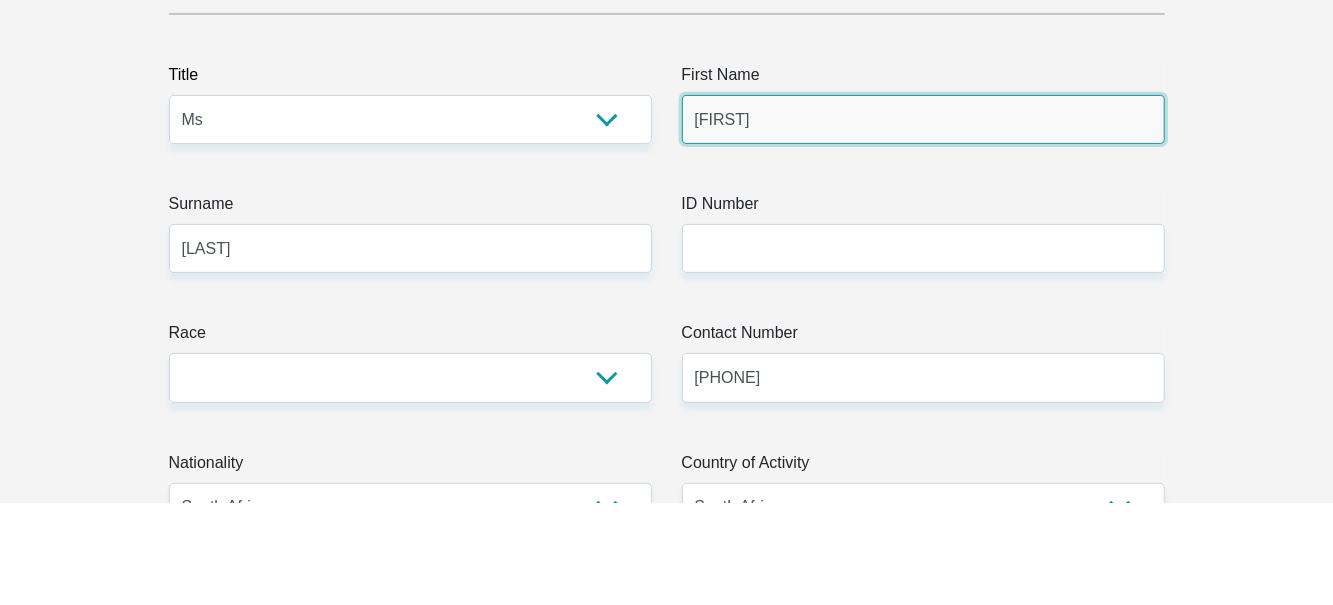 scroll, scrollTop: 148, scrollLeft: 0, axis: vertical 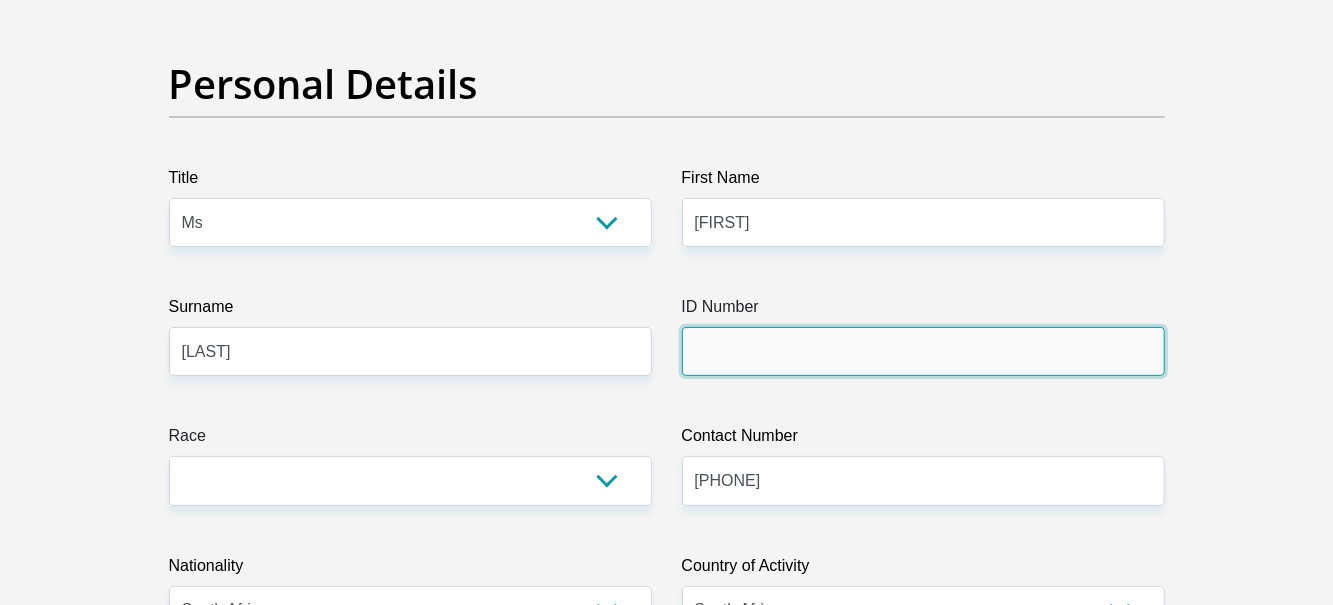 click on "ID Number" at bounding box center (923, 351) 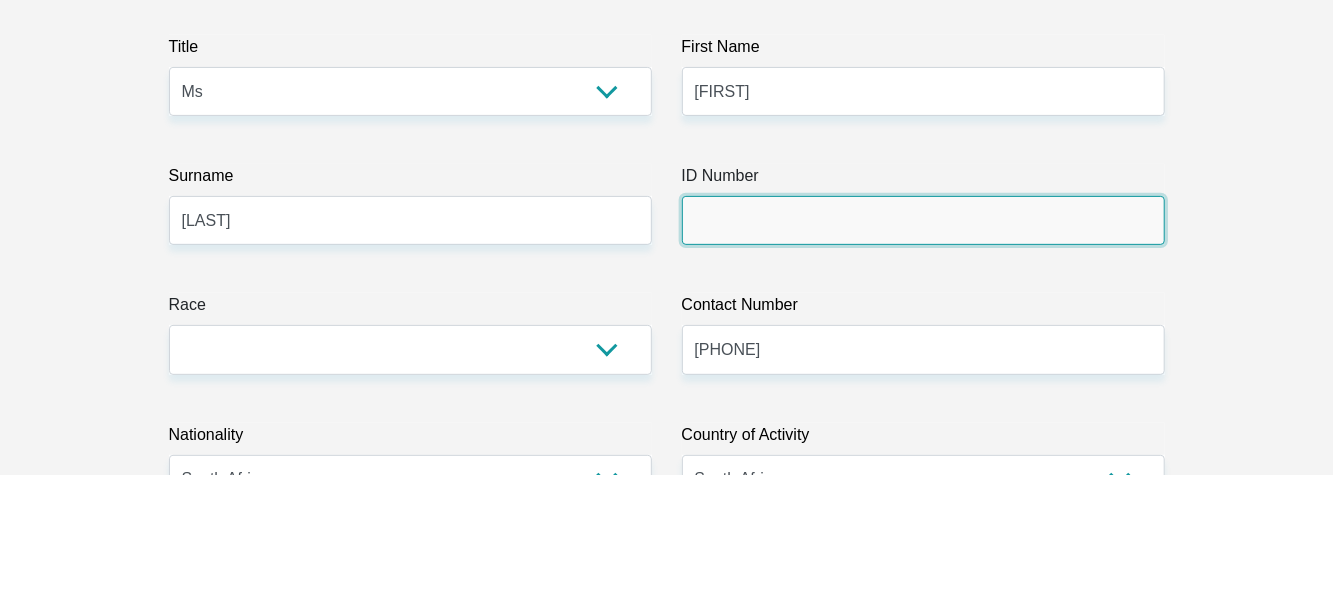 scroll, scrollTop: 148, scrollLeft: 0, axis: vertical 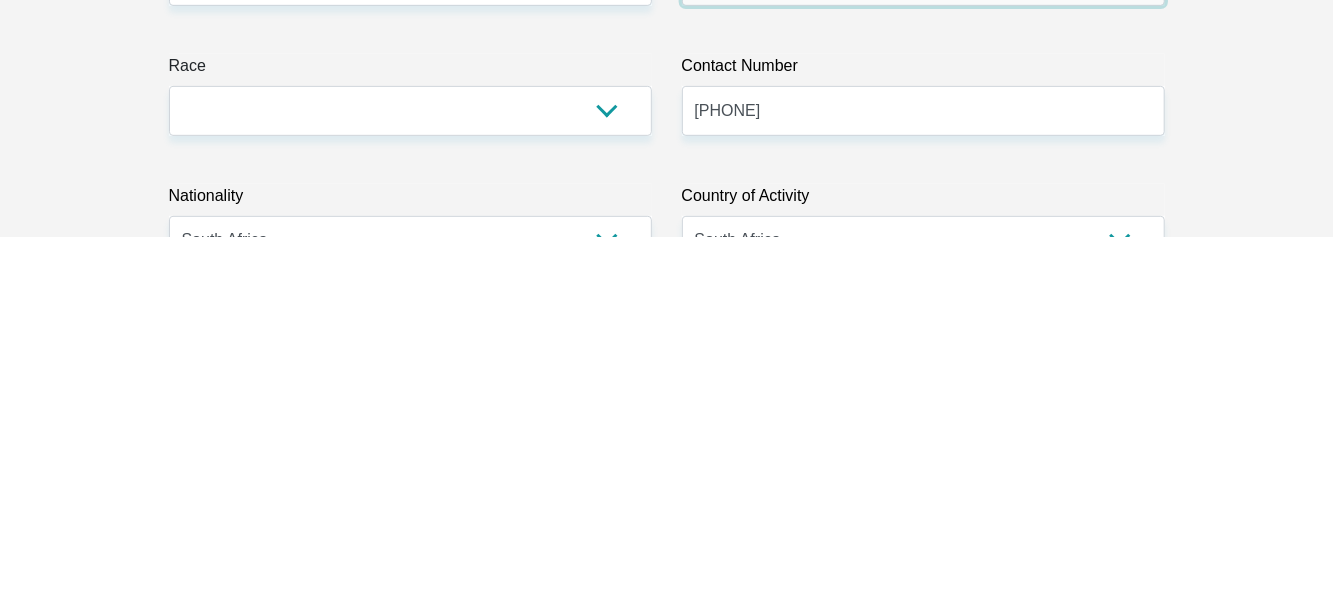 type on "9603050128083" 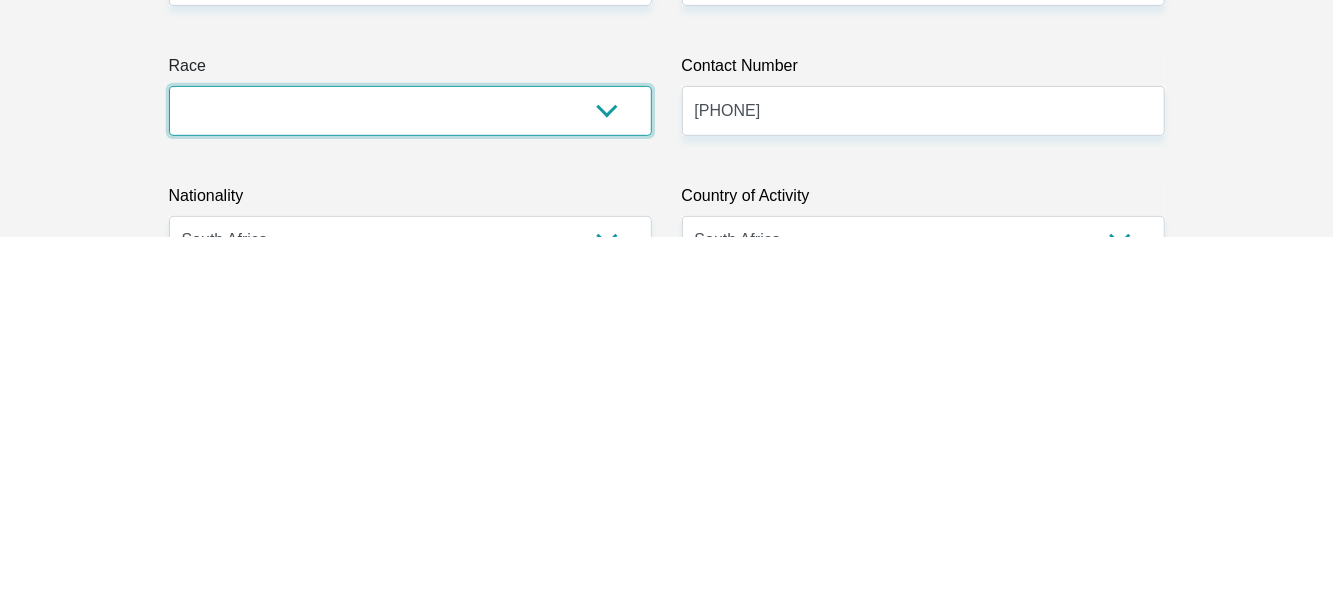 click on "Black
Coloured
Indian
White
Other" at bounding box center (410, 478) 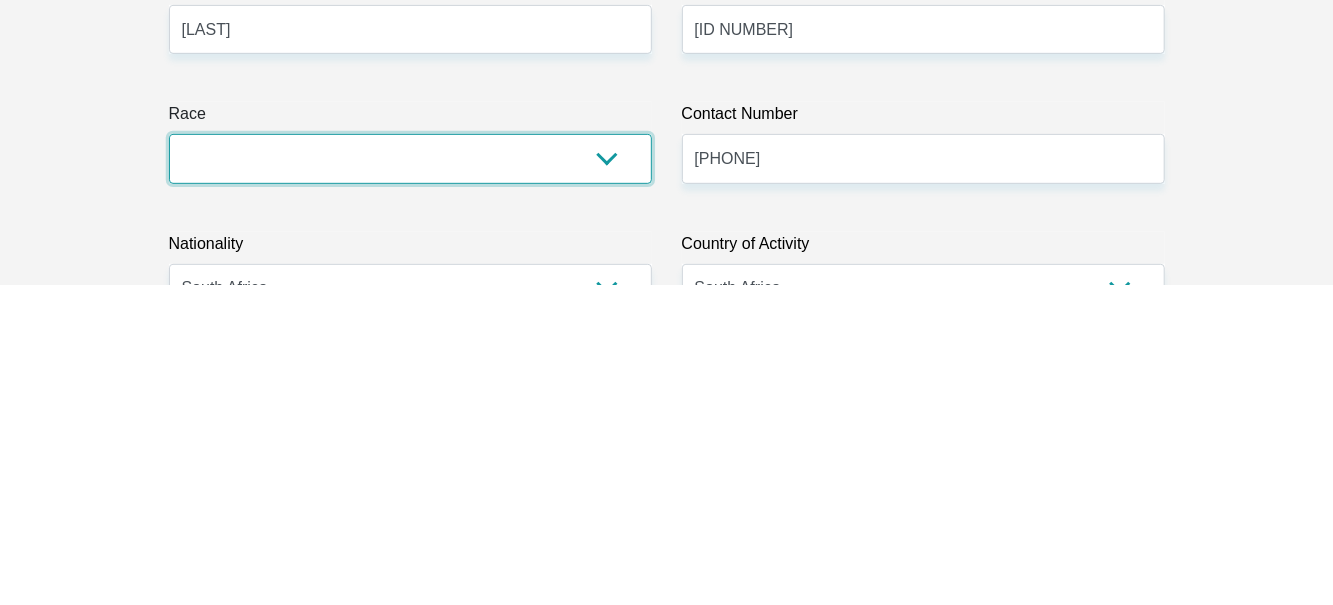scroll, scrollTop: 150, scrollLeft: 0, axis: vertical 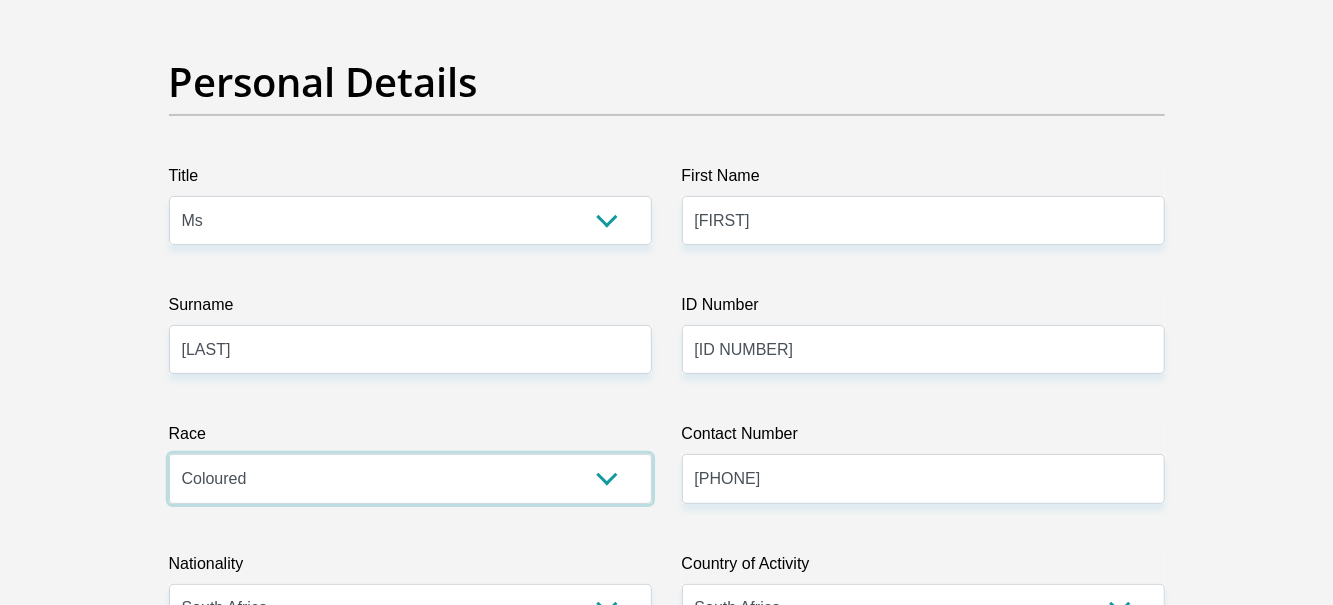 click on "Black
Coloured
Indian
White
Other" at bounding box center [410, 478] 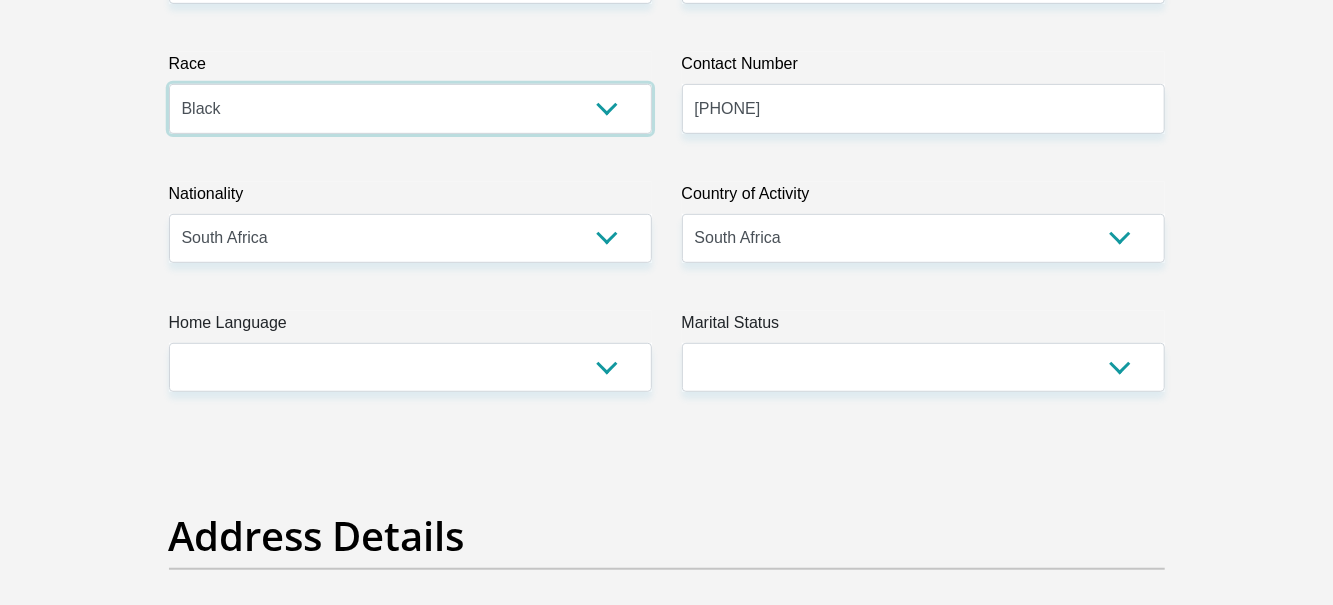 scroll, scrollTop: 534, scrollLeft: 0, axis: vertical 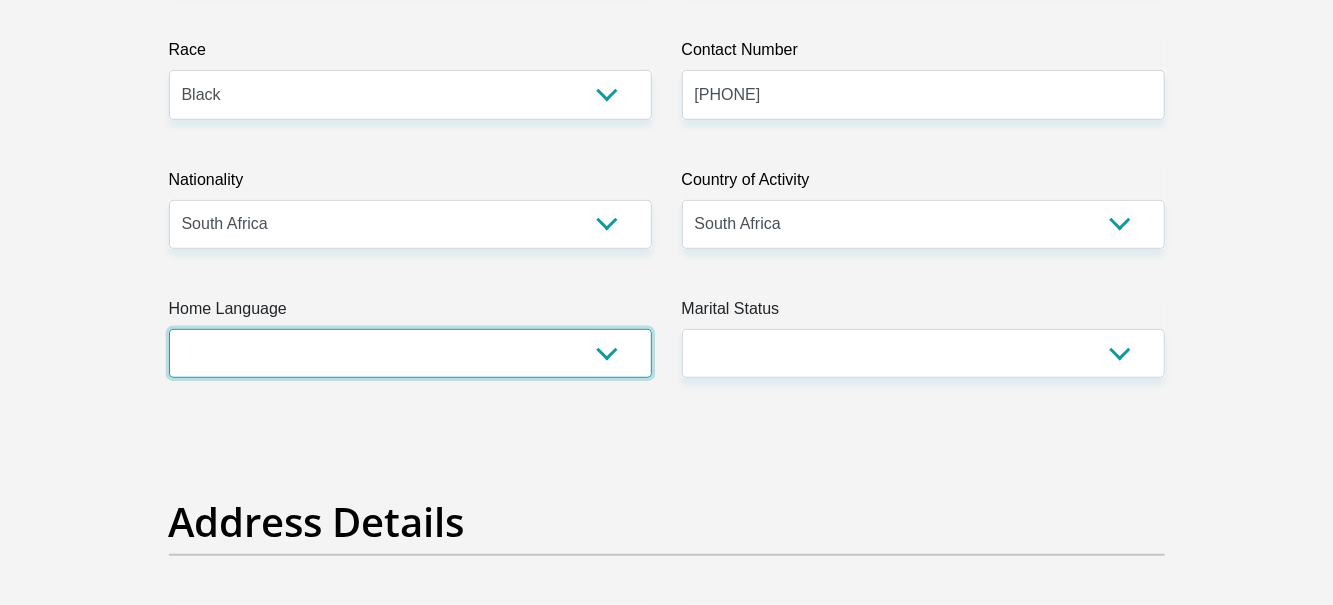 click on "Afrikaans
English
Sepedi
South Ndebele
Southern Sotho
Swati
Tsonga
Tswana
Venda
Xhosa
Zulu
Other" at bounding box center (410, 353) 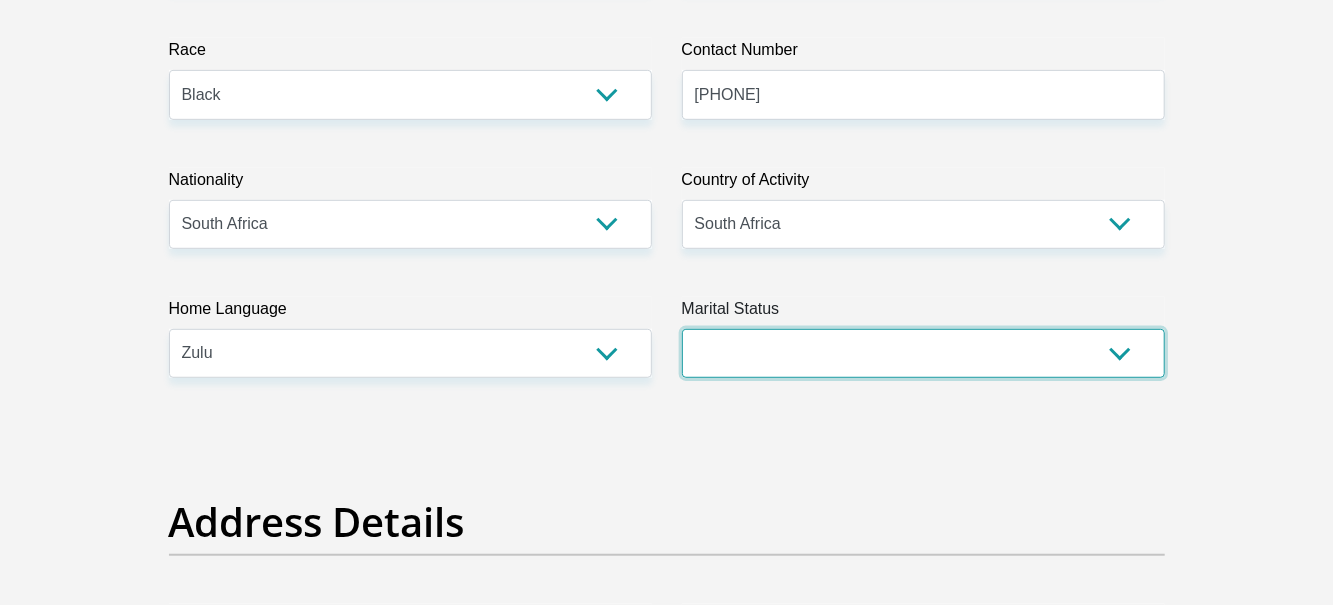 click on "Married ANC
Single
Divorced
Widowed
Married COP or Customary Law" at bounding box center [923, 353] 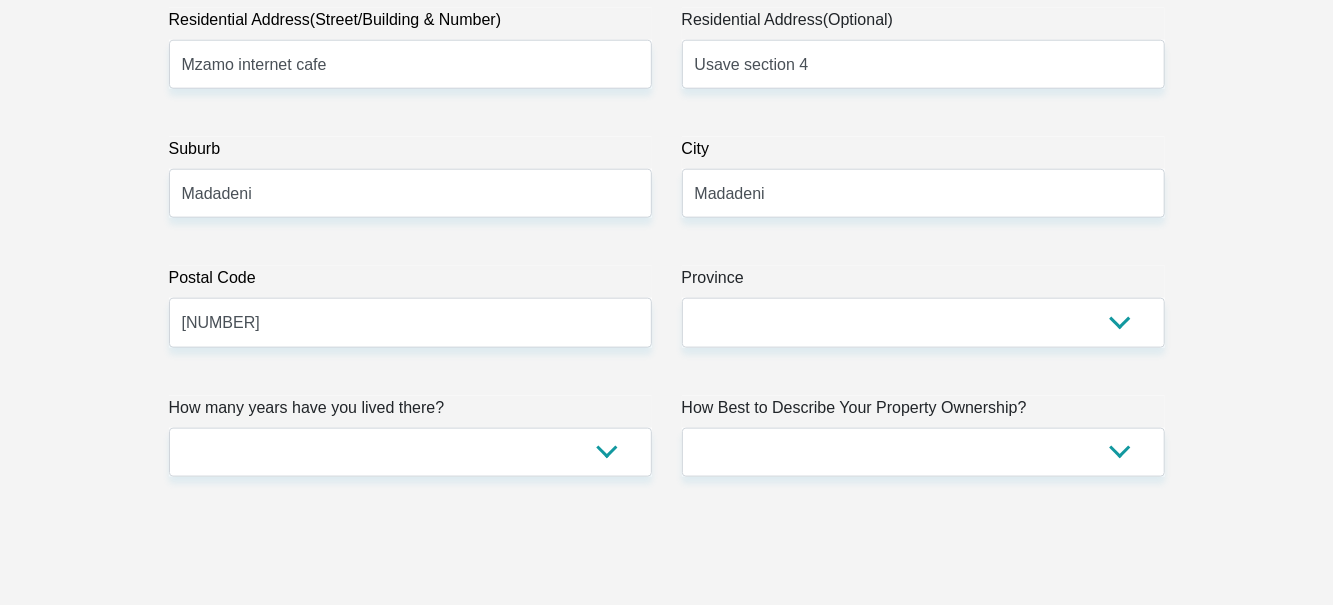 scroll, scrollTop: 1136, scrollLeft: 0, axis: vertical 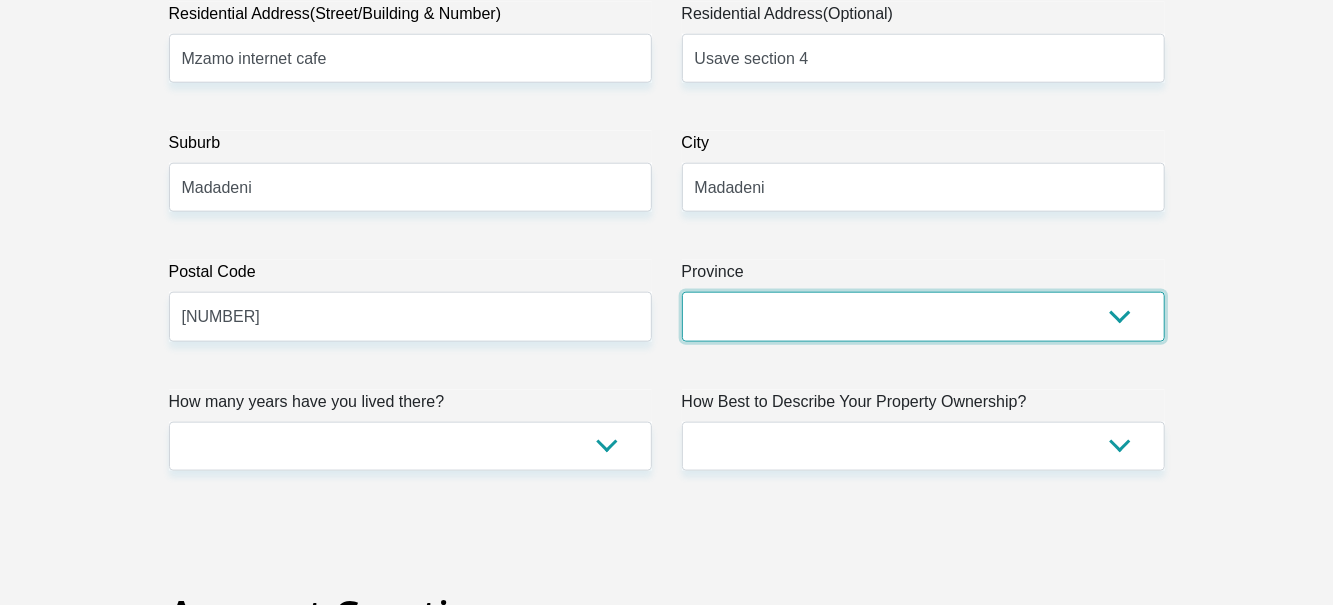 click on "Eastern Cape
Free State
Gauteng
KwaZulu-Natal
Limpopo
Mpumalanga
Northern Cape
North West
Western Cape" at bounding box center (923, 316) 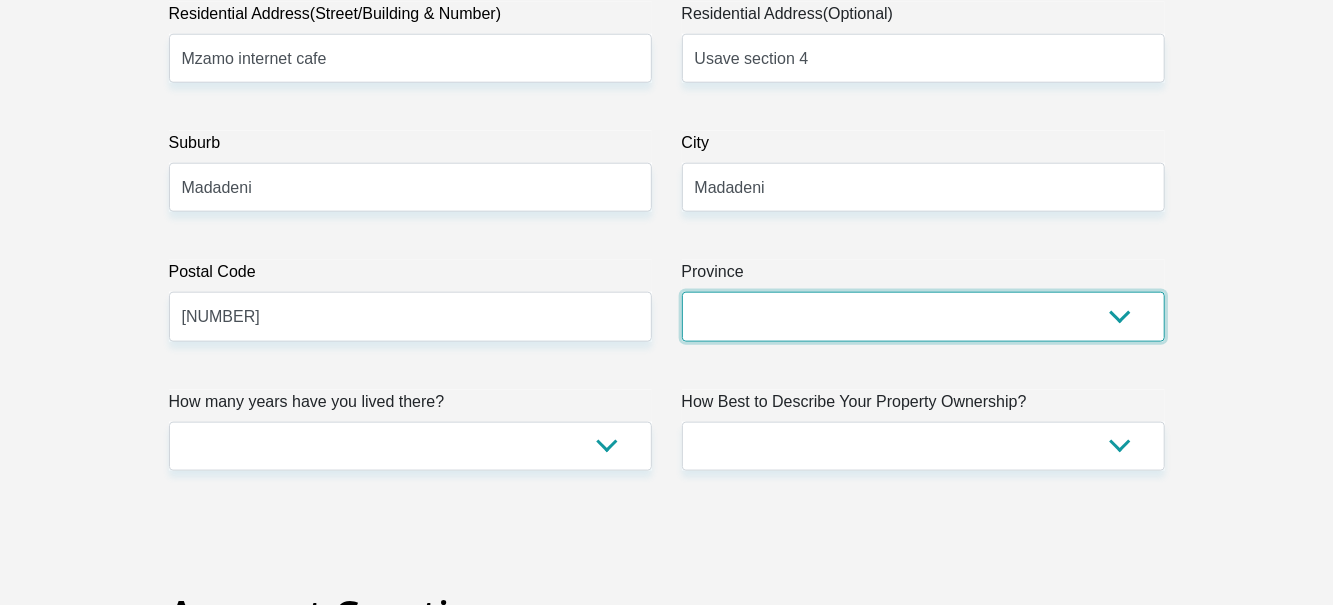 select on "KwaZulu-Natal" 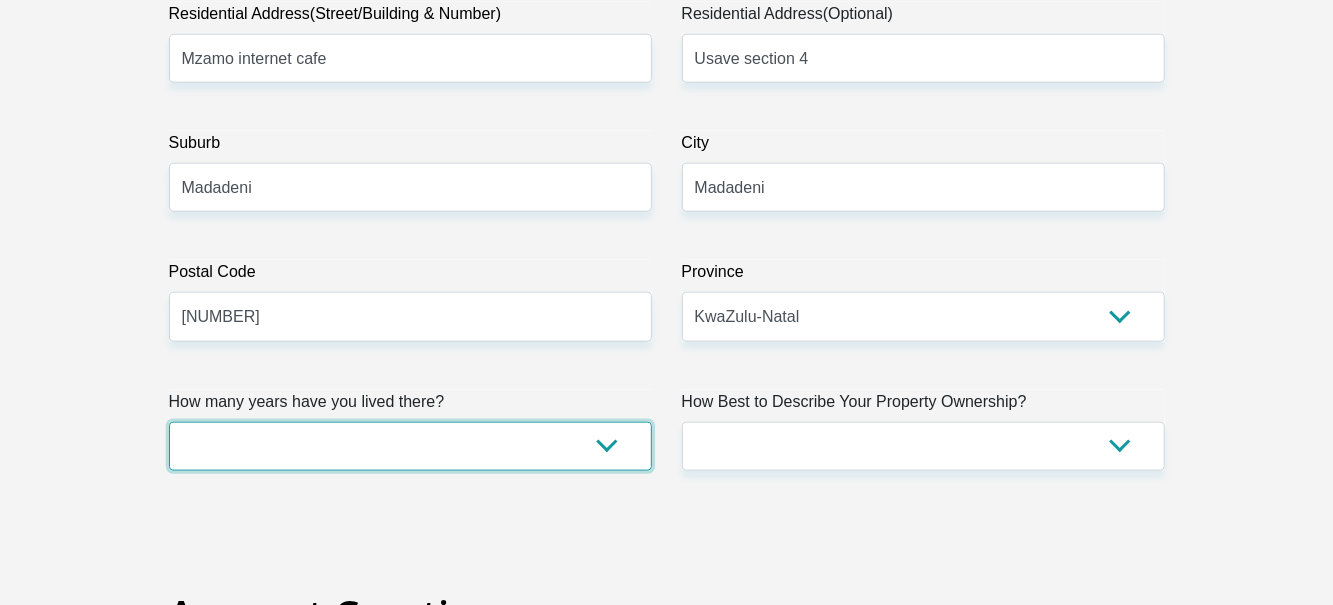 click on "less than 1 year
1-3 years
3-5 years
5+ years" at bounding box center [410, 446] 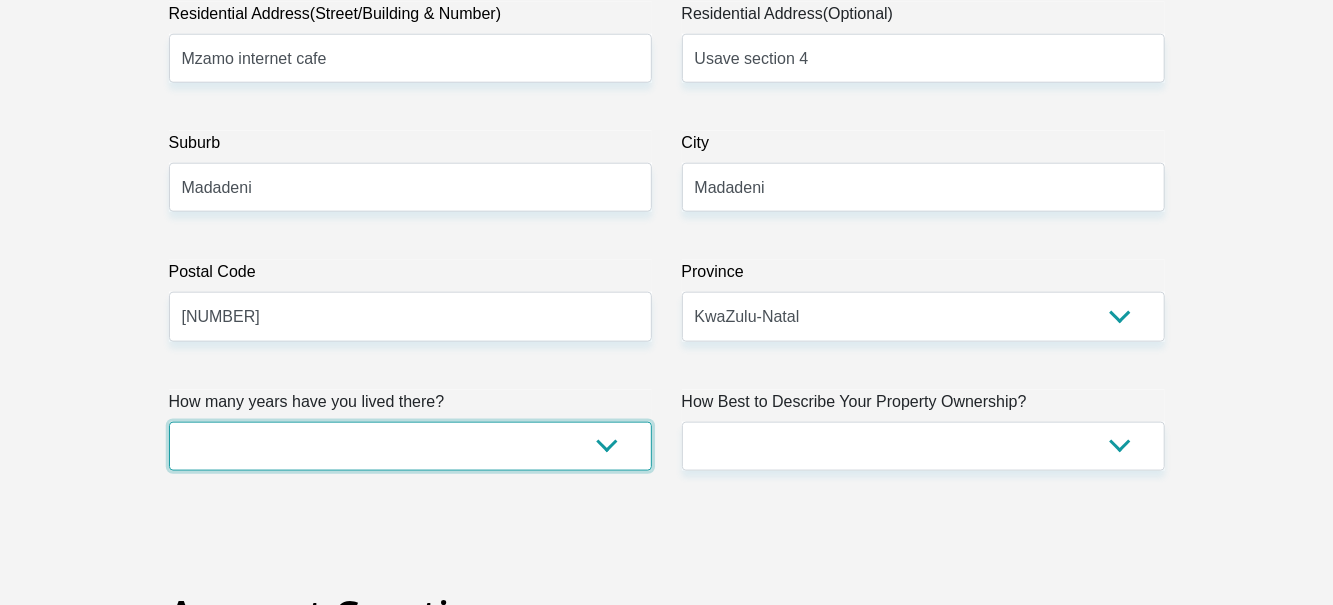 select on "5" 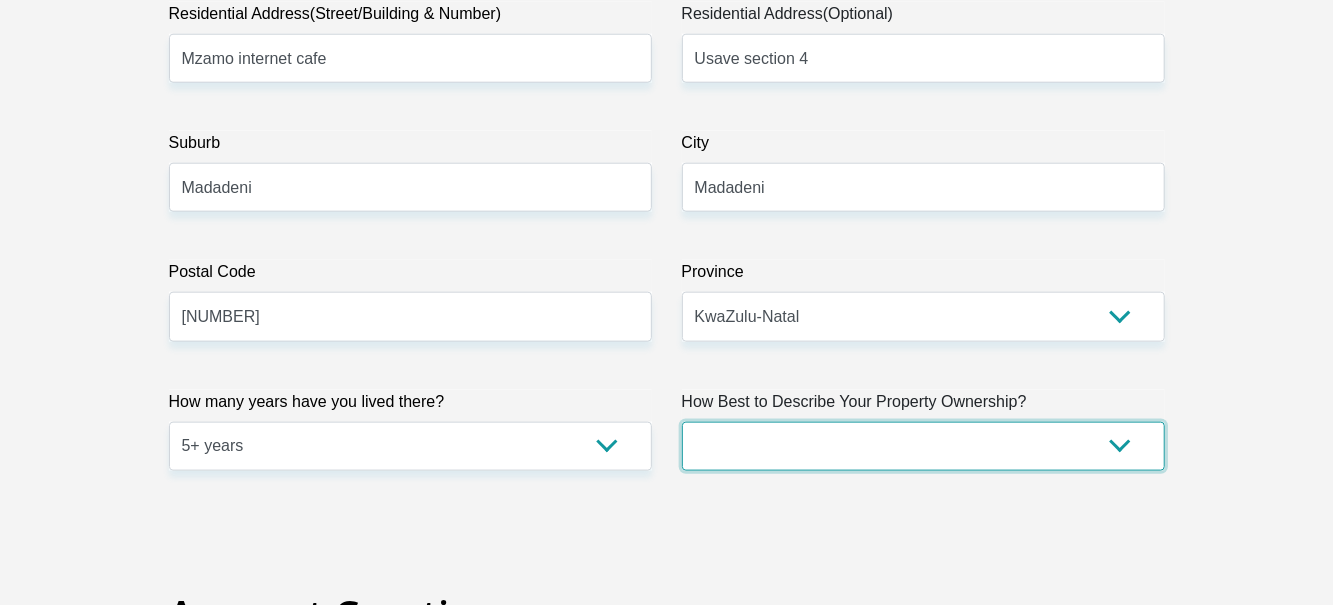 click on "Owned
Rented
Family Owned
Company Dwelling" at bounding box center (923, 446) 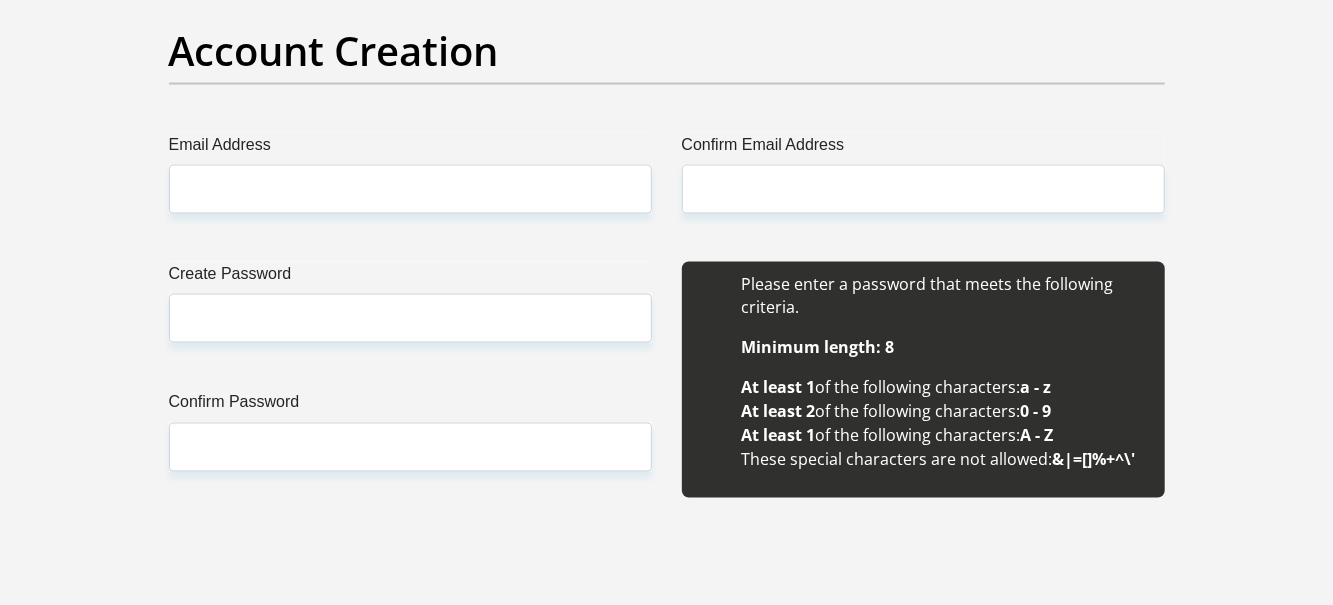 scroll, scrollTop: 1704, scrollLeft: 0, axis: vertical 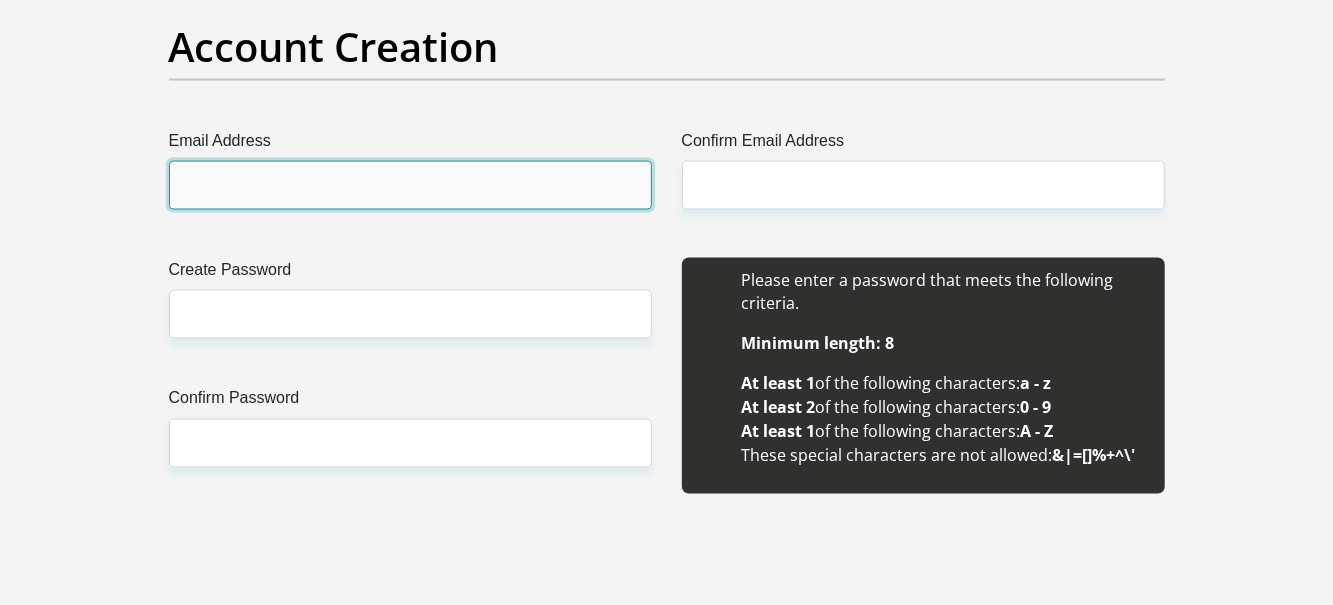click on "Email Address" at bounding box center [410, 185] 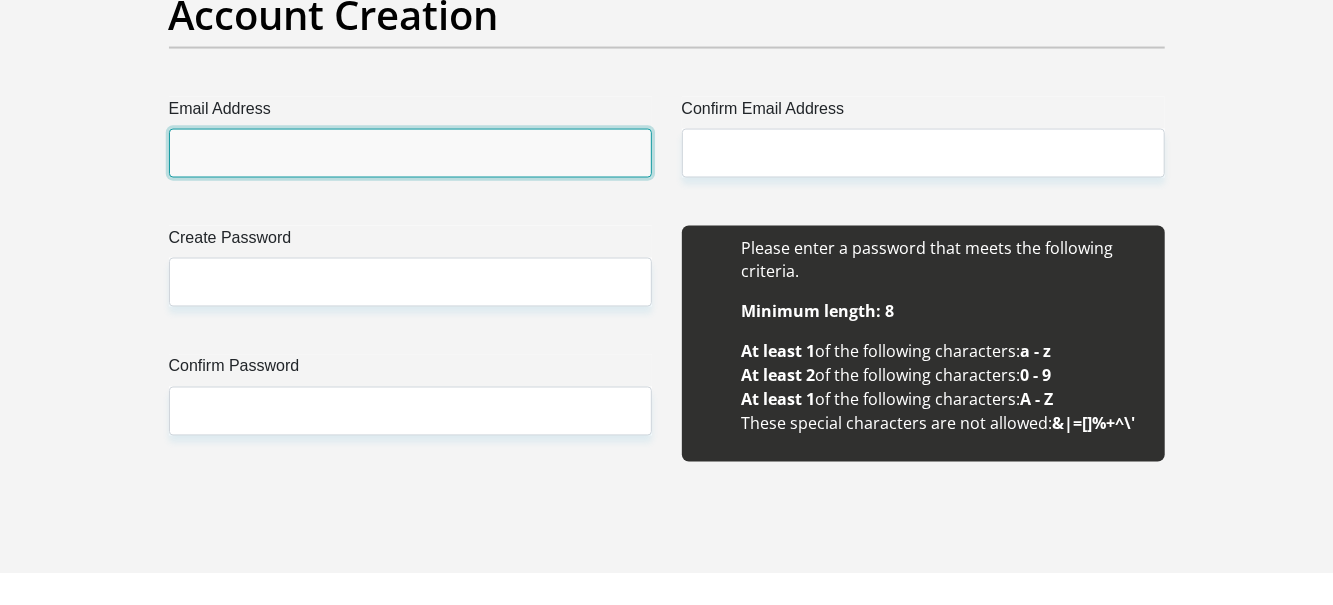 scroll, scrollTop: 1705, scrollLeft: 0, axis: vertical 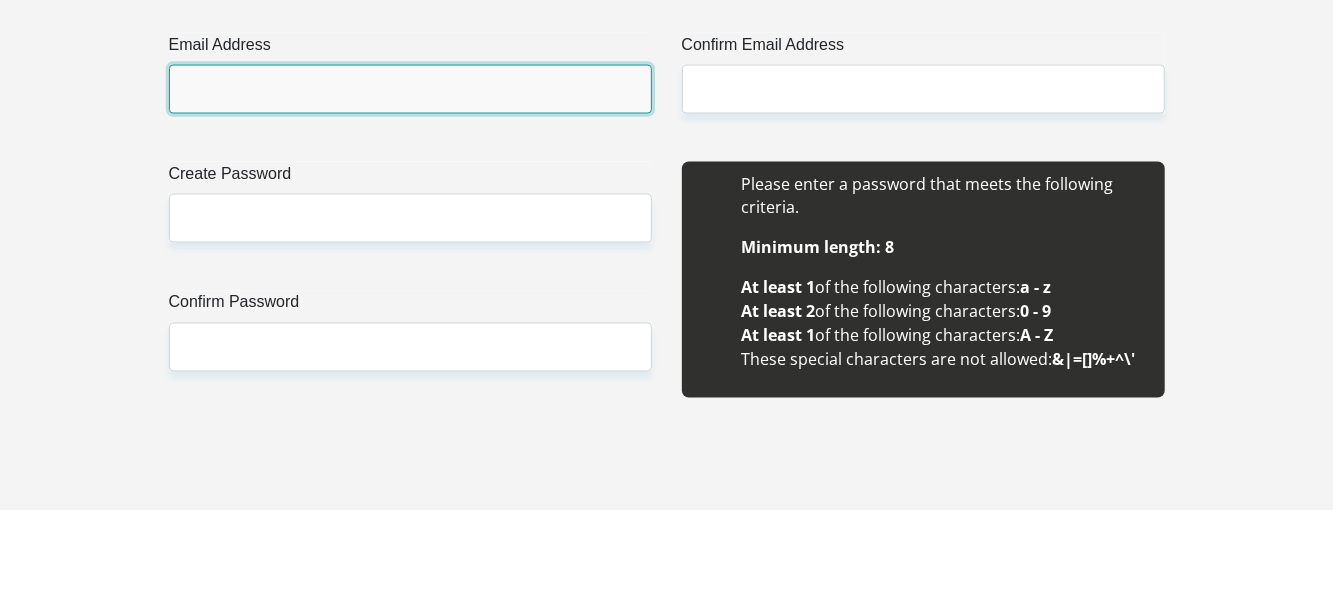 type on "hlobinyandah@gmail.com" 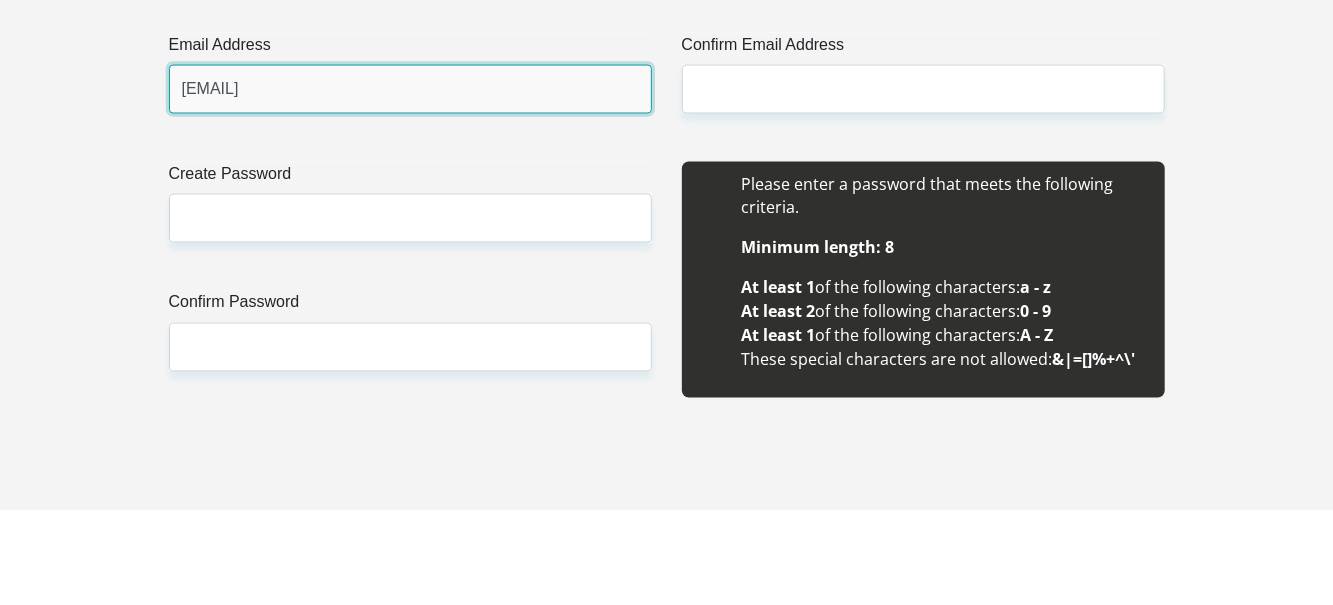 scroll, scrollTop: 1705, scrollLeft: 0, axis: vertical 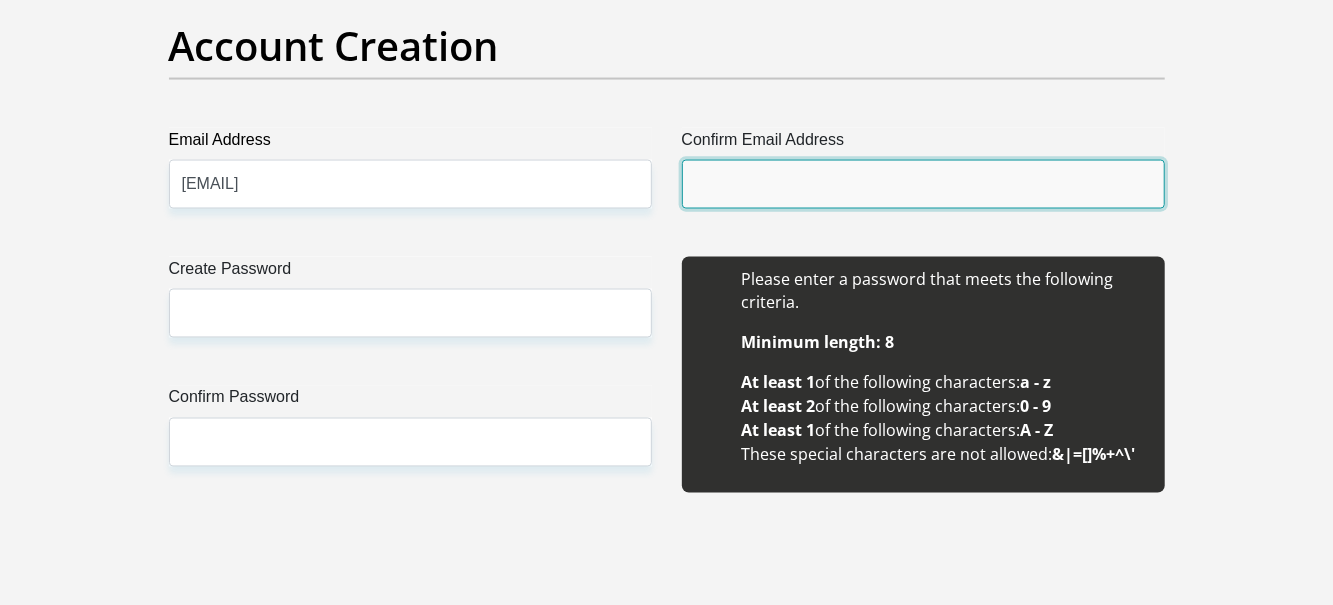 click on "Confirm Email Address" at bounding box center [923, 184] 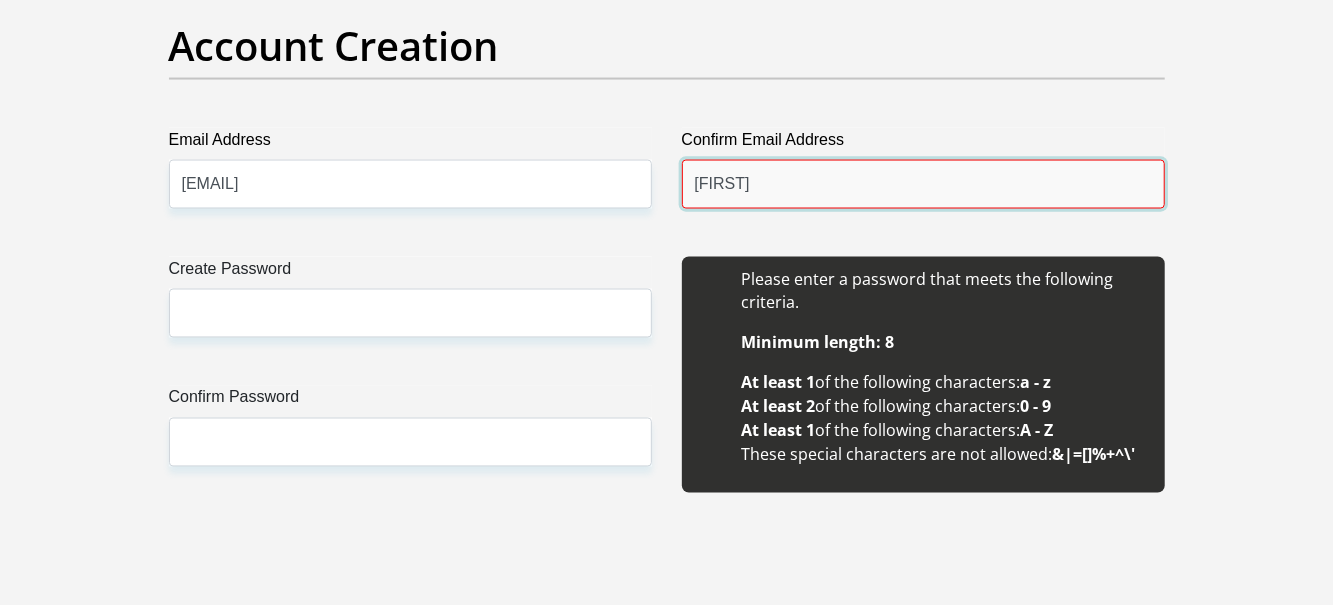 type on "Hlobi" 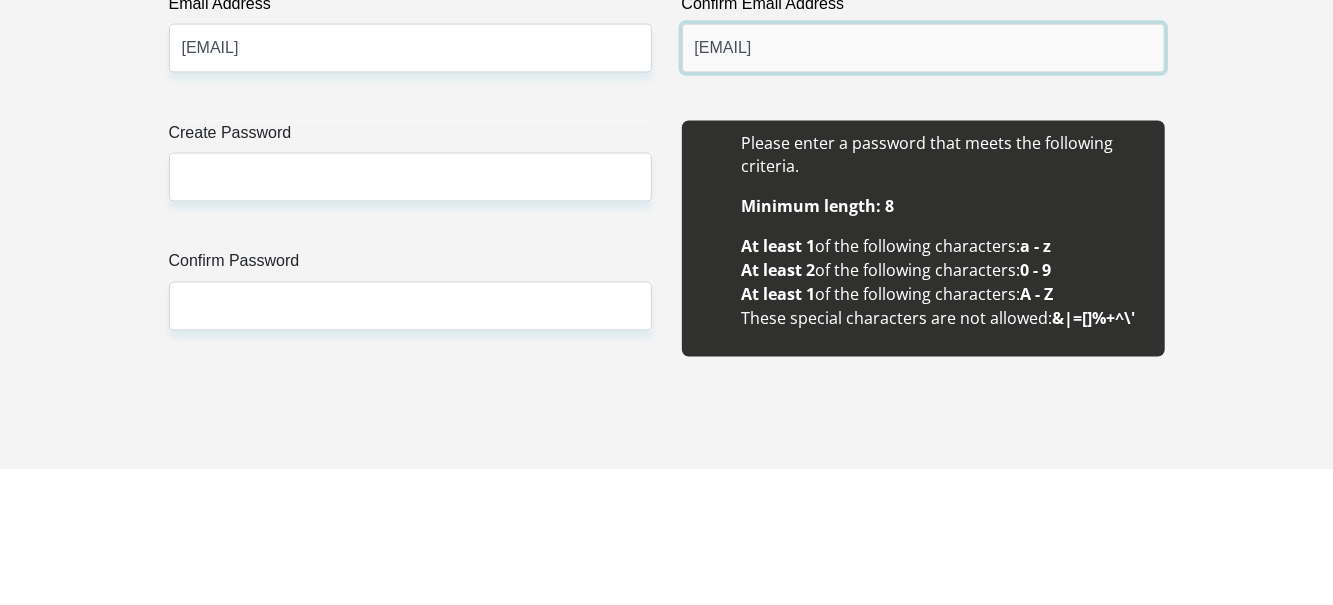 scroll, scrollTop: 1705, scrollLeft: 0, axis: vertical 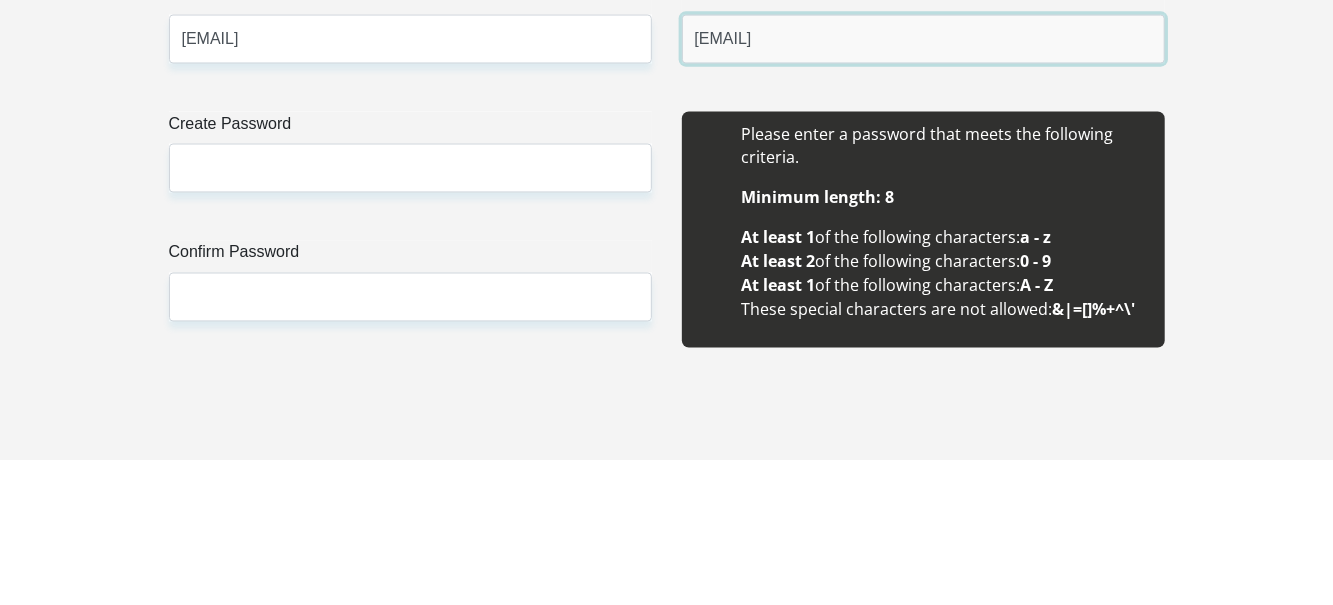 type on "hlobinyandah@gmail.com" 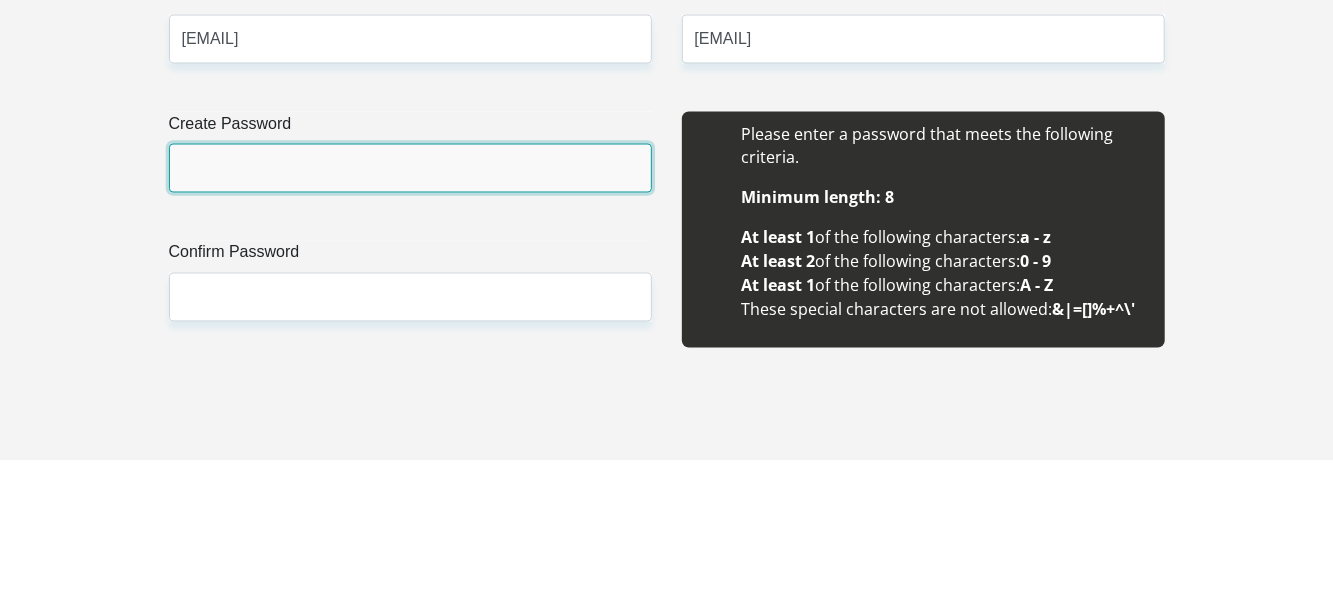 click on "Create Password" at bounding box center (410, 313) 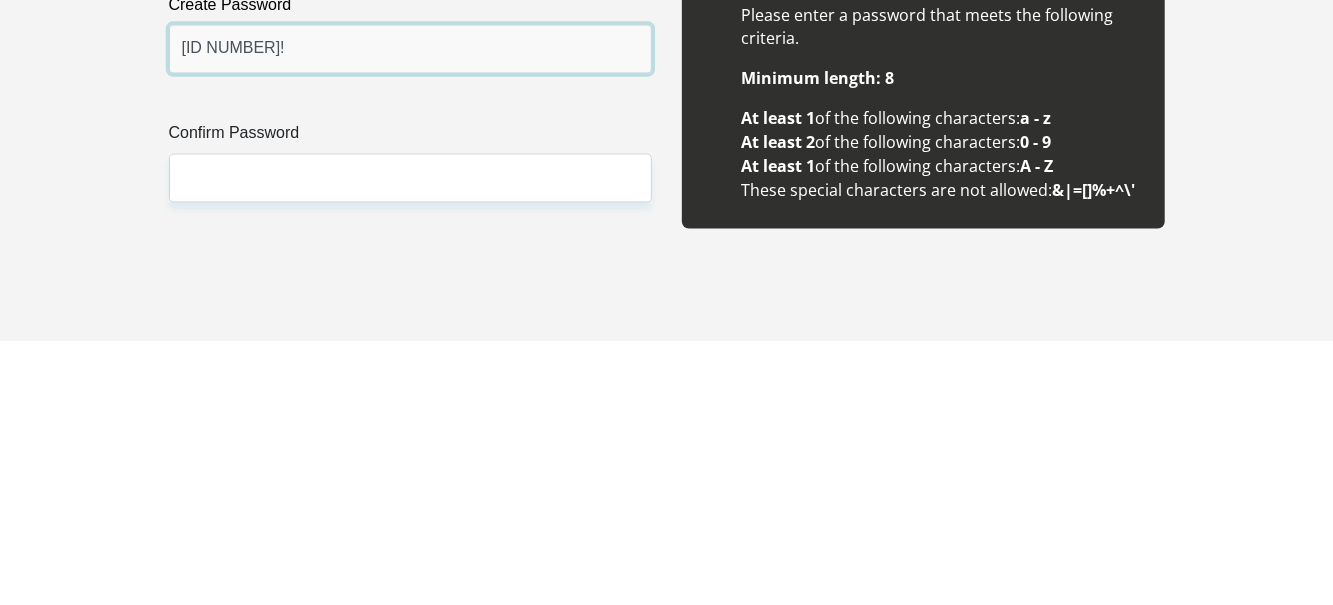 scroll, scrollTop: 1705, scrollLeft: 0, axis: vertical 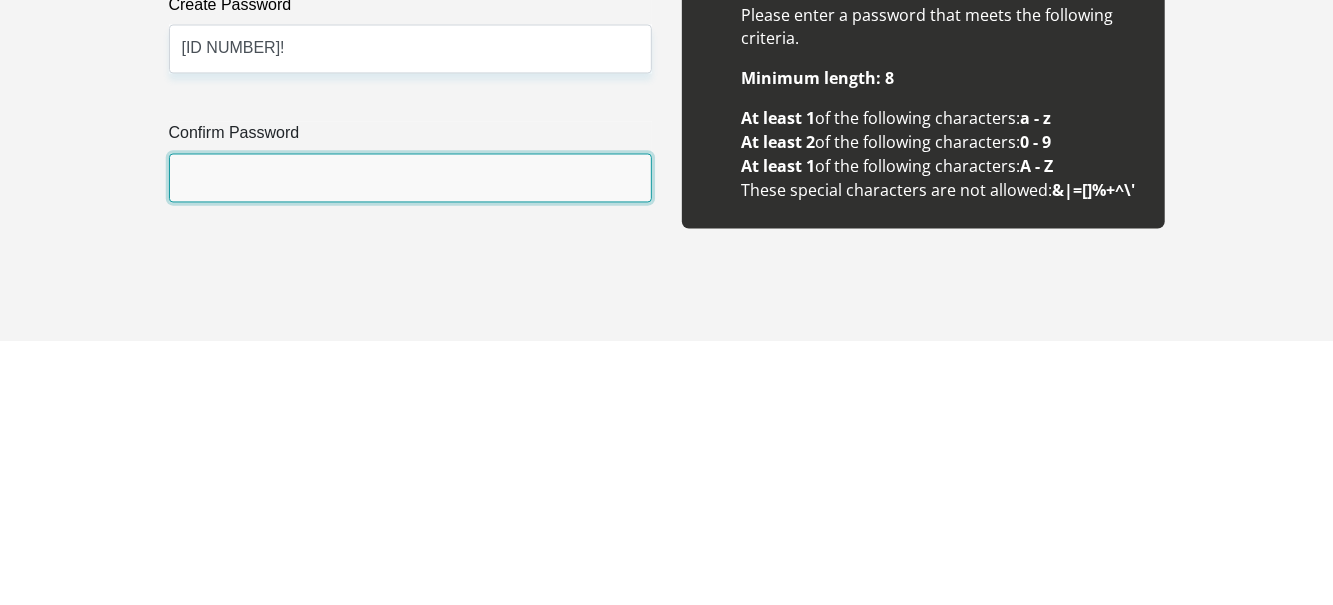 click on "Confirm Password" at bounding box center (410, 442) 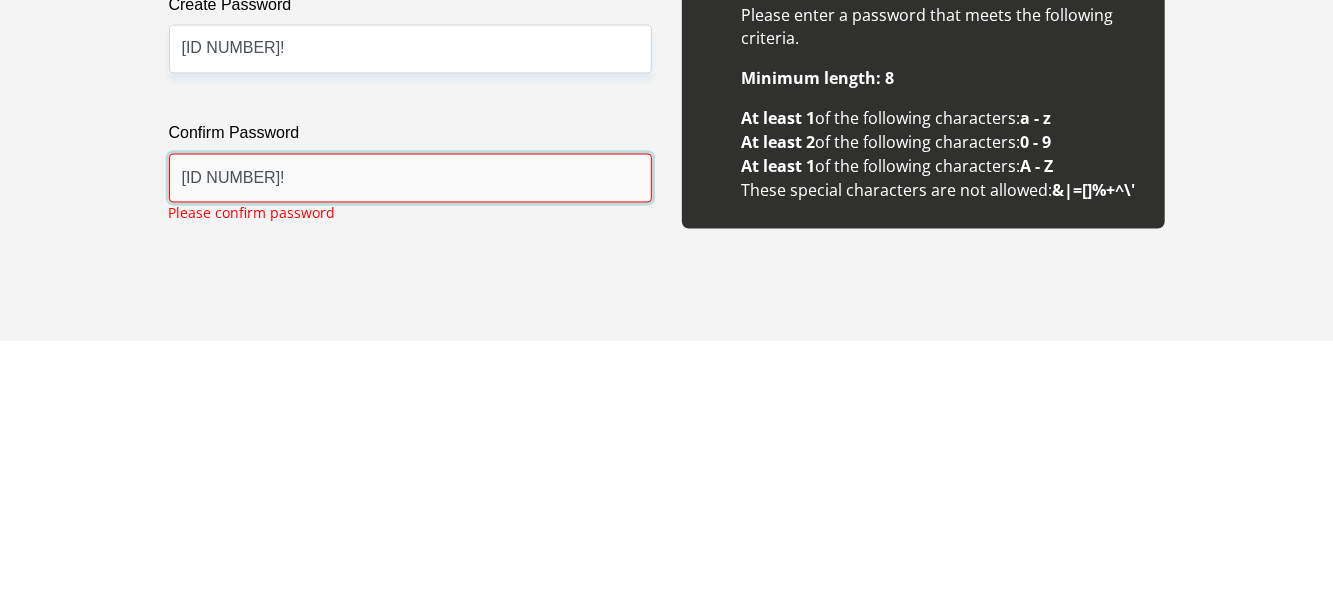 click on "nduh050396!" at bounding box center (410, 442) 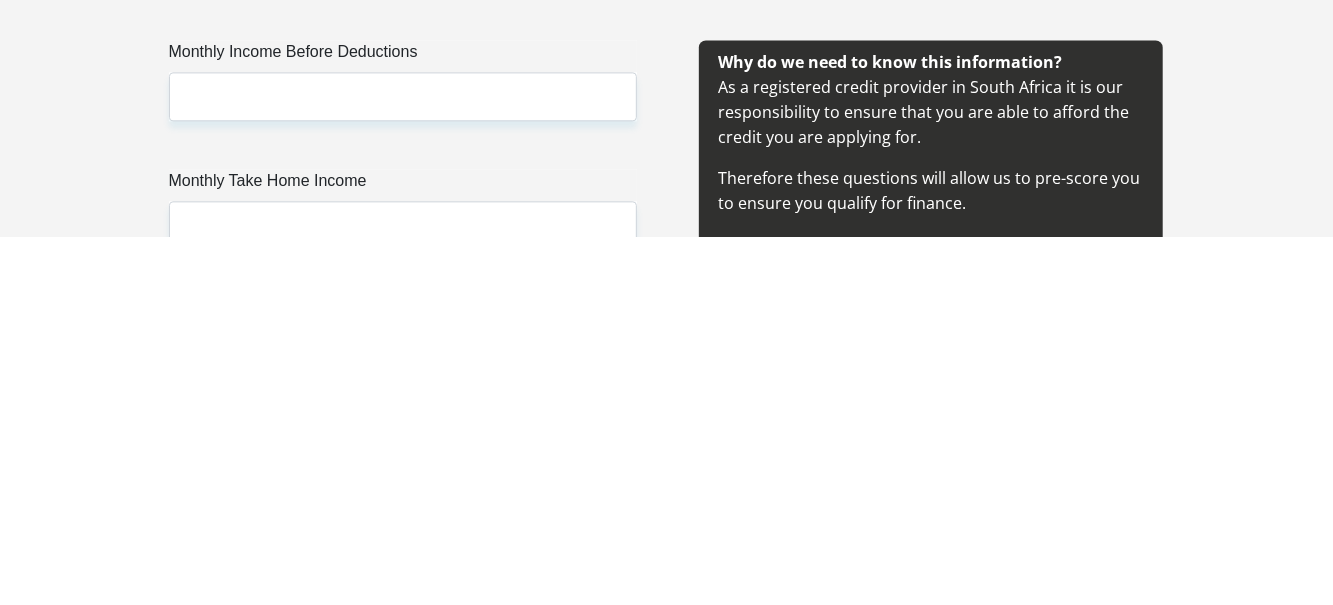 scroll, scrollTop: 2040, scrollLeft: 0, axis: vertical 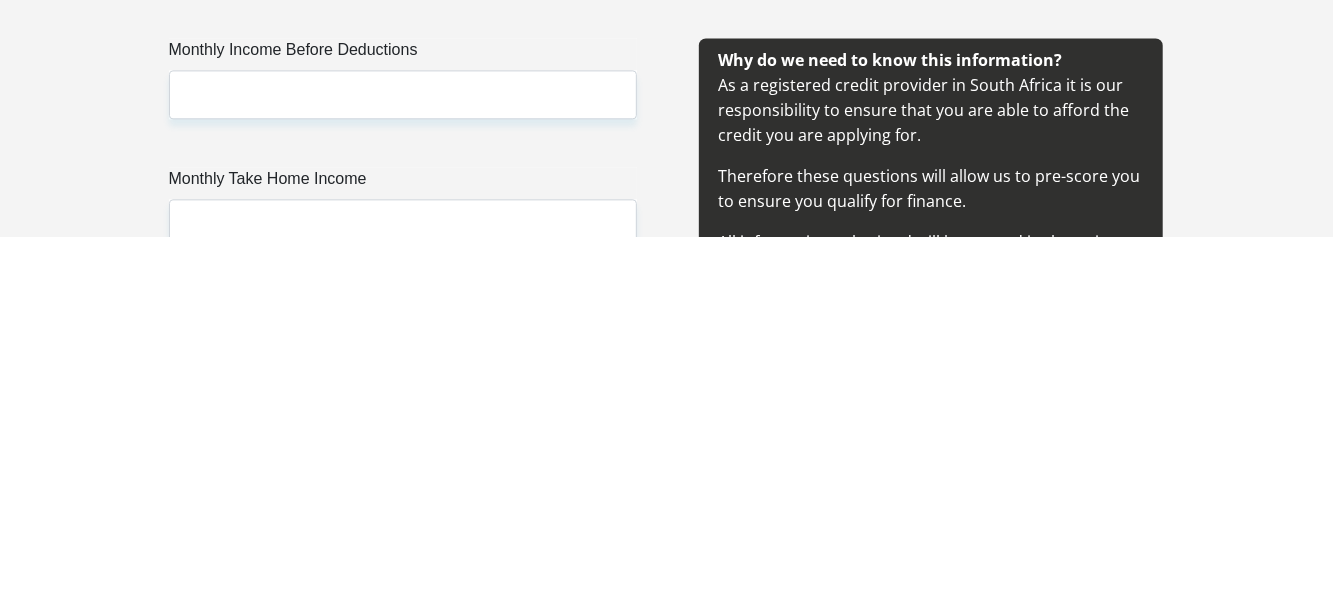 type on "Nduh050396!" 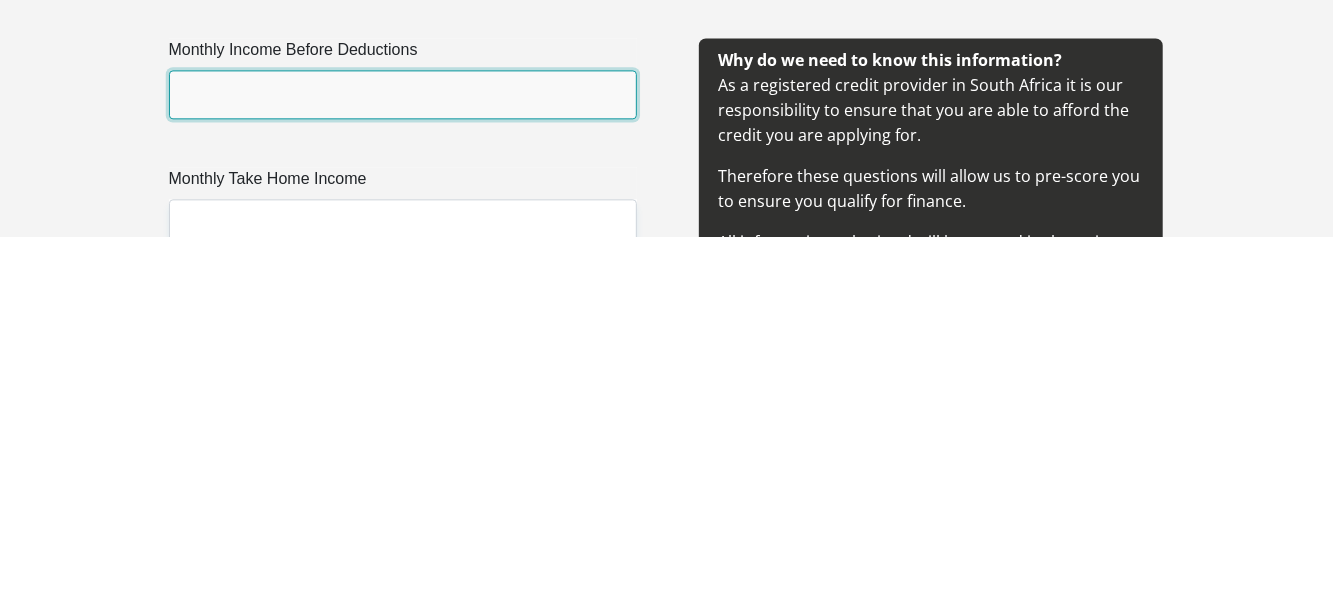 click on "Monthly Income Before Deductions" at bounding box center (403, 462) 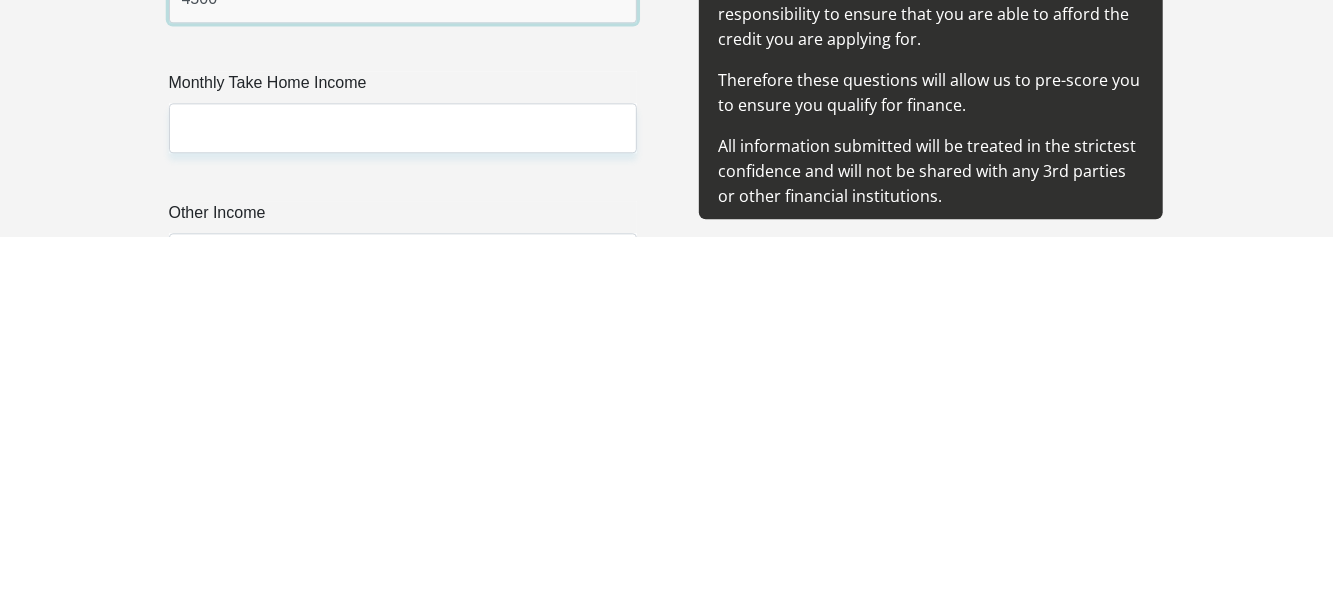 scroll, scrollTop: 2140, scrollLeft: 0, axis: vertical 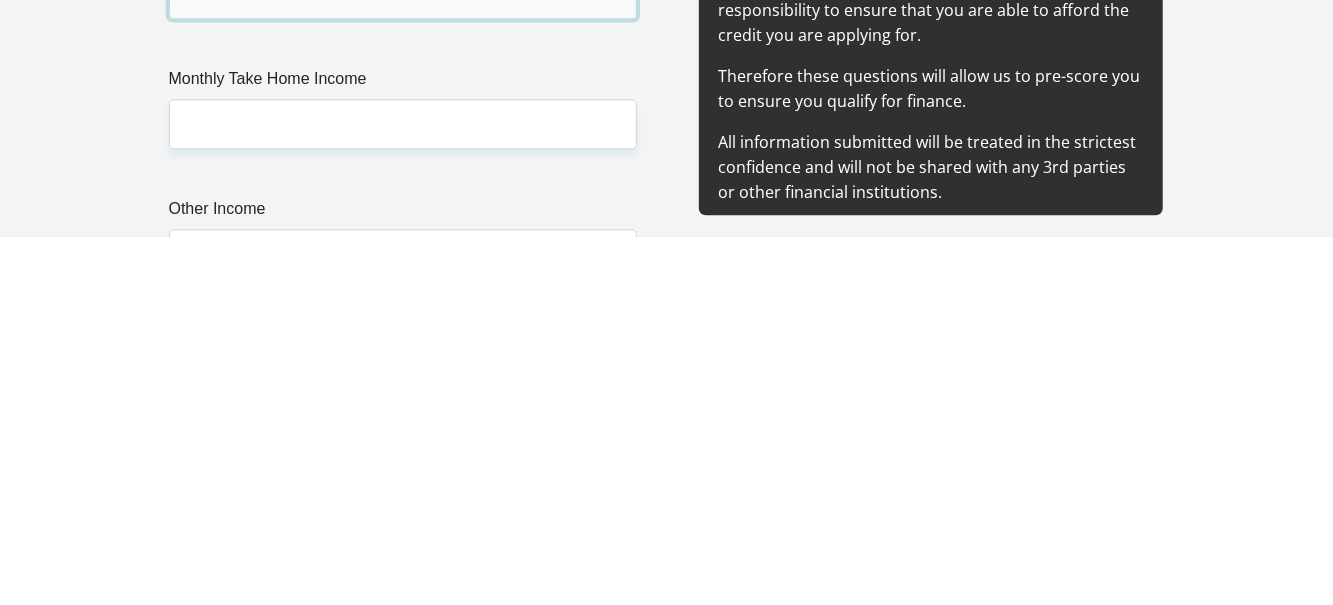 type on "4500" 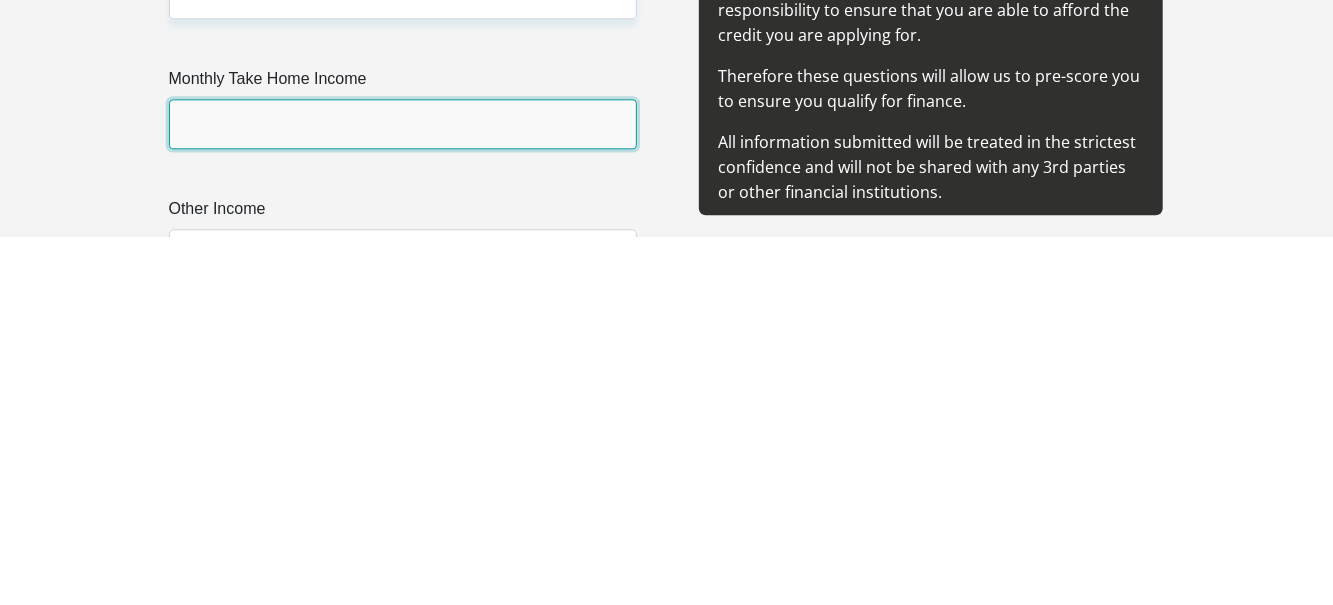 click on "Monthly Take Home Income" at bounding box center [403, 491] 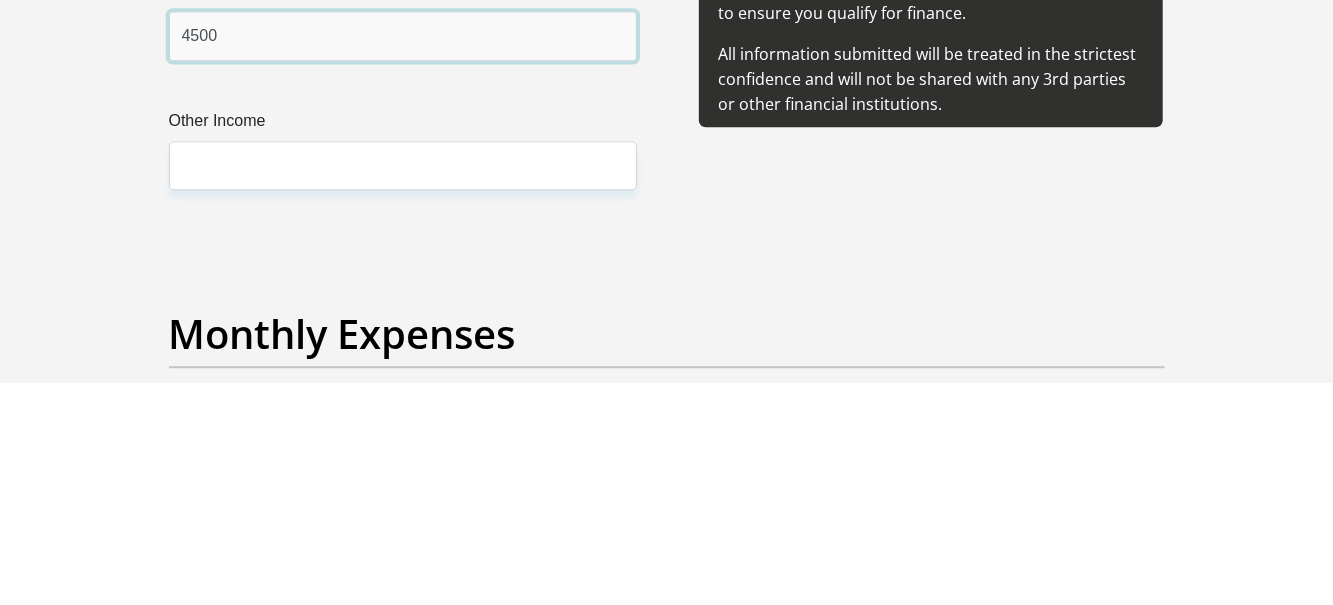 scroll, scrollTop: 2374, scrollLeft: 0, axis: vertical 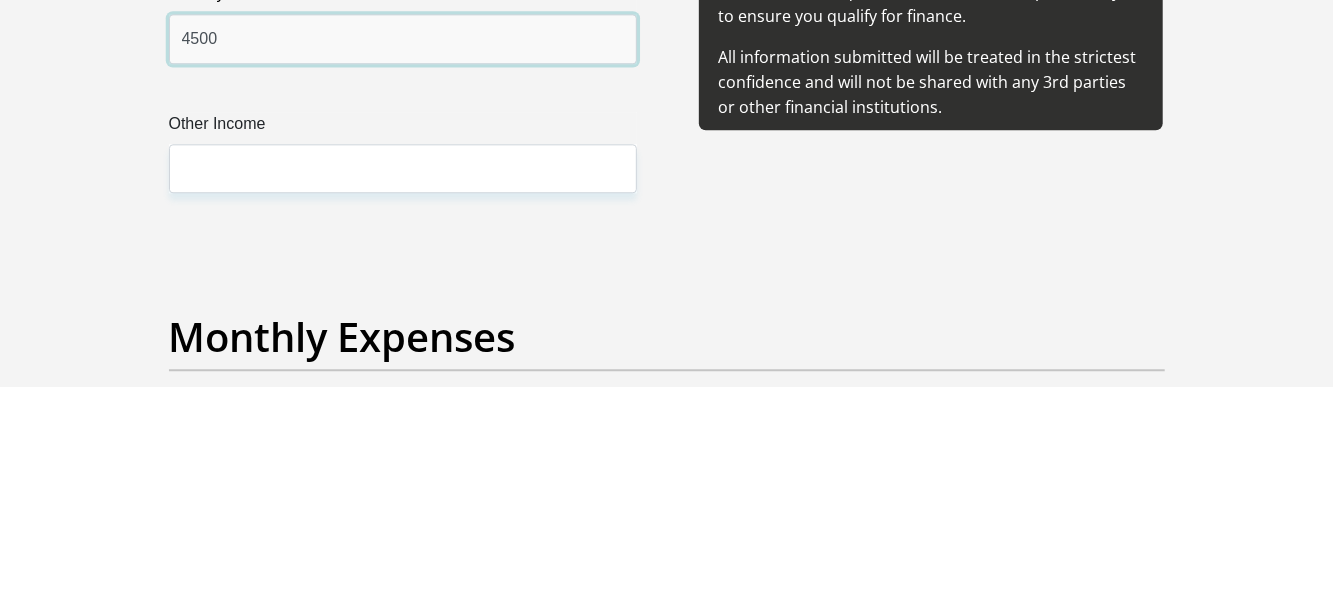 type on "4500" 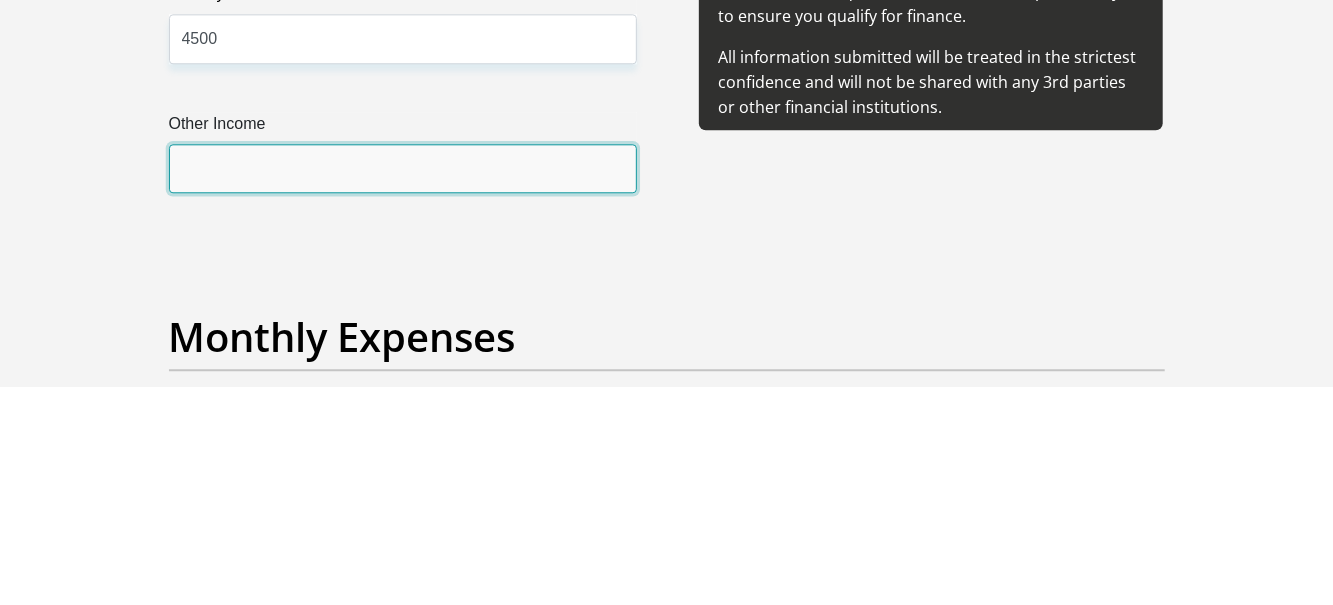 click on "Other Income" at bounding box center (403, 387) 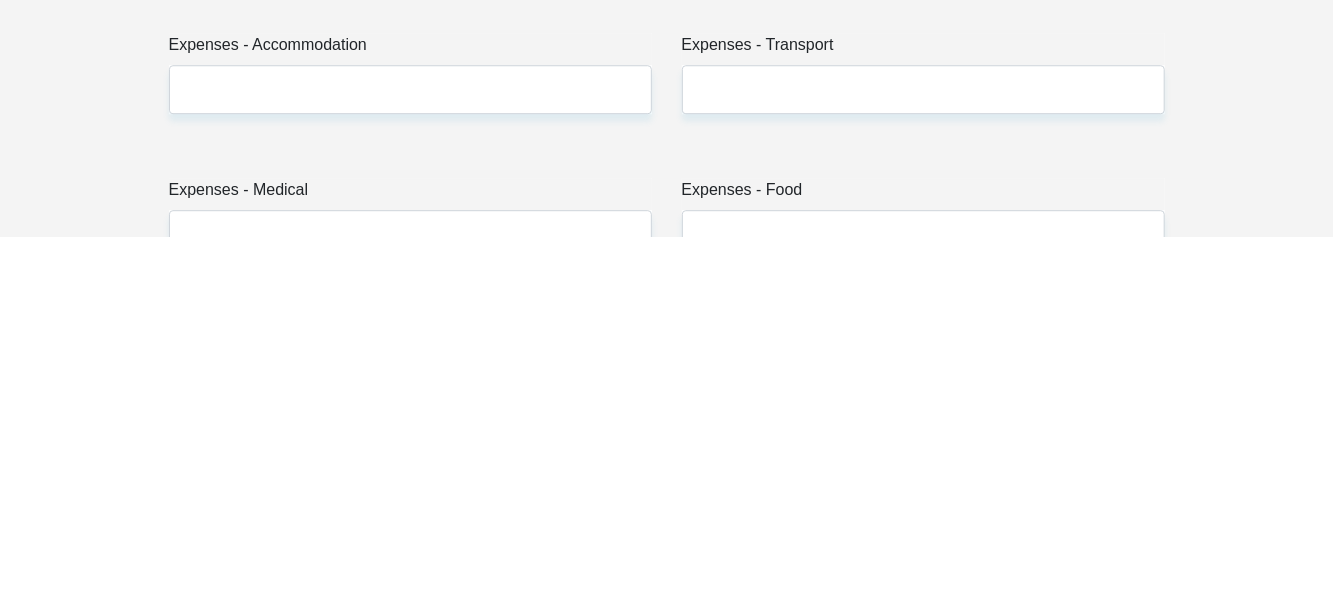scroll, scrollTop: 2612, scrollLeft: 0, axis: vertical 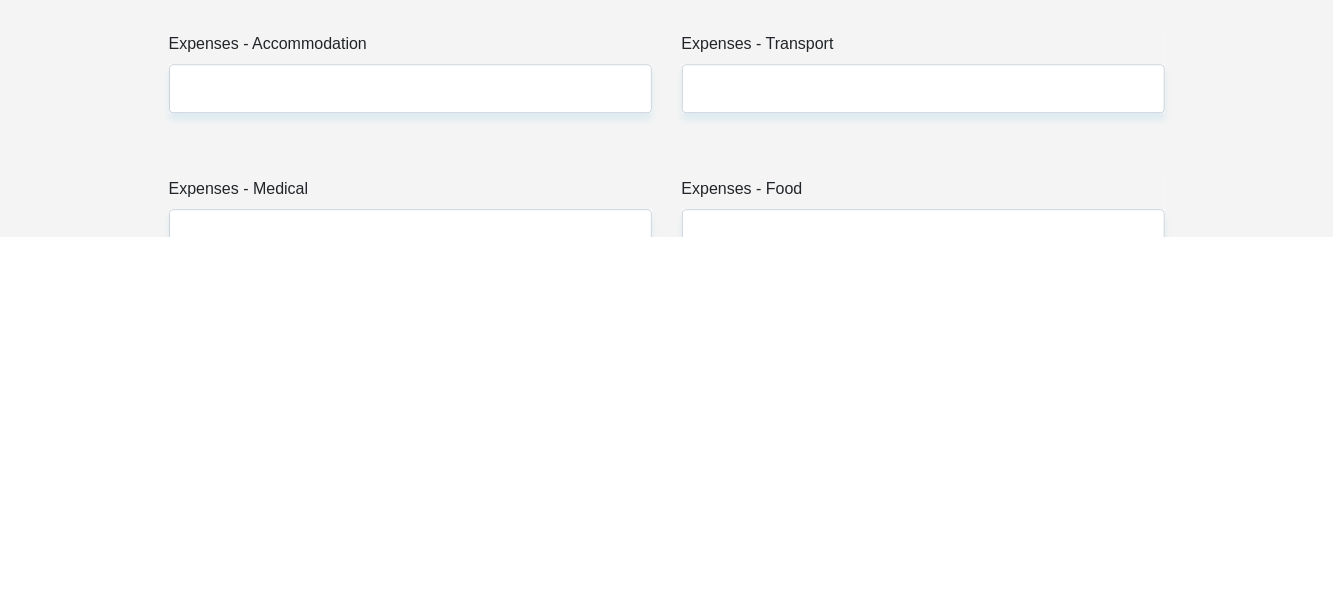 type on "510" 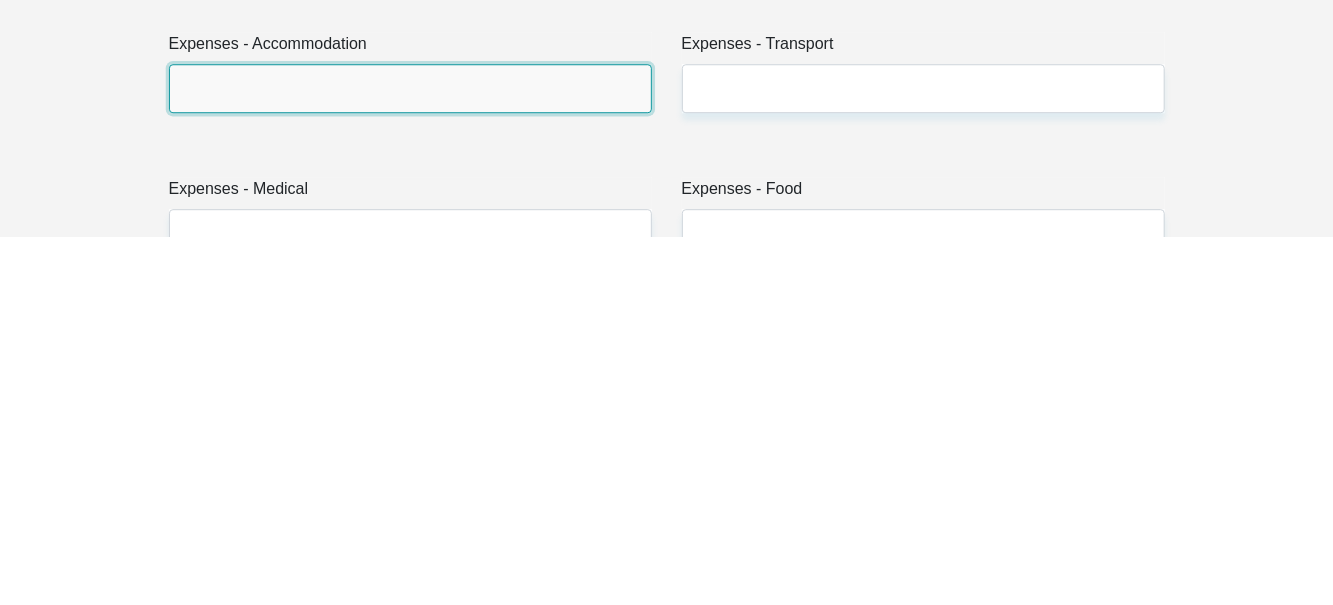 click on "Expenses - Accommodation" at bounding box center (410, 456) 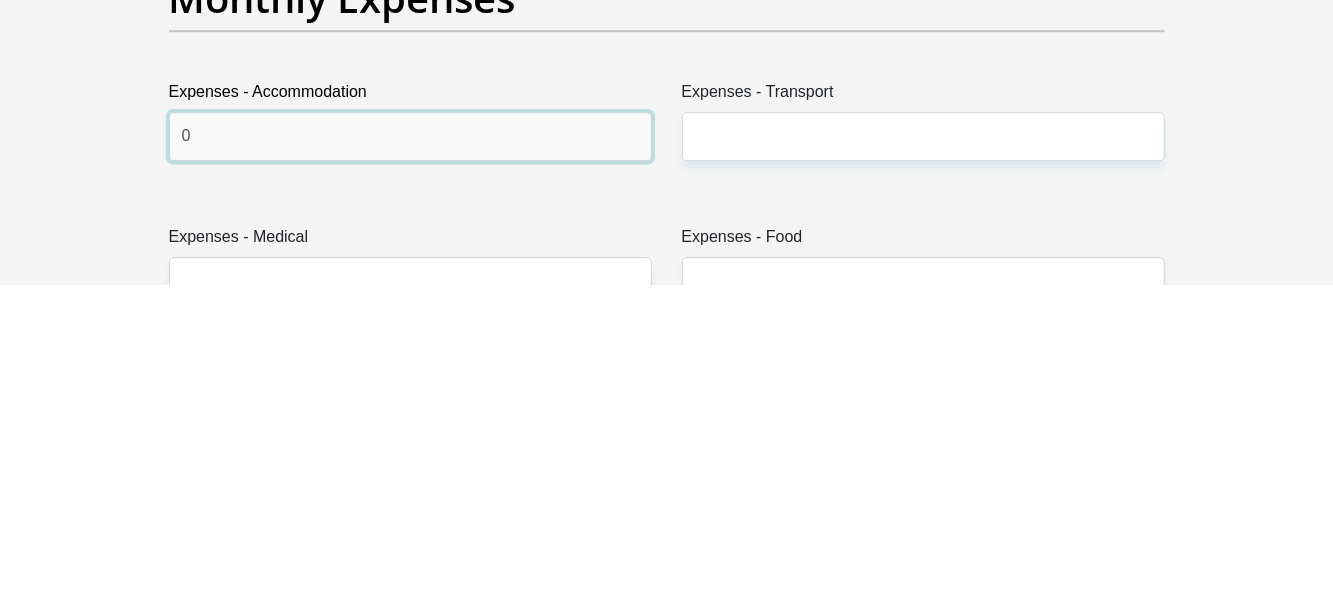 type on "0" 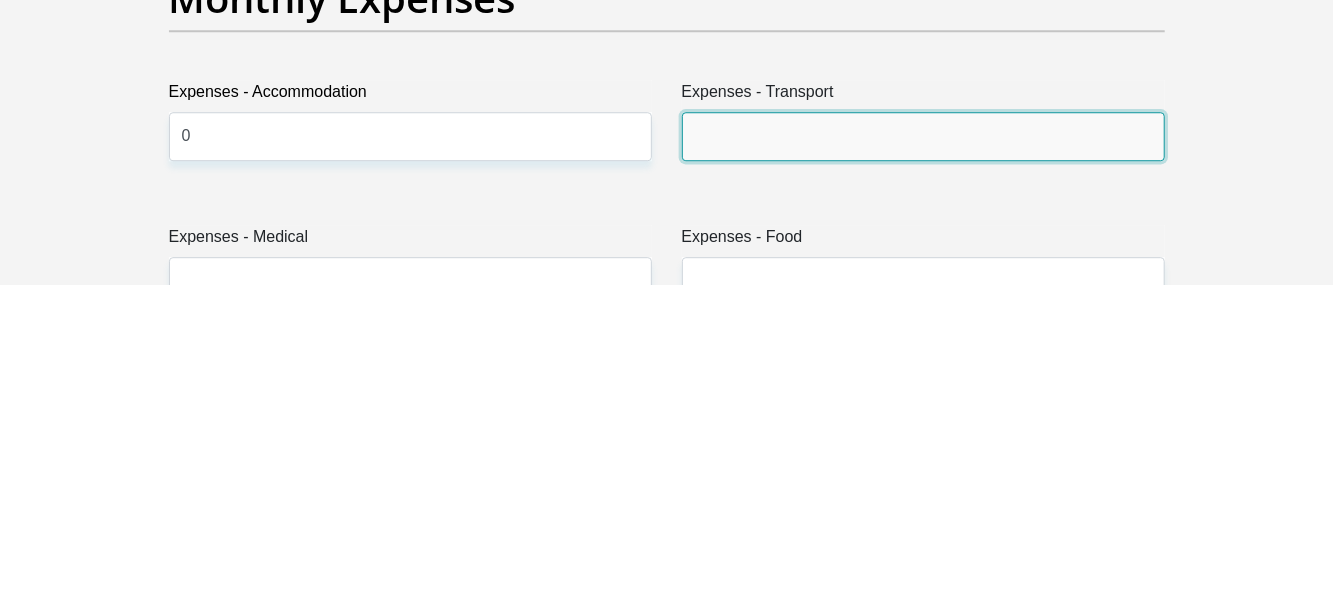 click on "Expenses - Transport" at bounding box center [923, 456] 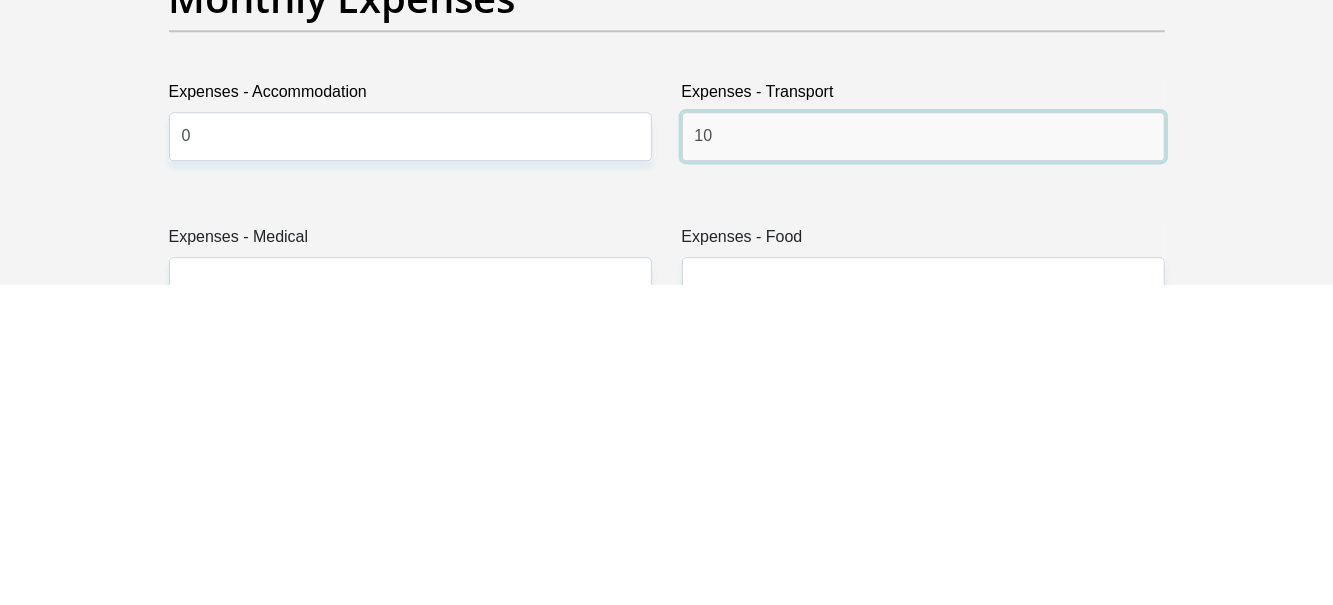 type on "1" 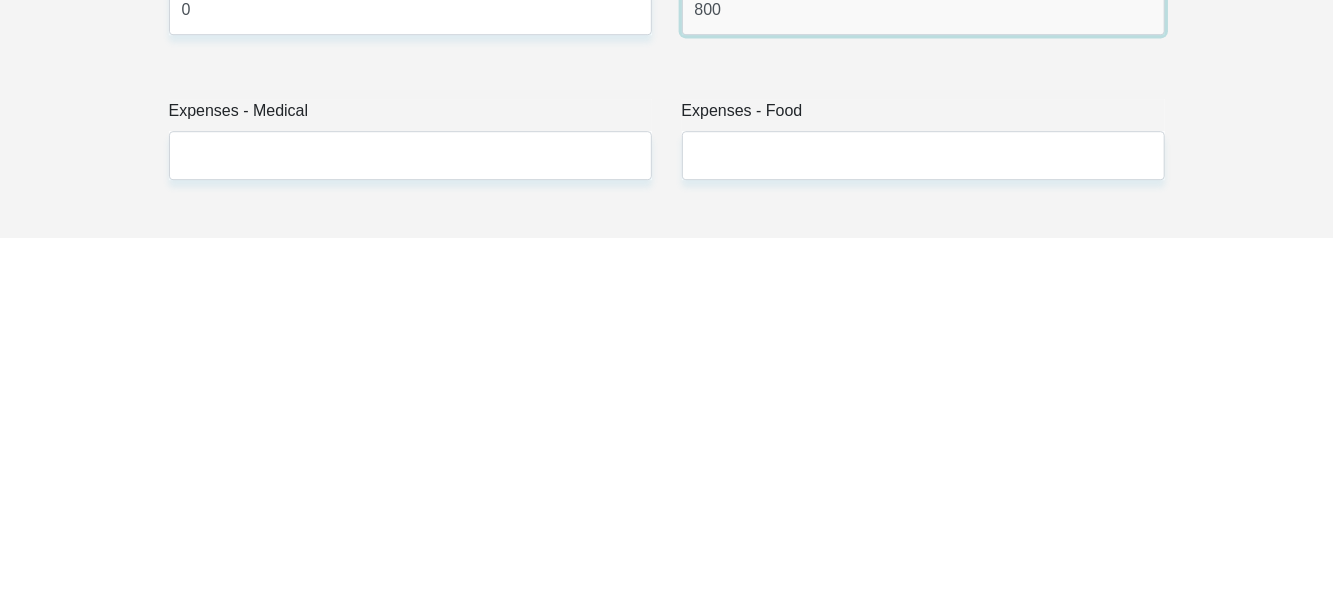 type on "800" 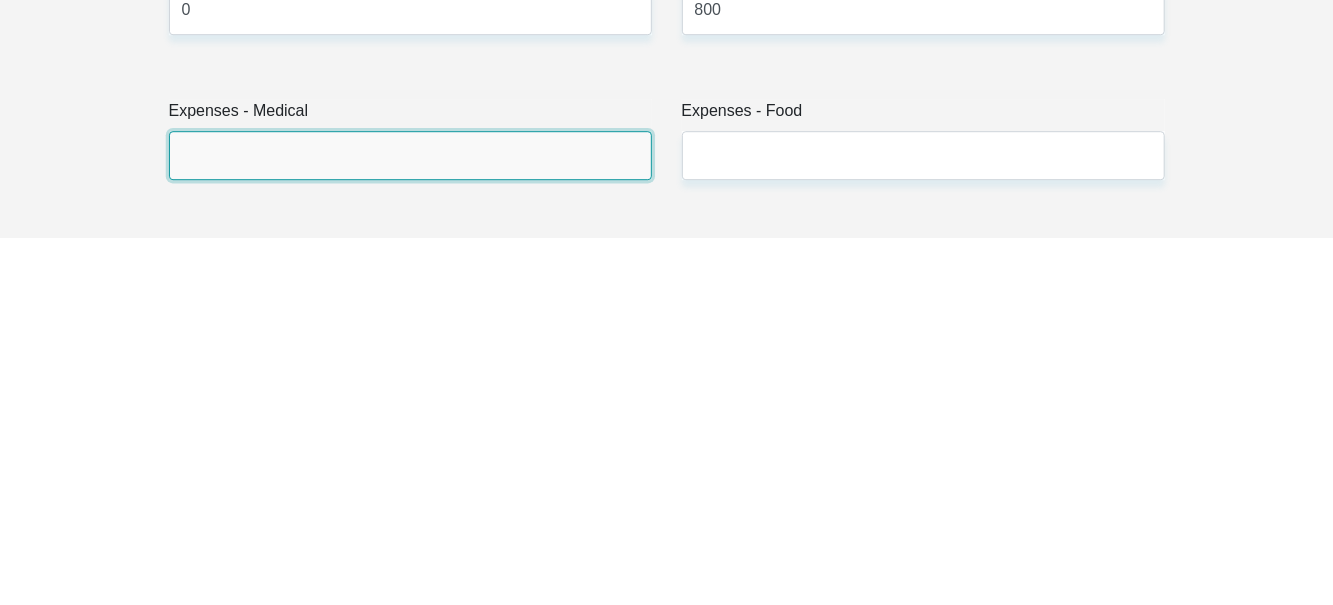 click on "Expenses - Medical" at bounding box center (410, 523) 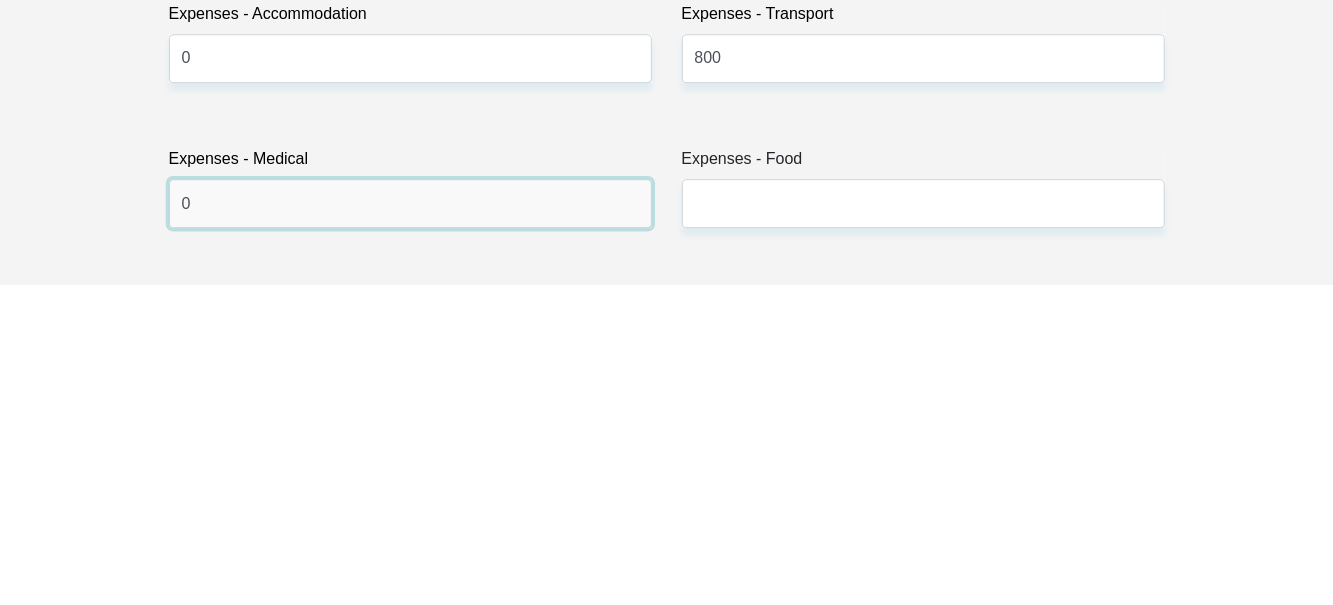 type on "0" 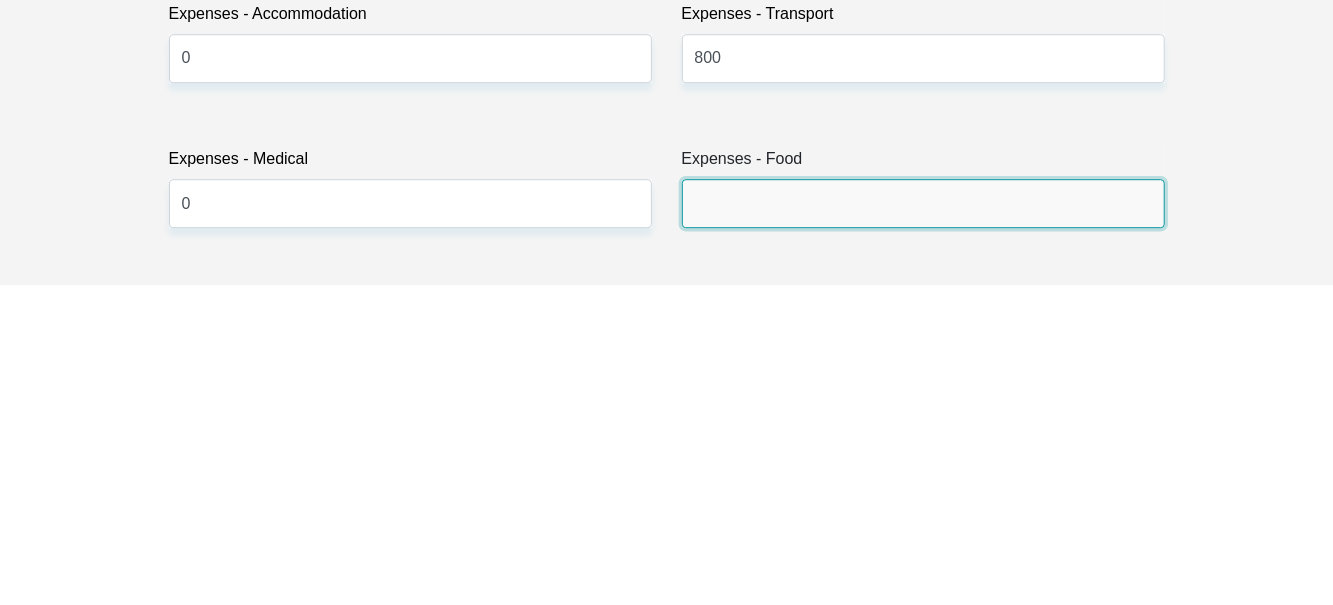 click on "Expenses - Food" at bounding box center (923, 523) 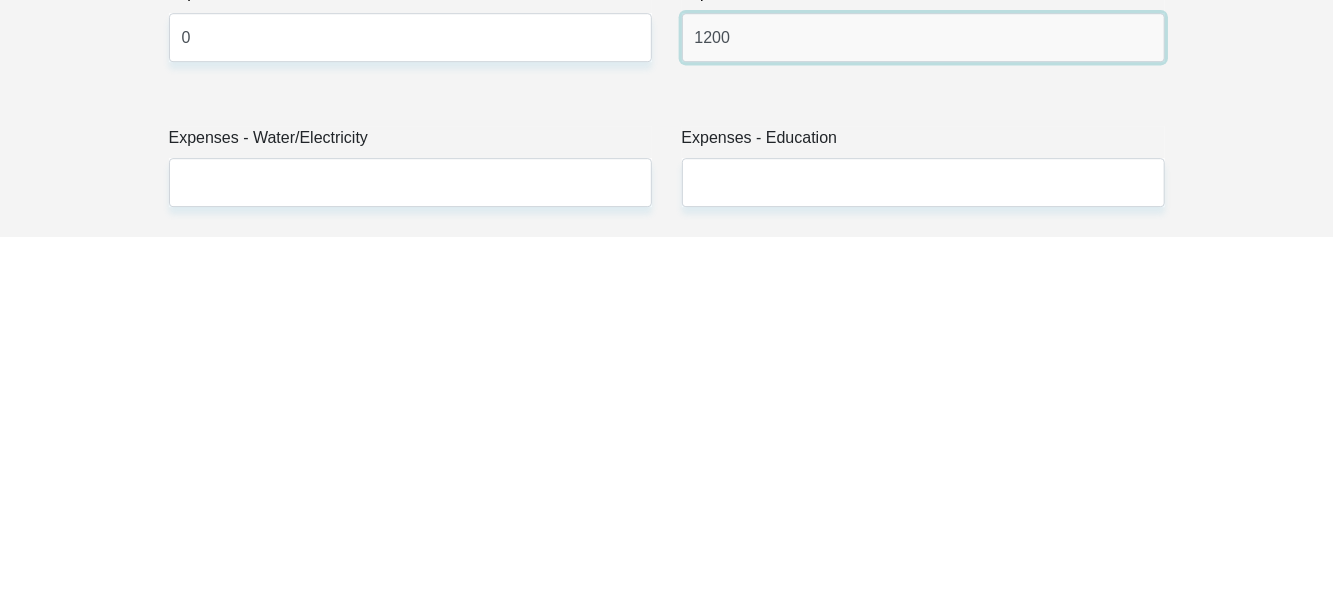 scroll, scrollTop: 2862, scrollLeft: 0, axis: vertical 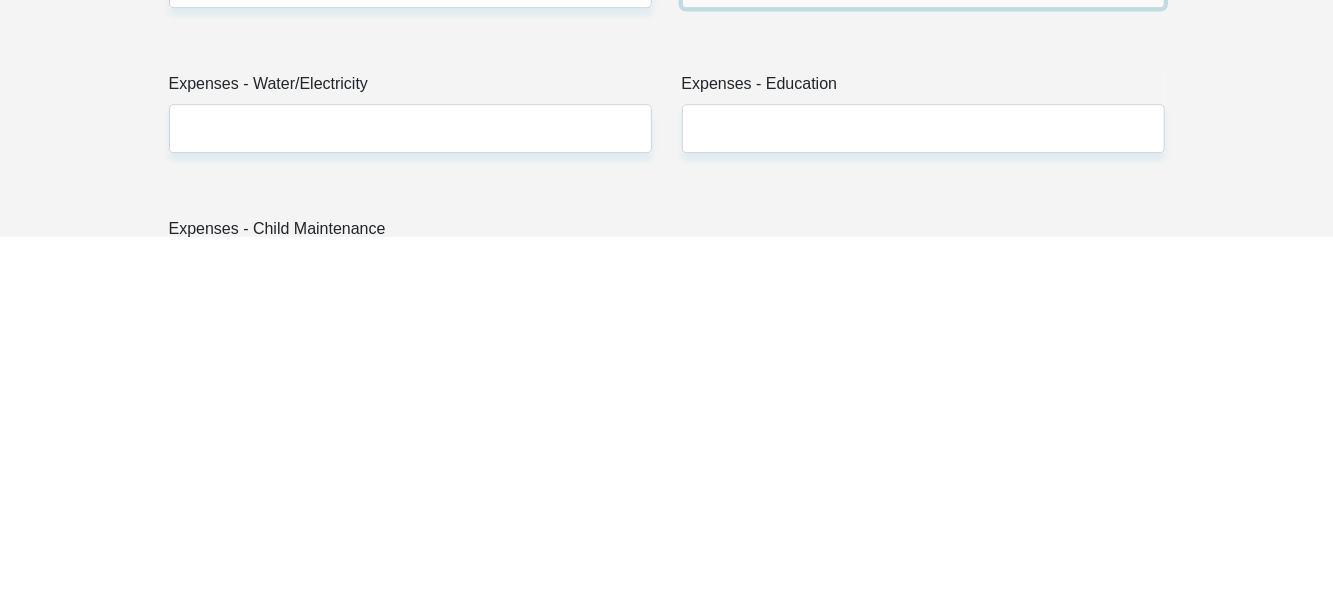 type on "1200" 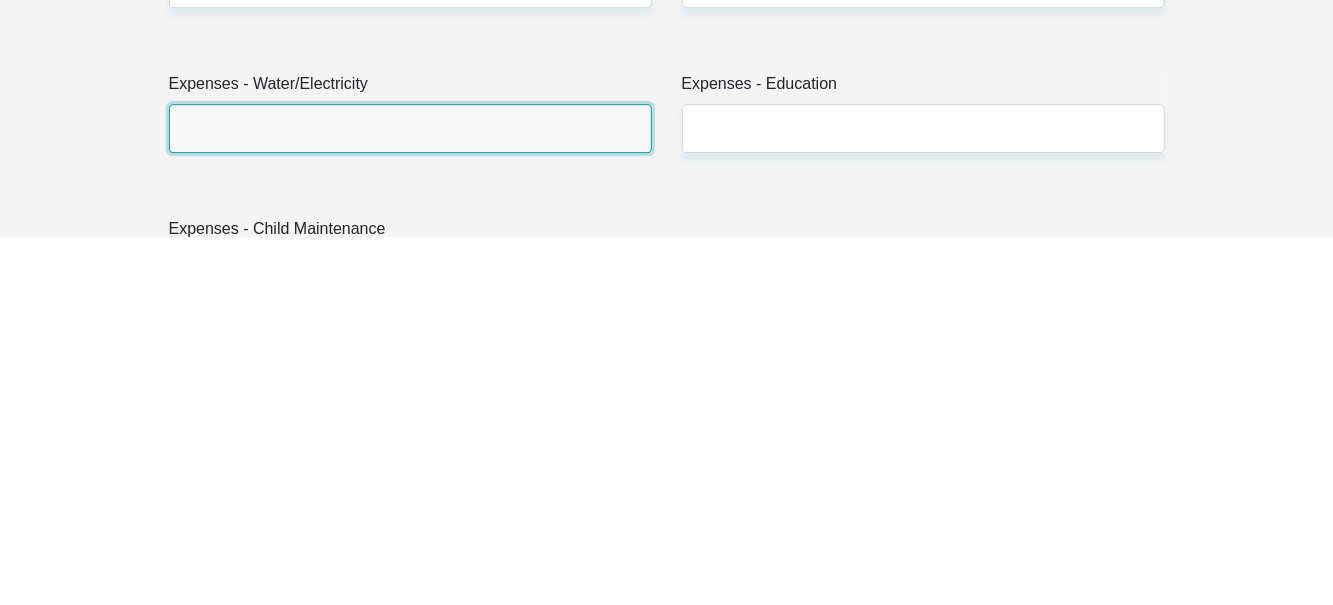 click on "Expenses - Water/Electricity" at bounding box center [410, 496] 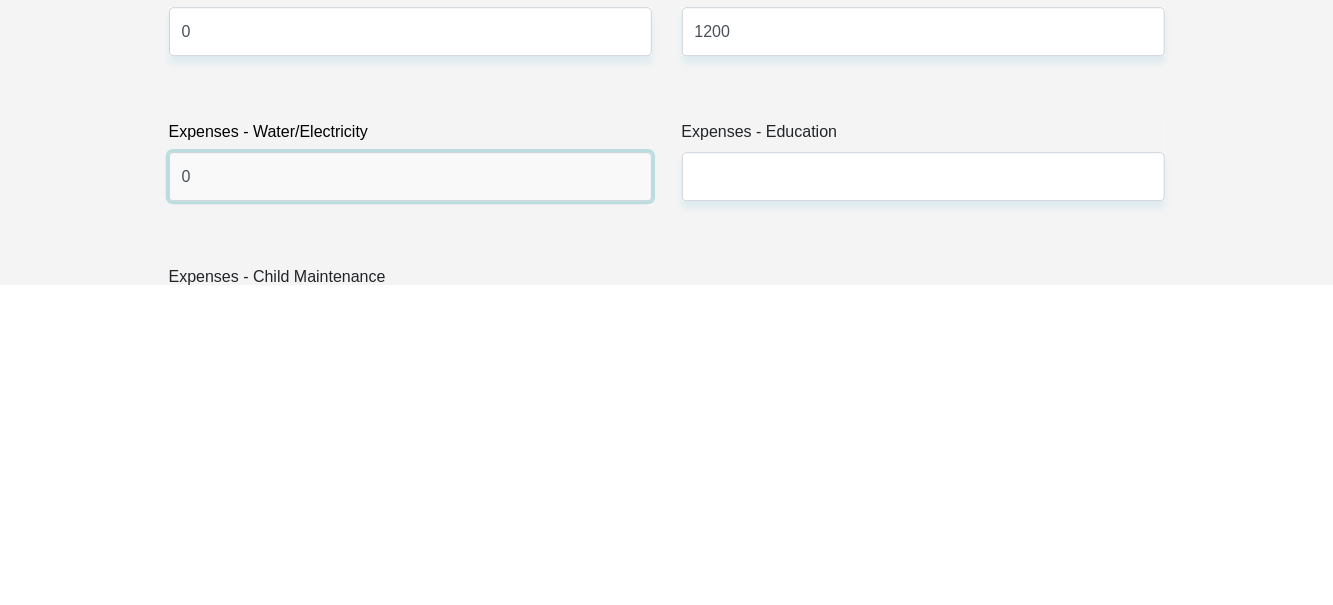 type on "0" 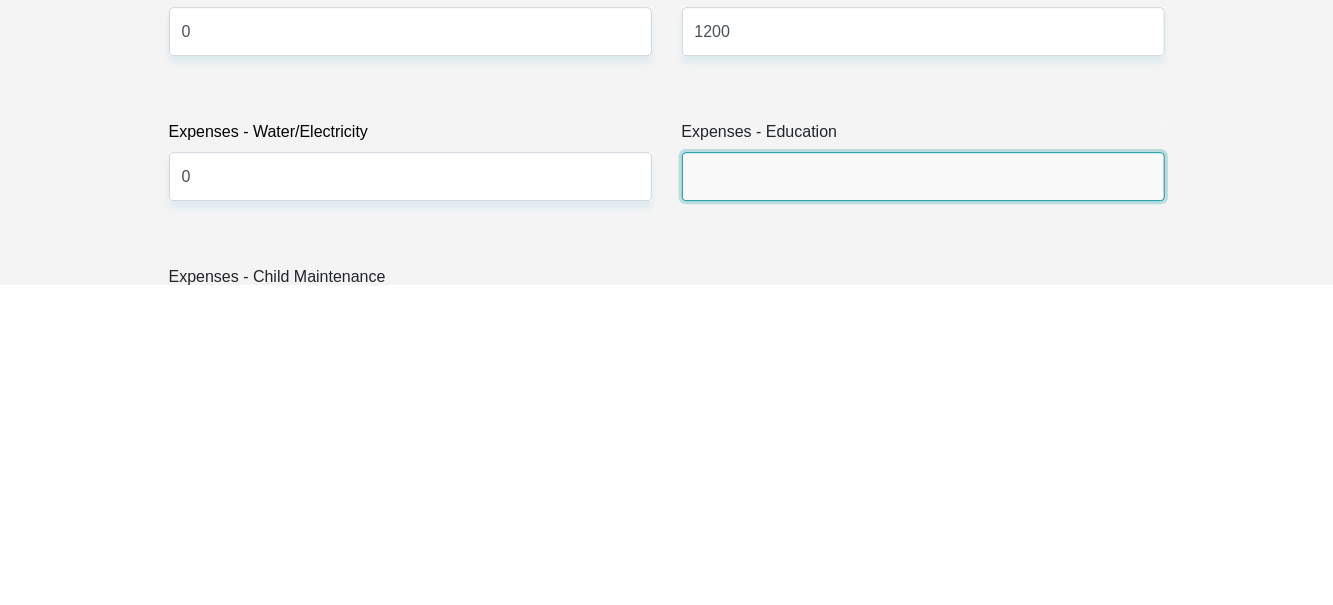 click on "Expenses - Education" at bounding box center [923, 496] 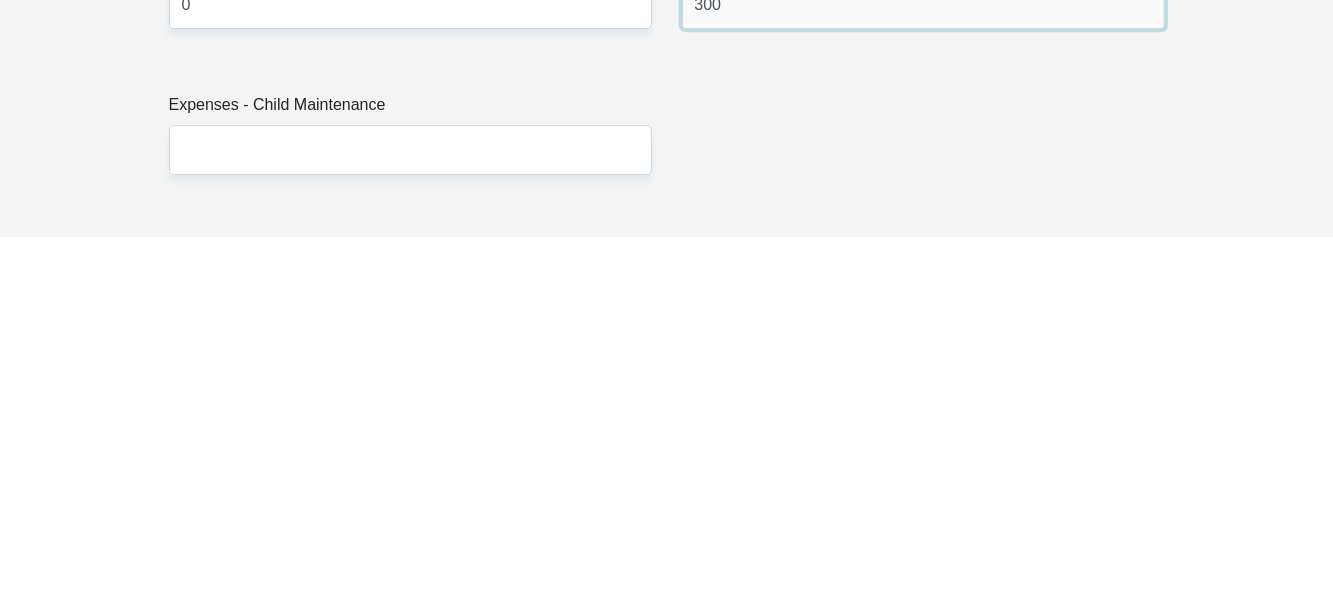 scroll, scrollTop: 3000, scrollLeft: 0, axis: vertical 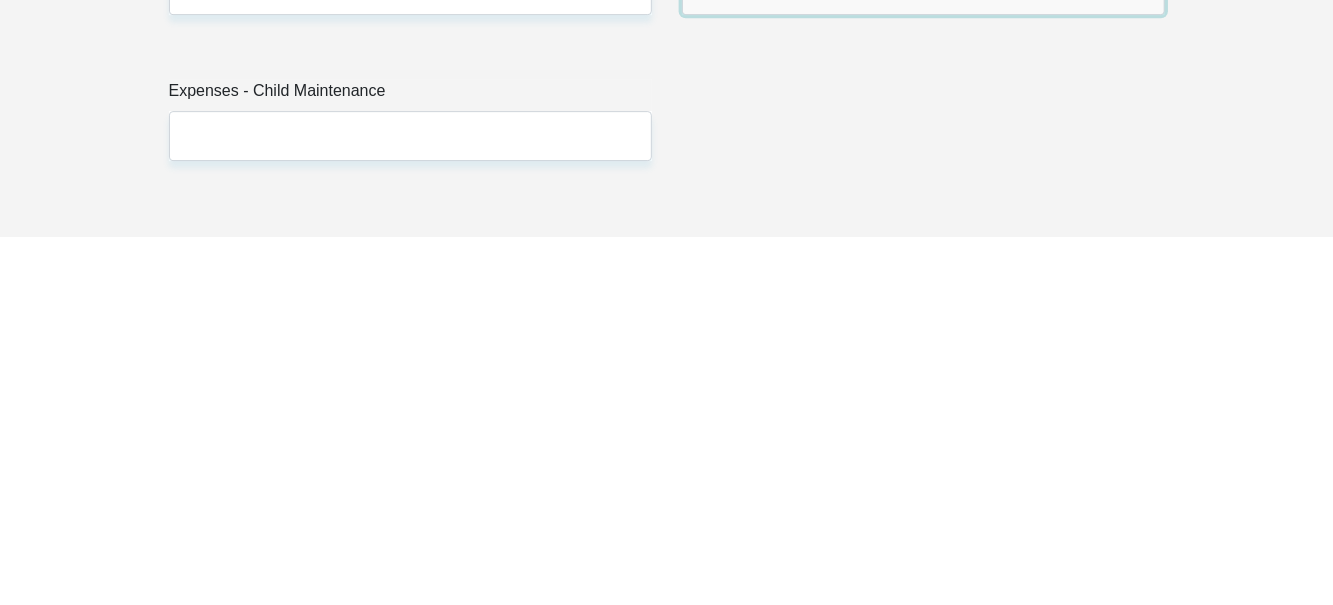 type on "300" 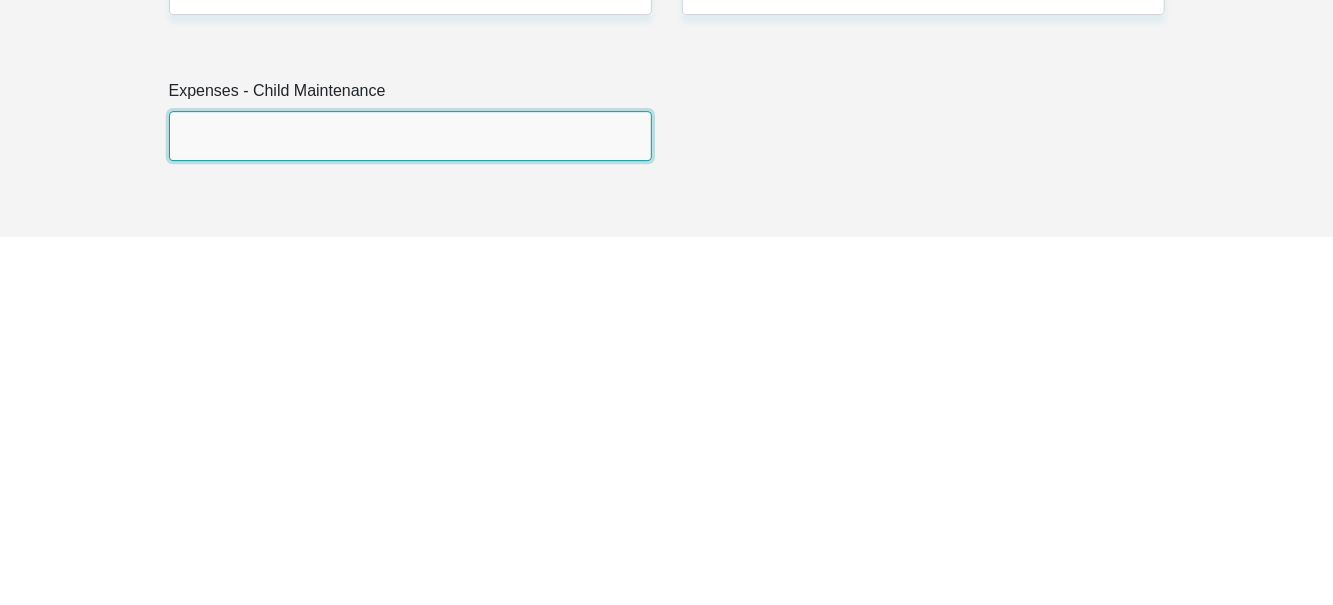 click on "Expenses - Child Maintenance" at bounding box center [410, 503] 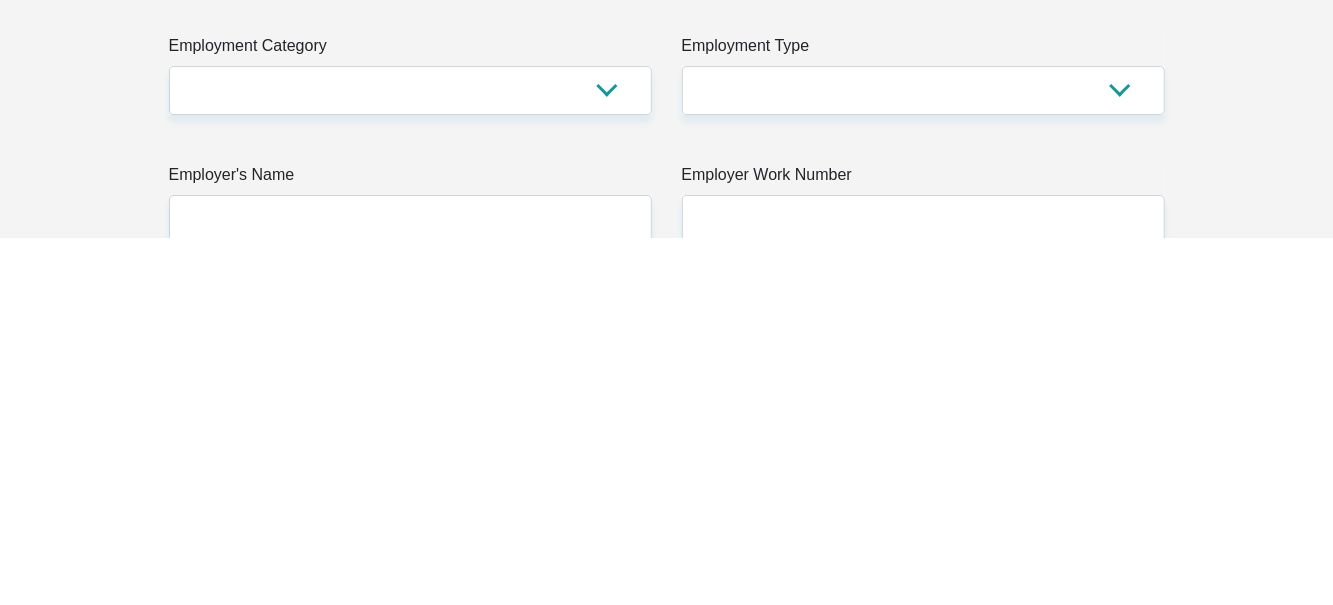 type on "0" 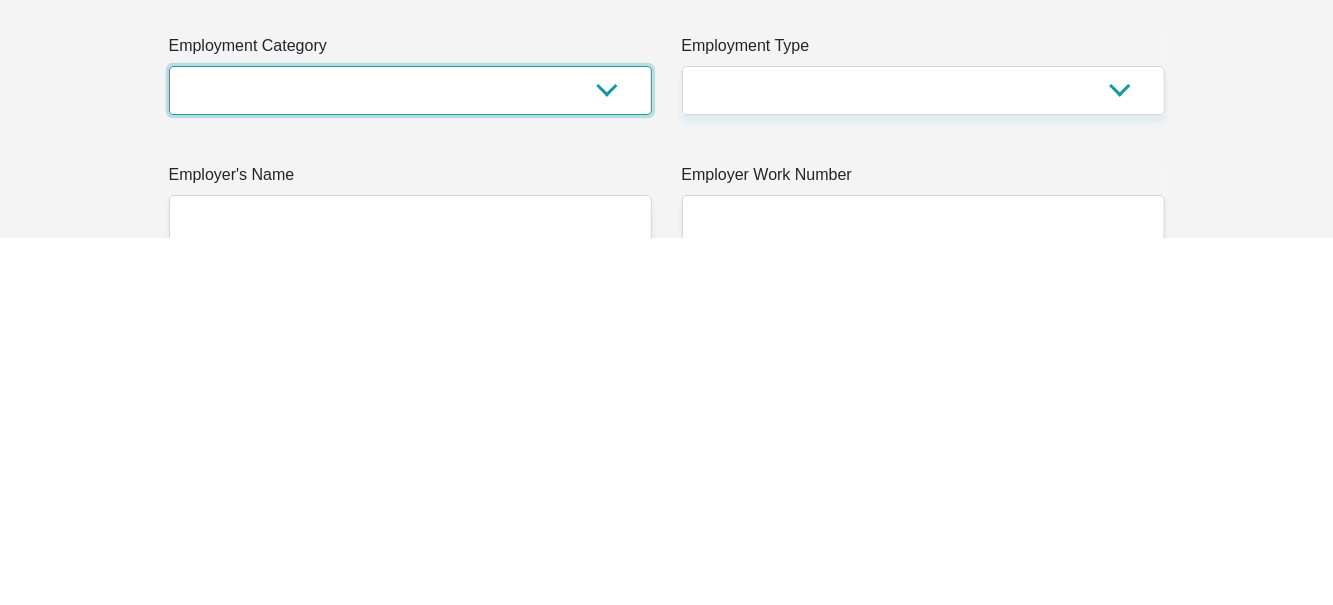 click on "AGRICULTURE
ALCOHOL & TOBACCO
CONSTRUCTION MATERIALS
METALLURGY
EQUIPMENT FOR RENEWABLE ENERGY
SPECIALIZED CONTRACTORS
CAR
GAMING (INCL. INTERNET
OTHER WHOLESALE
UNLICENSED PHARMACEUTICALS
CURRENCY EXCHANGE HOUSES
OTHER FINANCIAL INSTITUTIONS & INSURANCE
REAL ESTATE AGENTS
OIL & GAS
OTHER MATERIALS (E.G. IRON ORE)
PRECIOUS STONES & PRECIOUS METALS
POLITICAL ORGANIZATIONS
RELIGIOUS ORGANIZATIONS(NOT SECTS)
ACTI. HAVING BUSINESS DEAL WITH PUBLIC ADMINISTRATION
LAUNDROMATS" at bounding box center (410, 457) 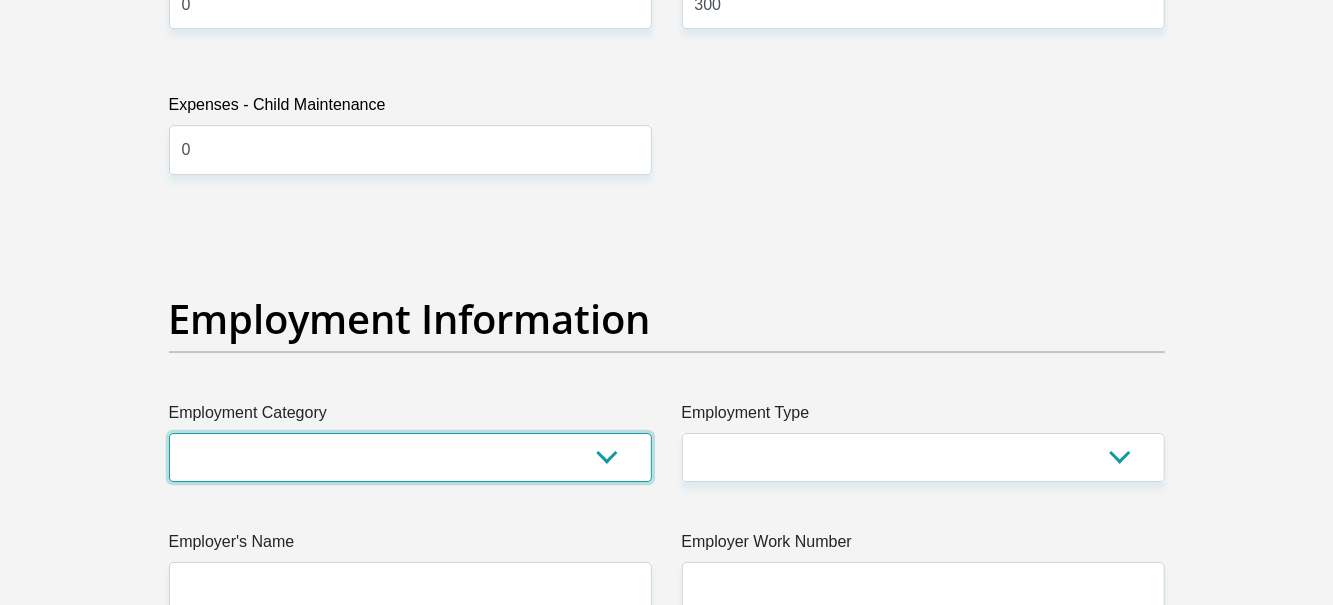 click on "AGRICULTURE
ALCOHOL & TOBACCO
CONSTRUCTION MATERIALS
METALLURGY
EQUIPMENT FOR RENEWABLE ENERGY
SPECIALIZED CONTRACTORS
CAR
GAMING (INCL. INTERNET
OTHER WHOLESALE
UNLICENSED PHARMACEUTICALS
CURRENCY EXCHANGE HOUSES
OTHER FINANCIAL INSTITUTIONS & INSURANCE
REAL ESTATE AGENTS
OIL & GAS
OTHER MATERIALS (E.G. IRON ORE)
PRECIOUS STONES & PRECIOUS METALS
POLITICAL ORGANIZATIONS
RELIGIOUS ORGANIZATIONS(NOT SECTS)
ACTI. HAVING BUSINESS DEAL WITH PUBLIC ADMINISTRATION
LAUNDROMATS" at bounding box center (410, 457) 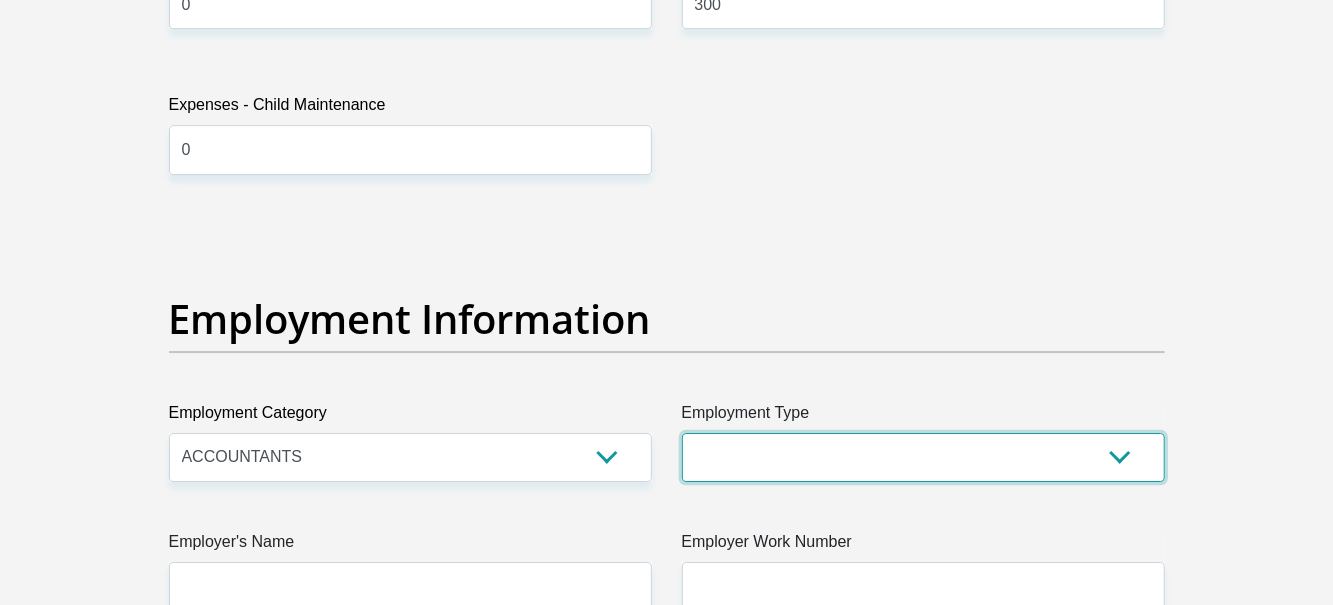 click on "College/Lecturer
Craft Seller
Creative
Driver
Executive
Farmer
Forces - Non Commissioned
Forces - Officer
Hawker
Housewife
Labourer
Licenced Professional
Manager
Miner
Non Licenced Professional
Office Staff/Clerk
Outside Worker
Pensioner
Permanent Teacher
Production/Manufacturing
Sales
Self-Employed
Semi-Professional Worker
Service Industry  Social Worker  Student" at bounding box center (923, 457) 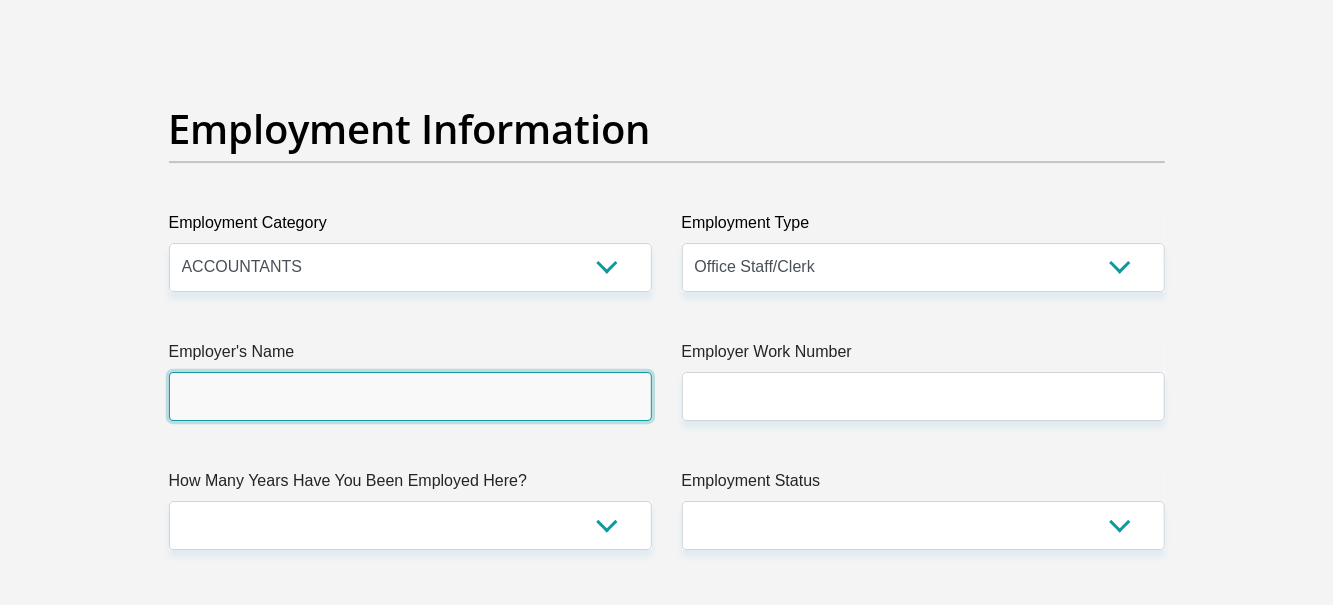 click on "Employer's Name" at bounding box center (410, 396) 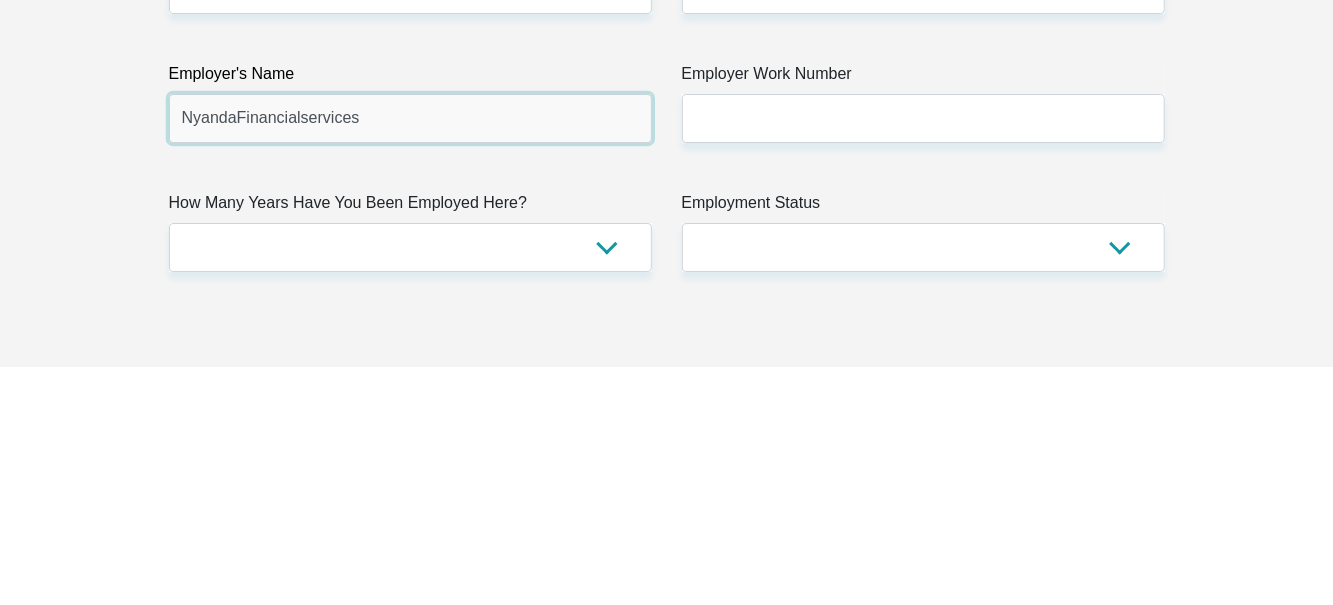 scroll, scrollTop: 3584, scrollLeft: 0, axis: vertical 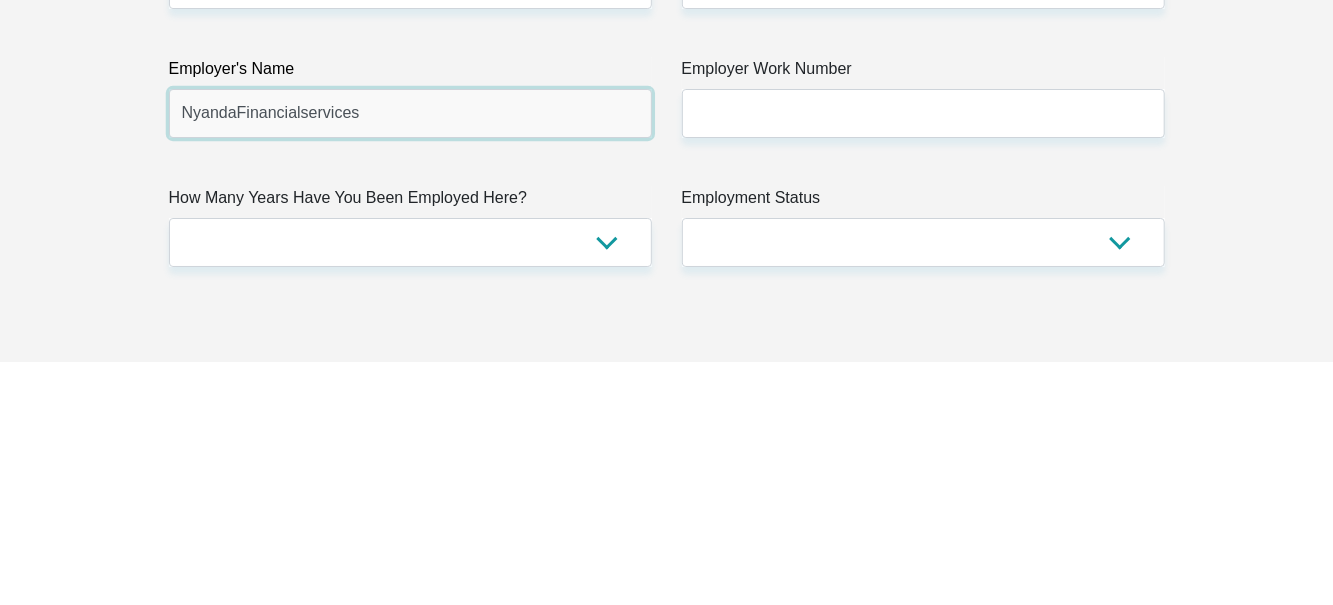 type on "NyandaFinancialservices" 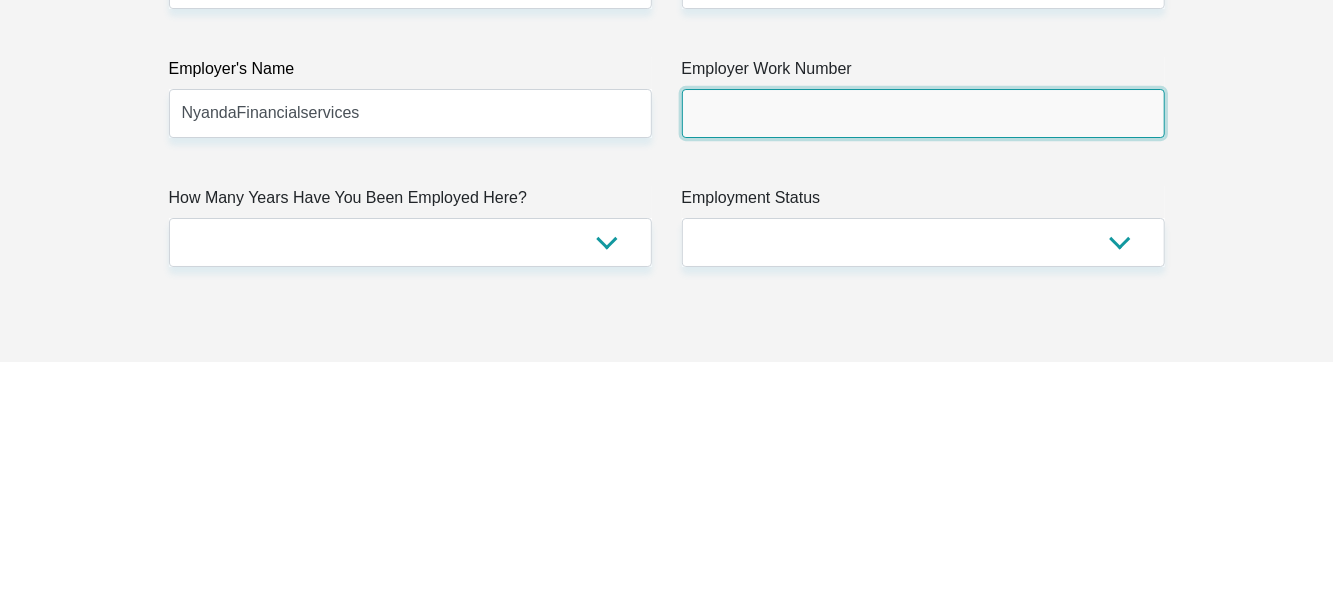 click on "Employer Work Number" at bounding box center (923, 356) 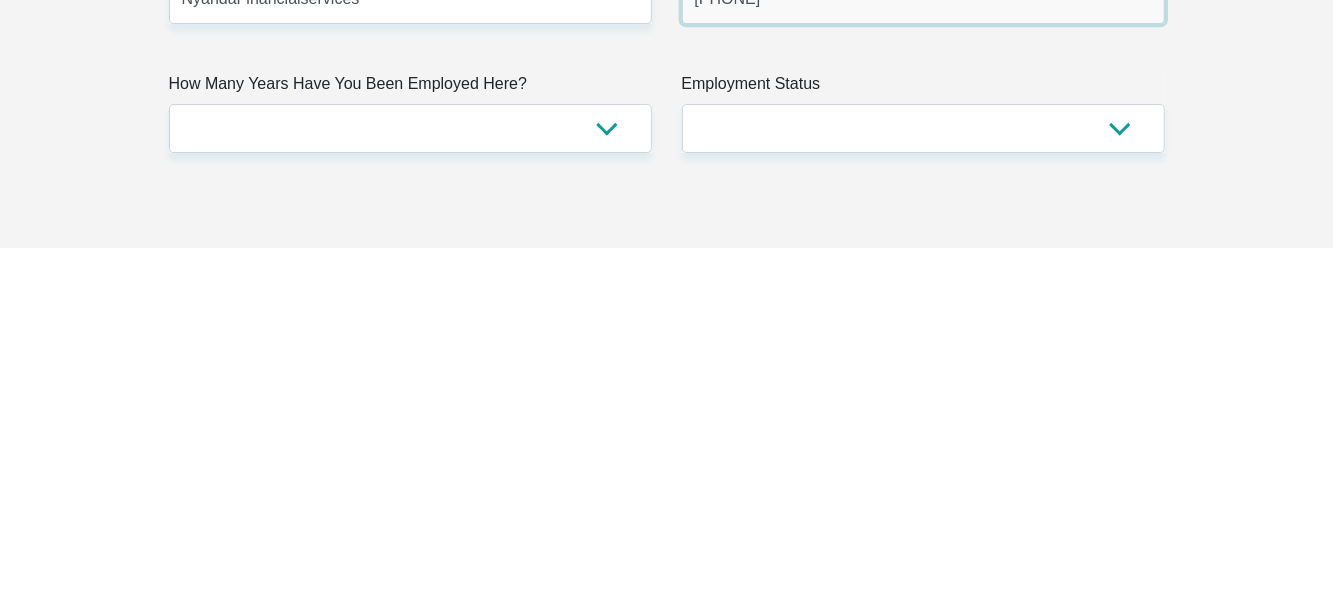 scroll, scrollTop: 3584, scrollLeft: 0, axis: vertical 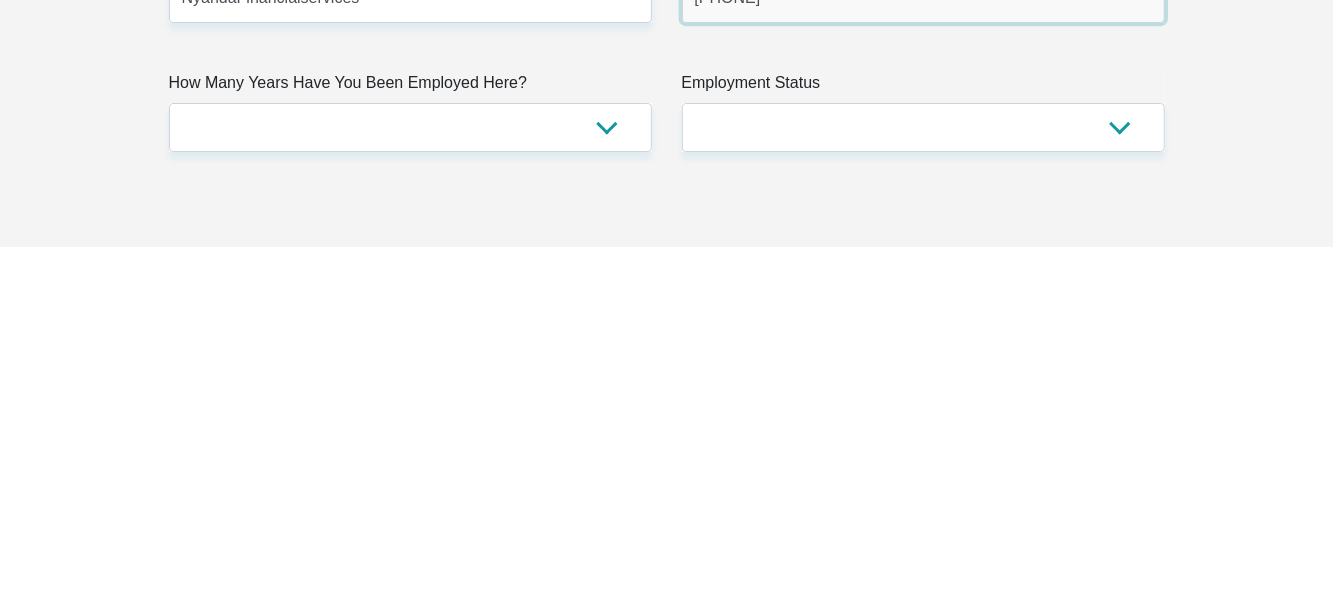 type on "0343181706" 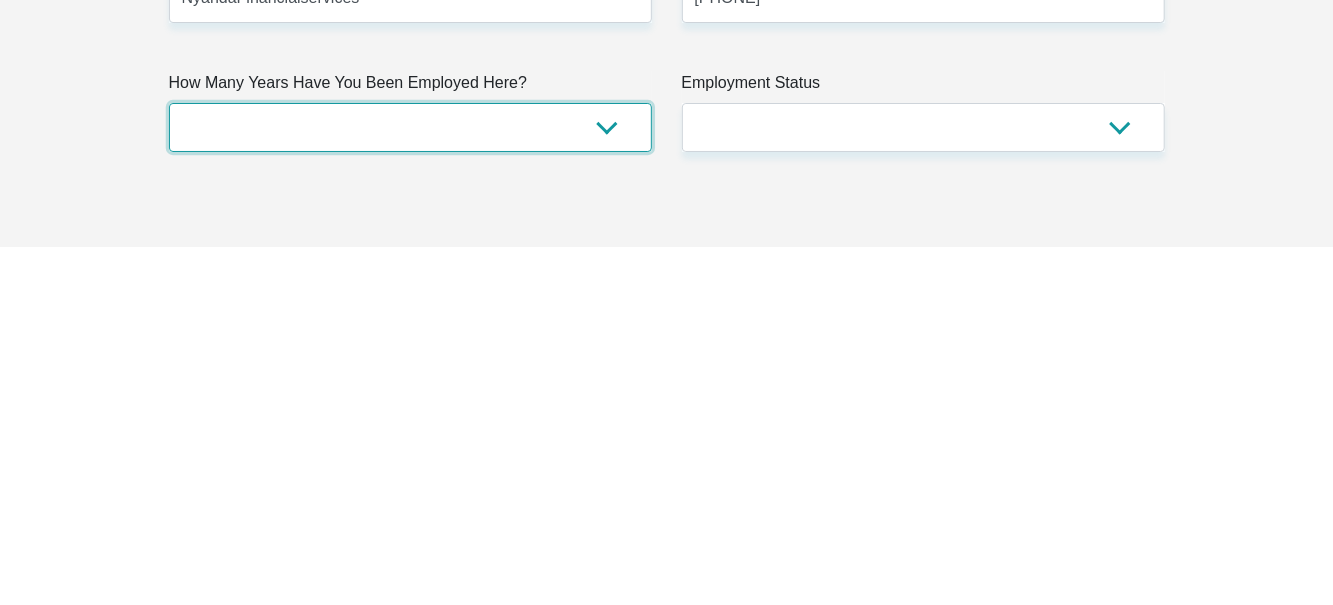 click on "less than 1 year
1-3 years
3-5 years
5+ years" at bounding box center (410, 485) 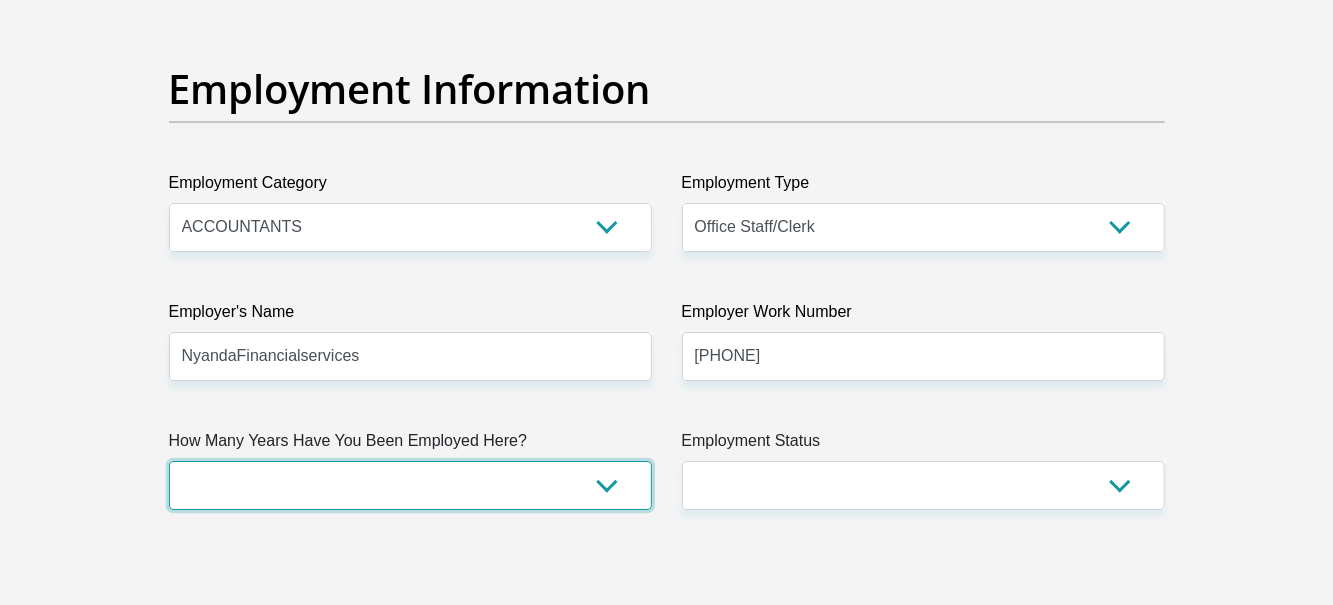 select on "48" 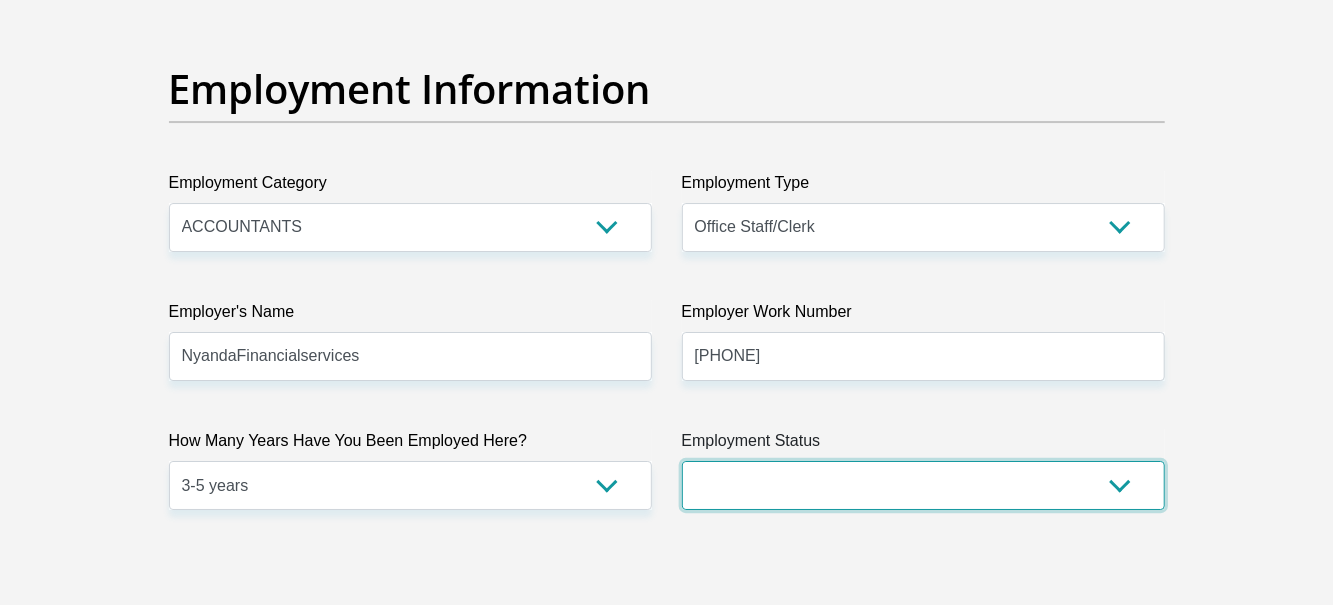 click on "Permanent/Full-time
Part-time/Casual
Contract Worker
Self-Employed
Housewife
Retired
Student
Medically Boarded
Disability
Unemployed" at bounding box center (923, 485) 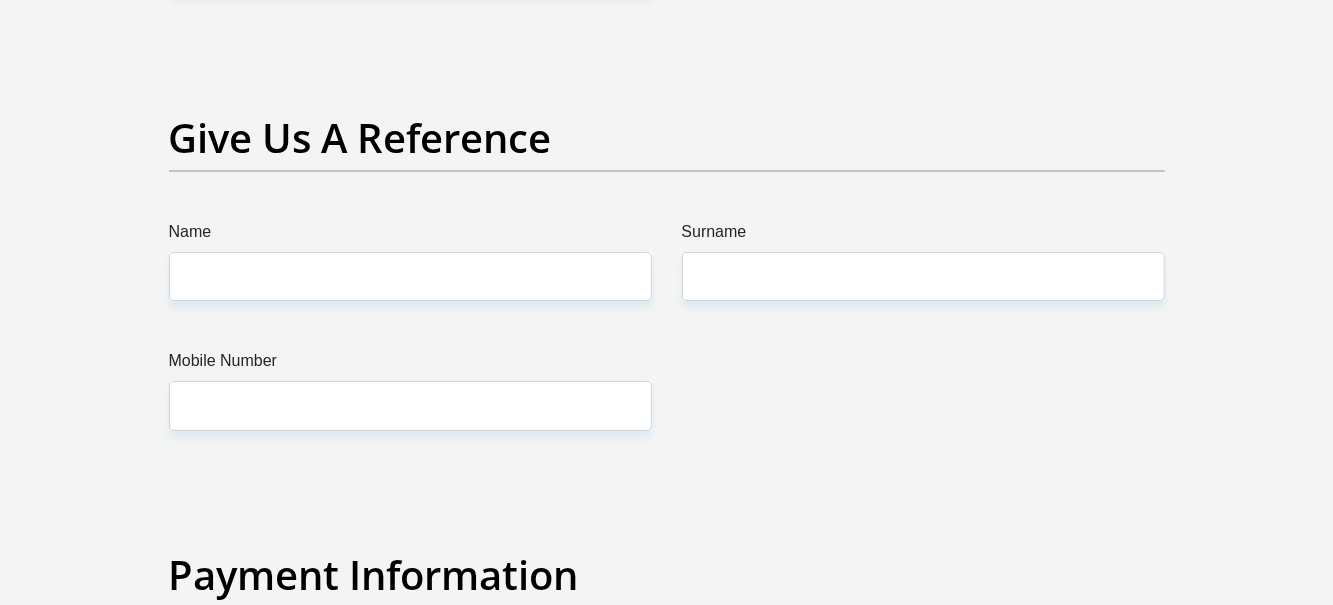 scroll, scrollTop: 4101, scrollLeft: 0, axis: vertical 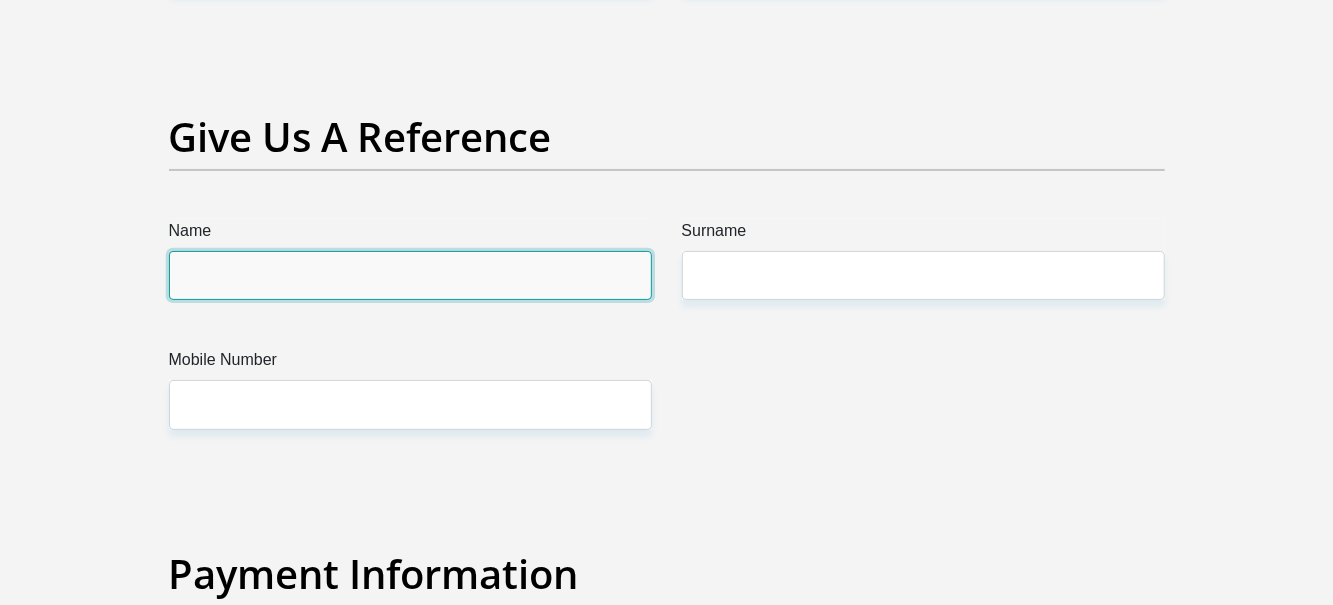 click on "Name" at bounding box center [410, 275] 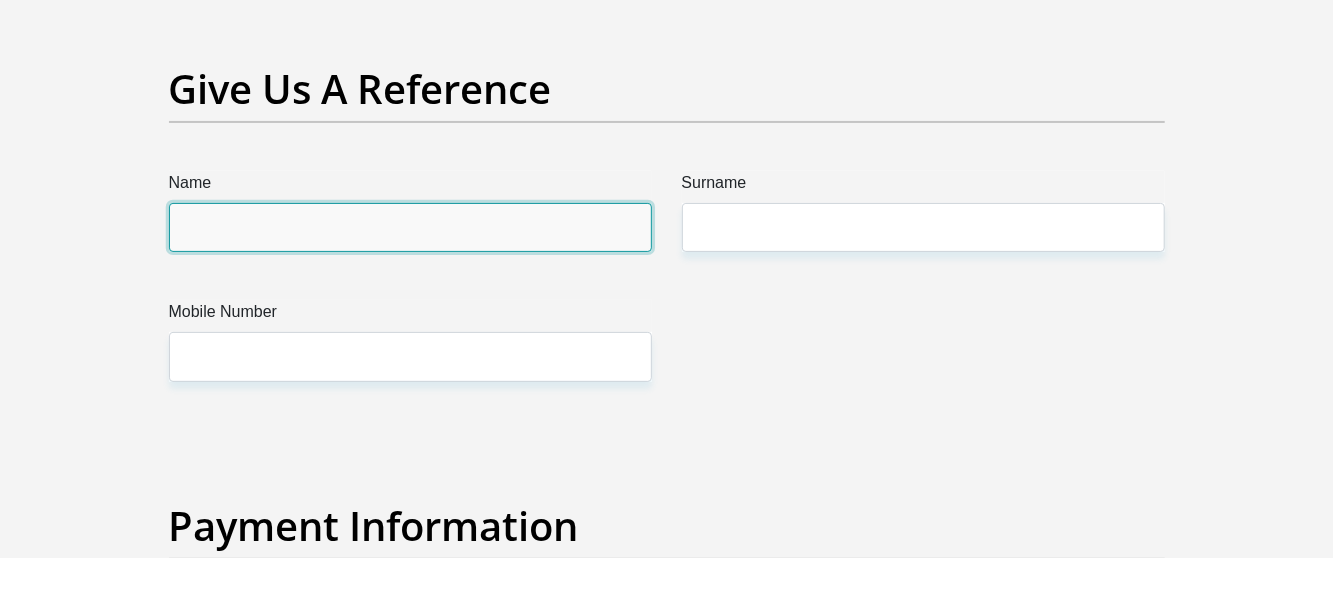 scroll, scrollTop: 4110, scrollLeft: 0, axis: vertical 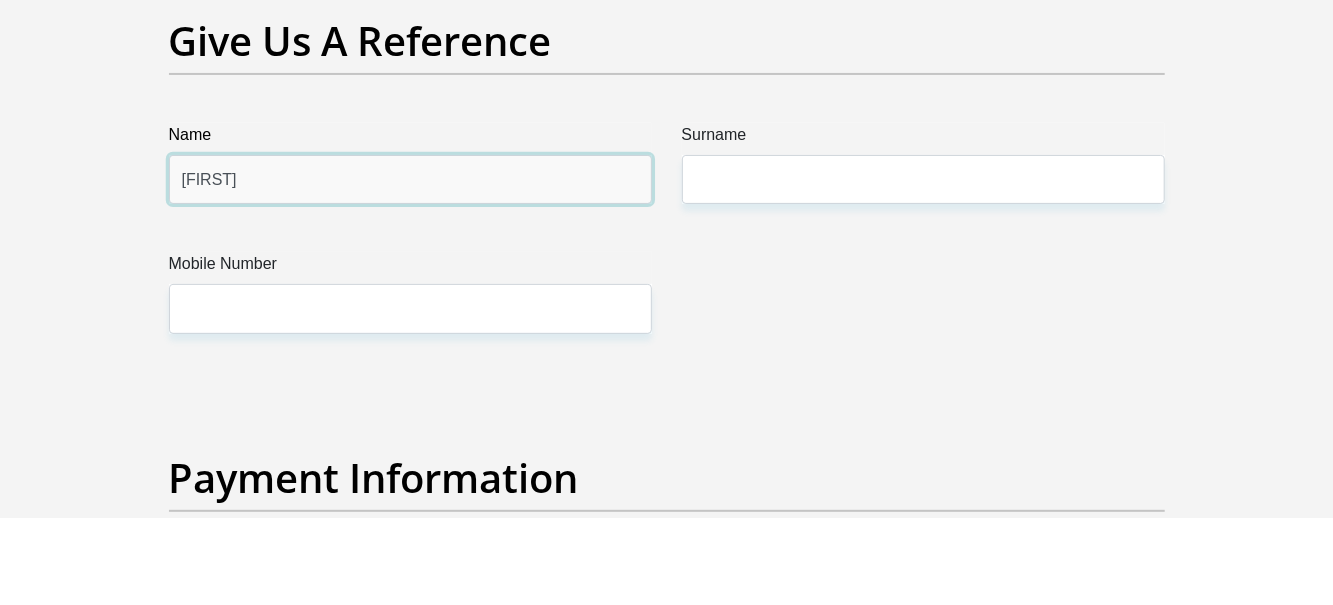 type on "Thoko" 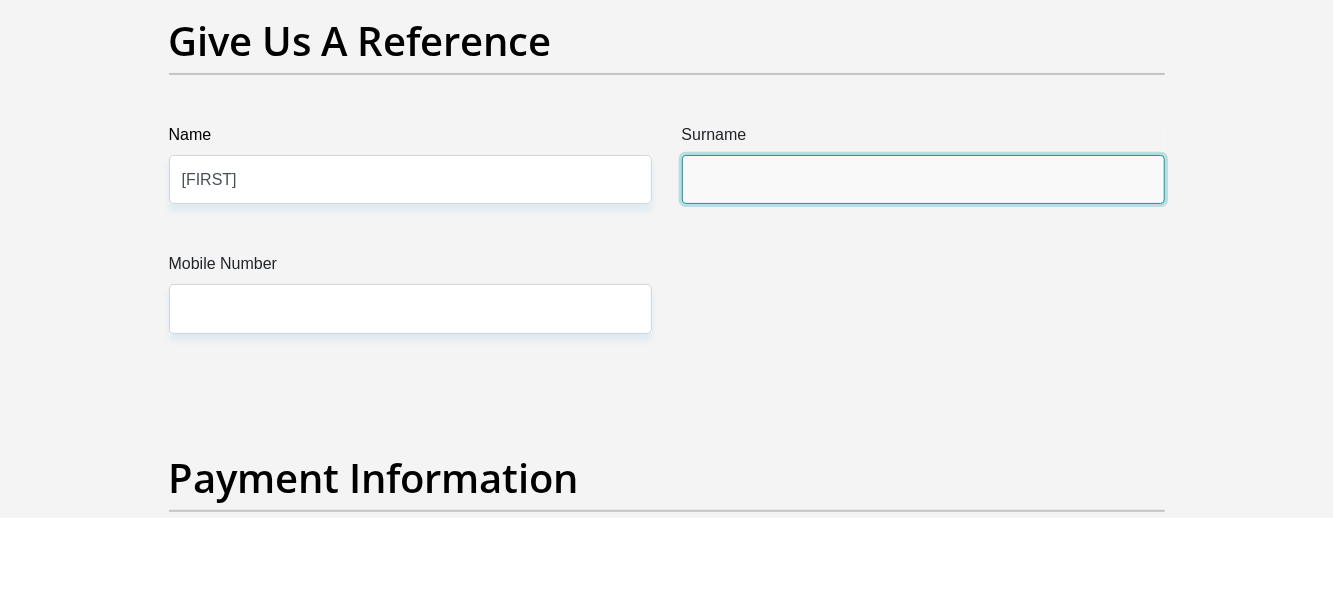 click on "Surname" at bounding box center (923, 266) 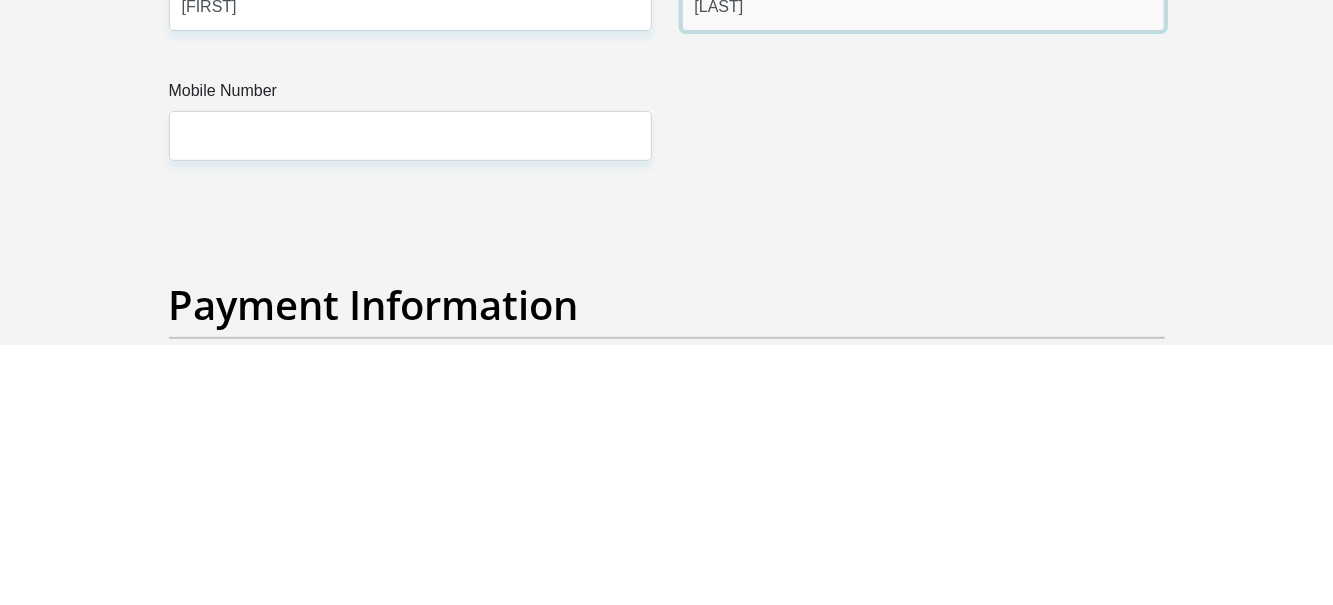 scroll, scrollTop: 4110, scrollLeft: 0, axis: vertical 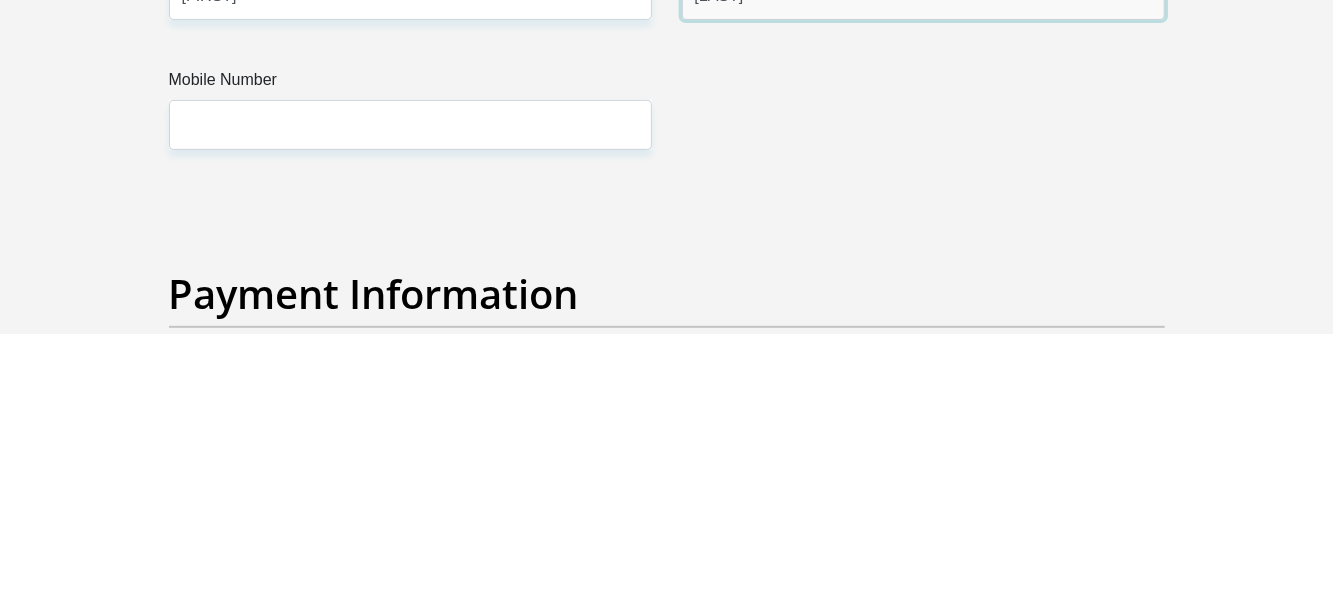 type on "Mdlalose" 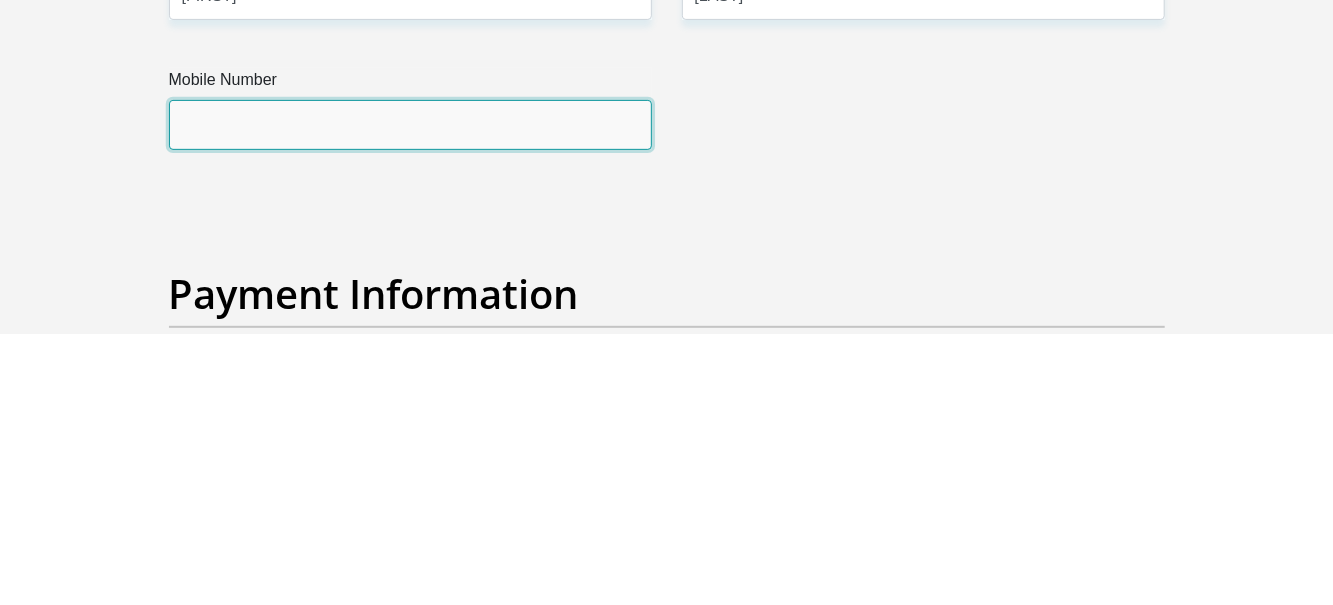 click on "Mobile Number" at bounding box center (410, 395) 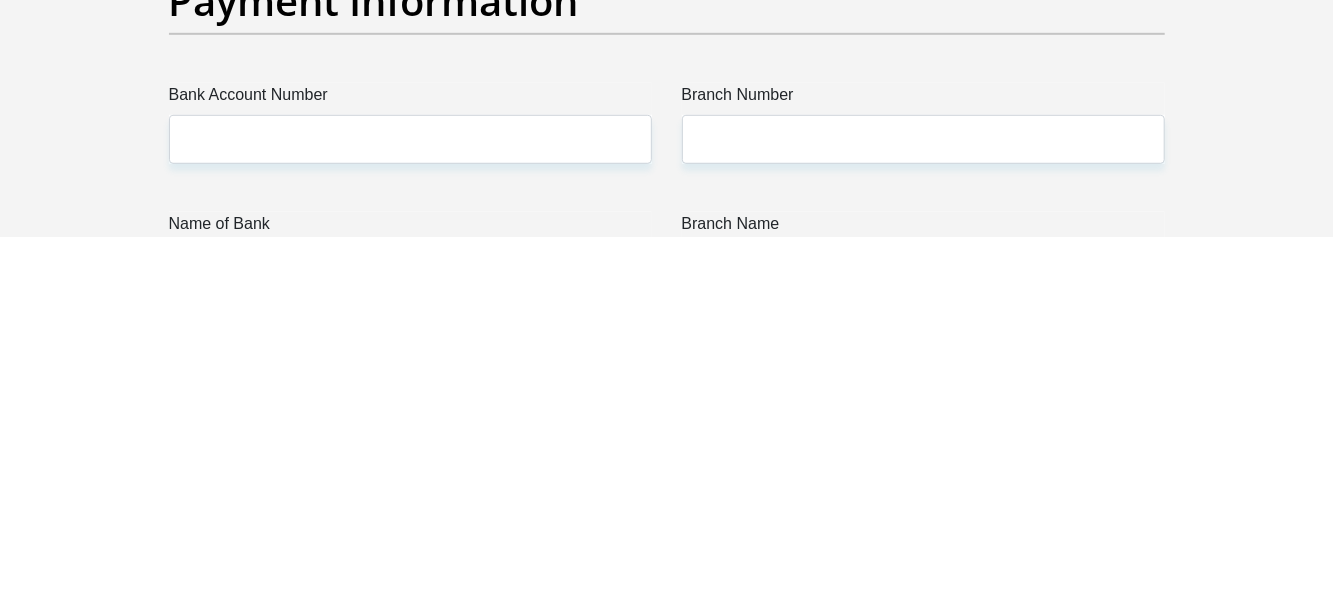 scroll, scrollTop: 4314, scrollLeft: 0, axis: vertical 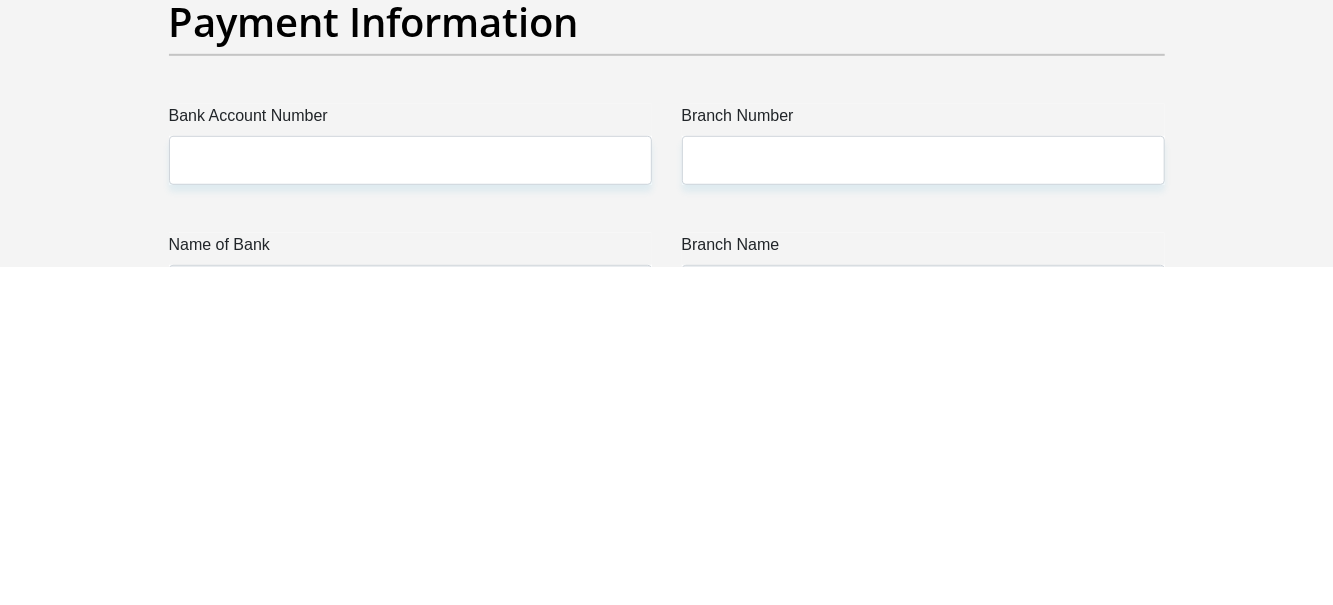 type on "0732047217" 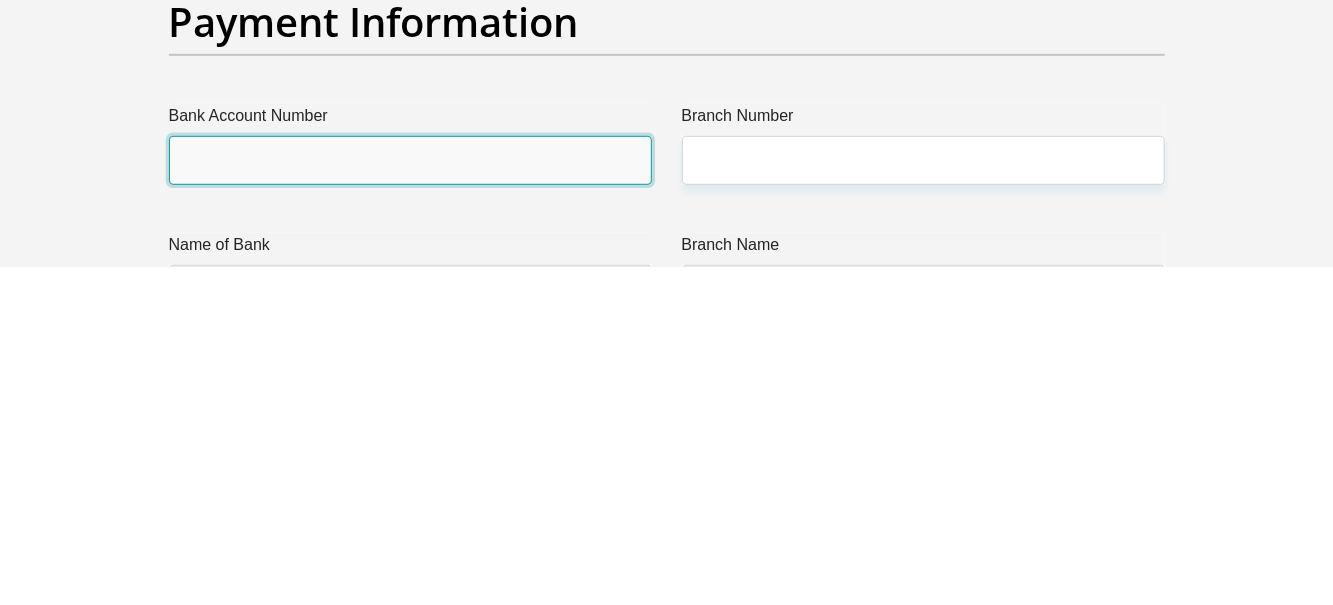 click on "Bank Account Number" at bounding box center (410, 499) 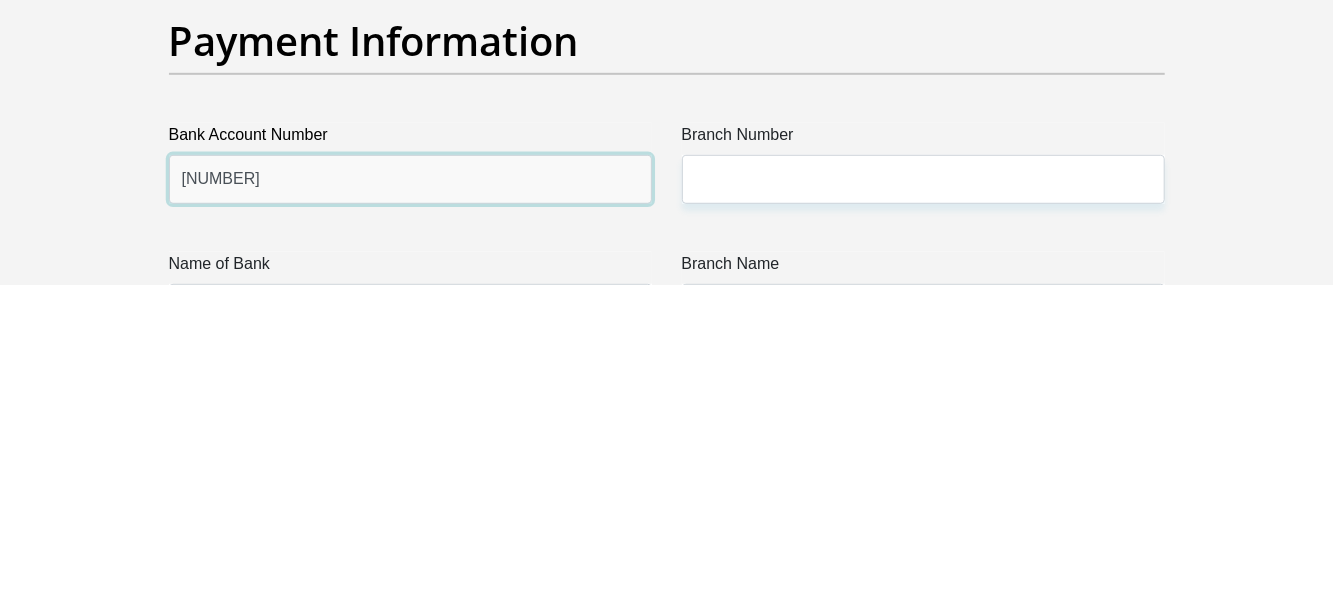 type on "1444071260" 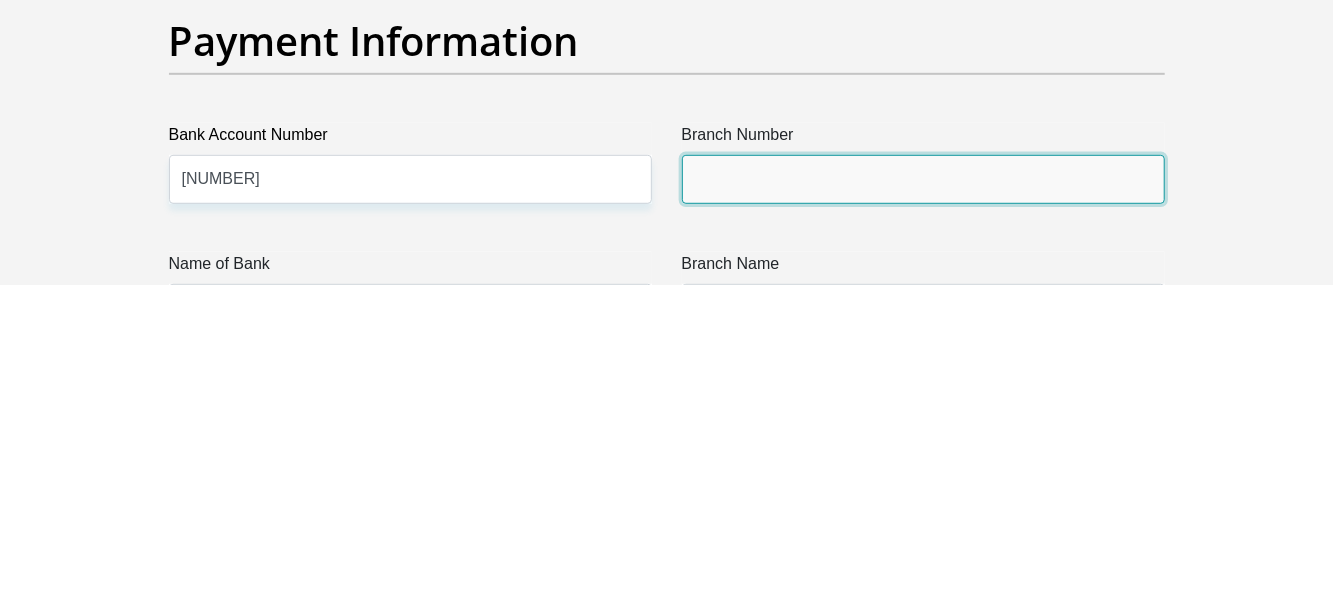 click on "Branch Number" at bounding box center [923, 499] 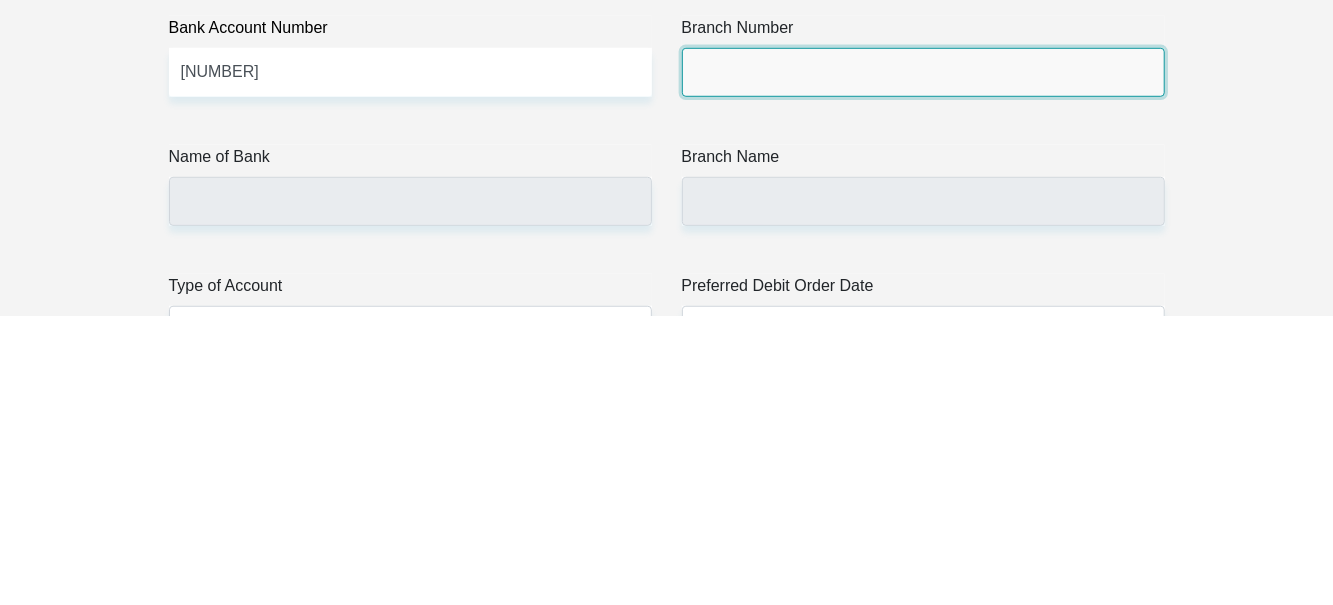 scroll, scrollTop: 4451, scrollLeft: 0, axis: vertical 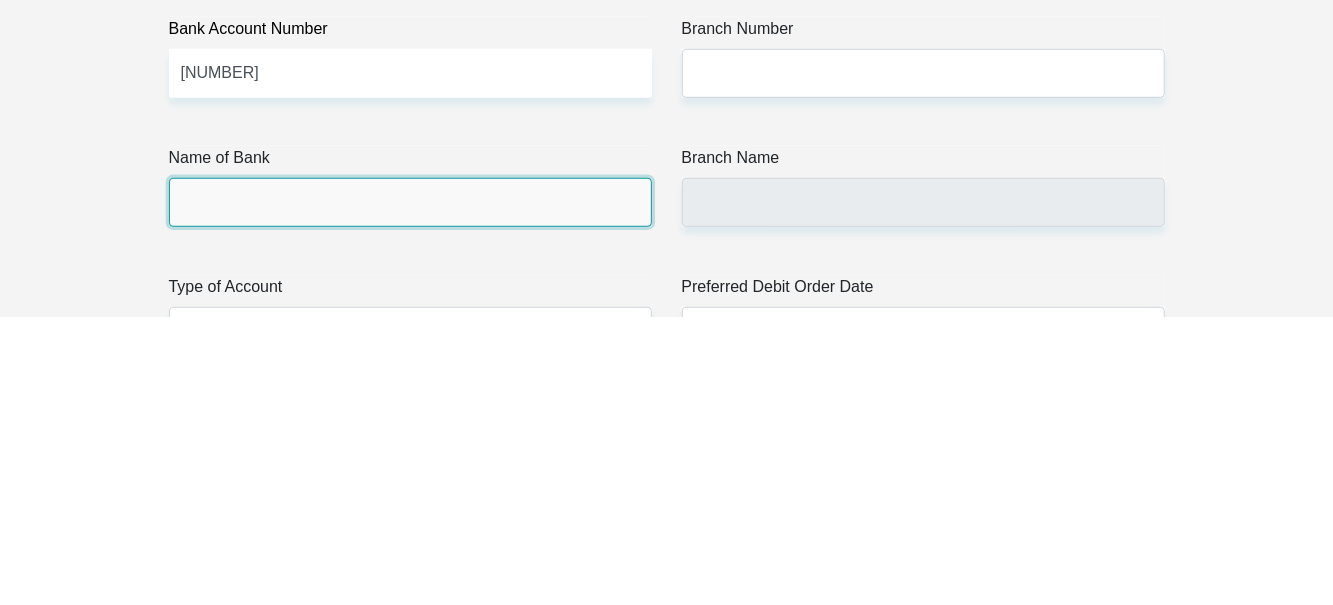 click on "Name of Bank" at bounding box center (410, 490) 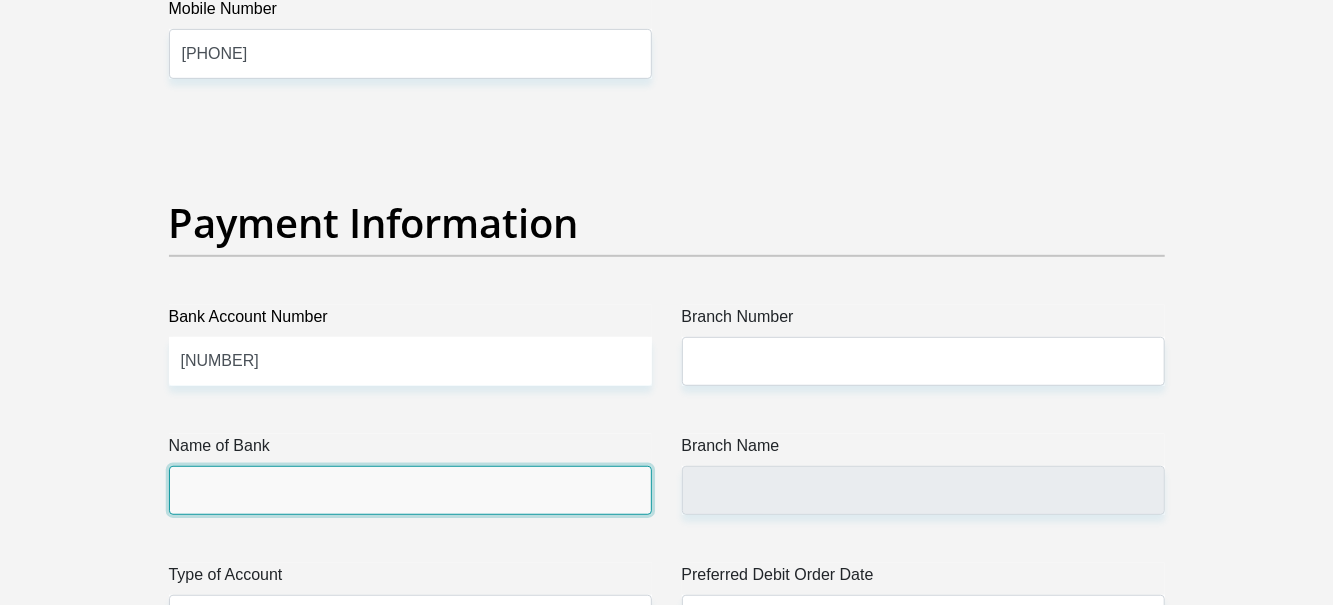 click on "Name of Bank" at bounding box center (410, 490) 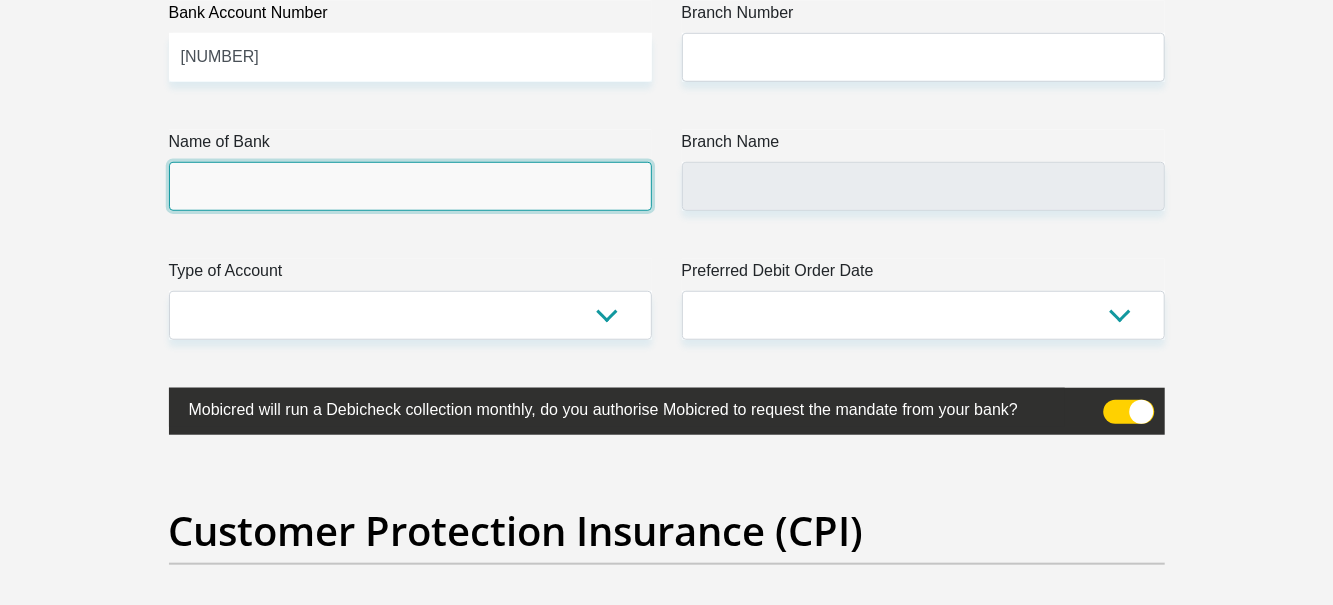scroll, scrollTop: 4636, scrollLeft: 0, axis: vertical 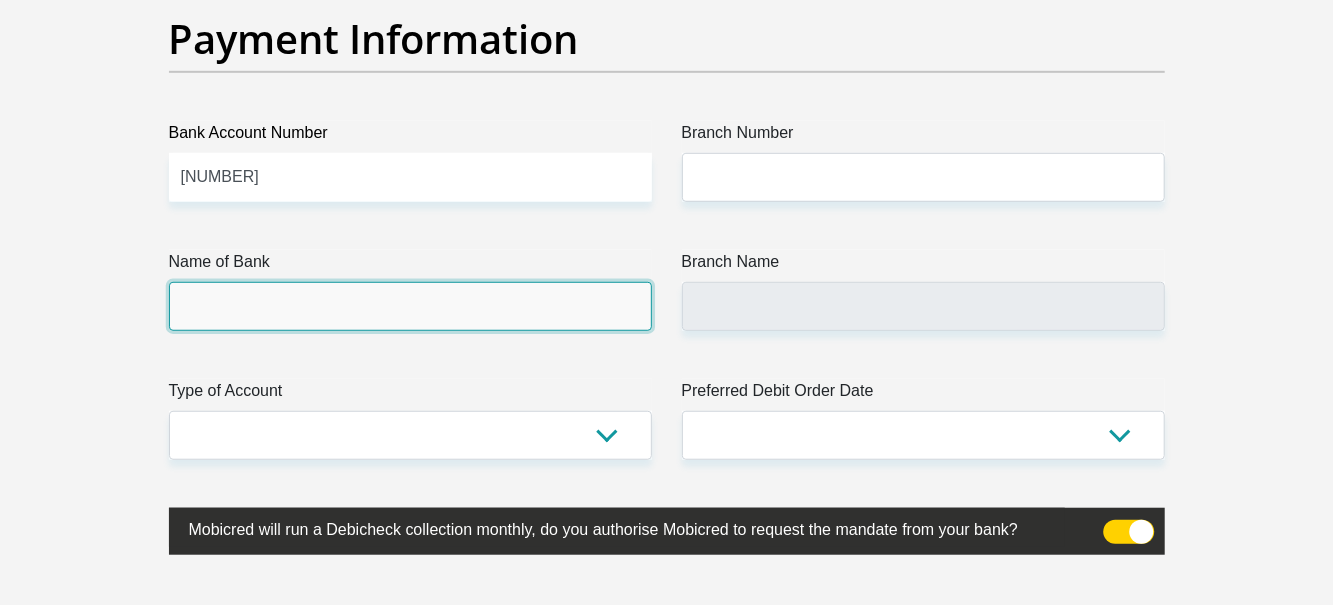 click on "Name of Bank" at bounding box center (410, 306) 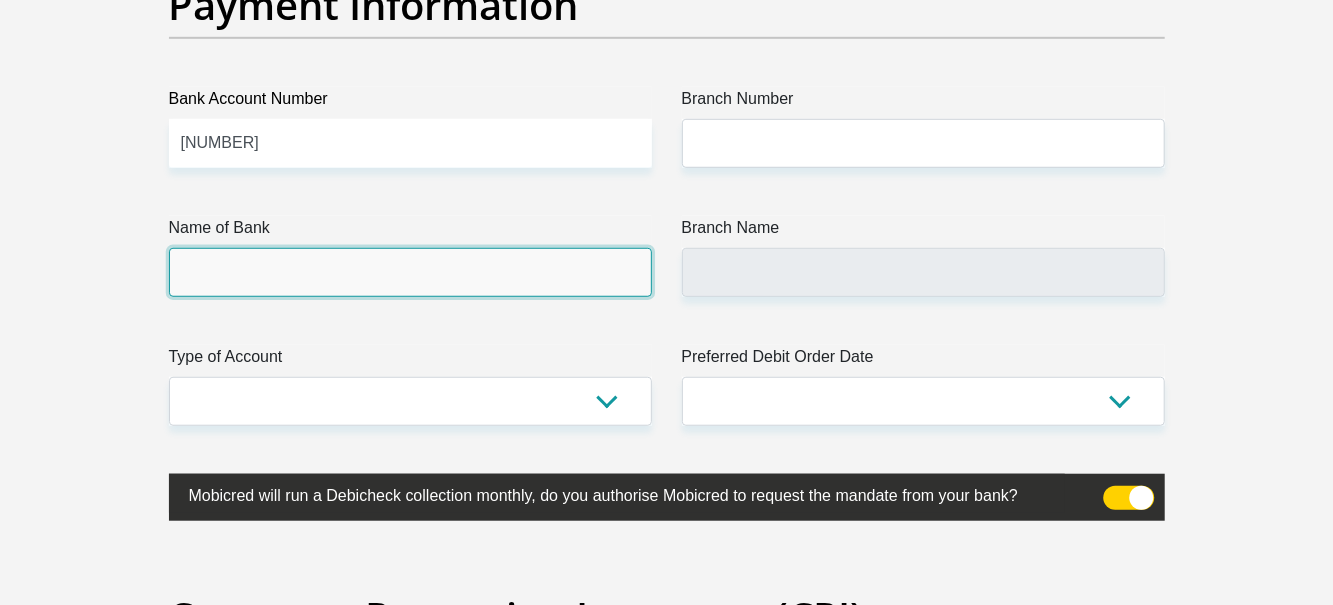 scroll, scrollTop: 4682, scrollLeft: 0, axis: vertical 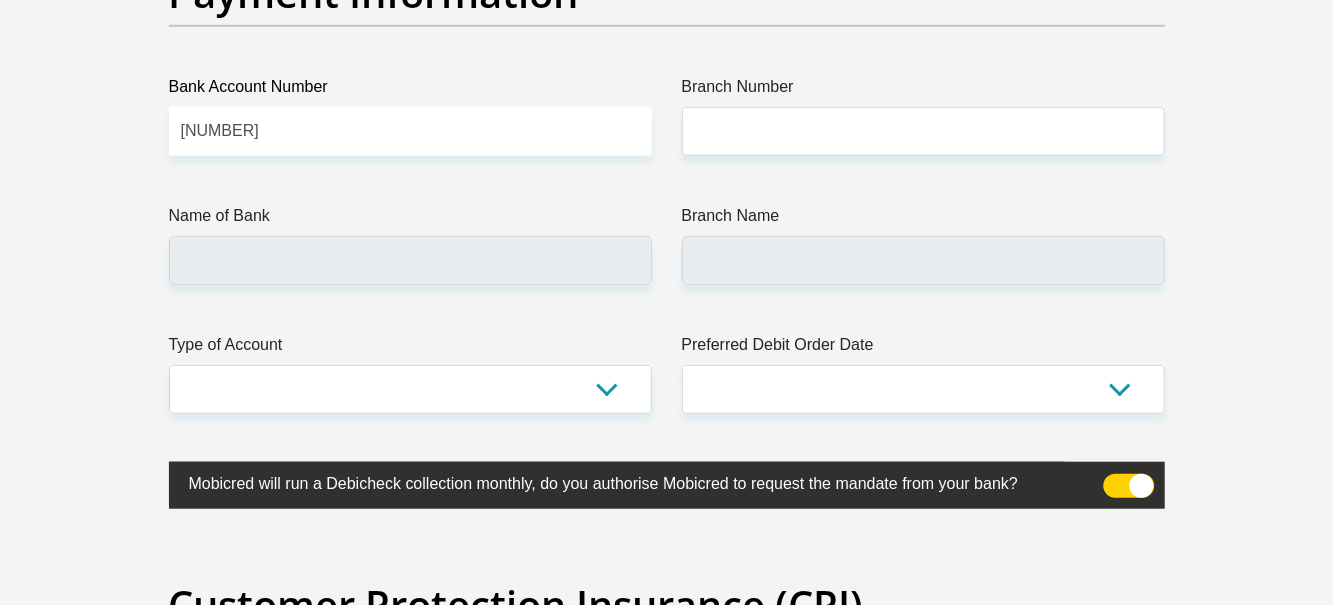 click at bounding box center (667, 485) 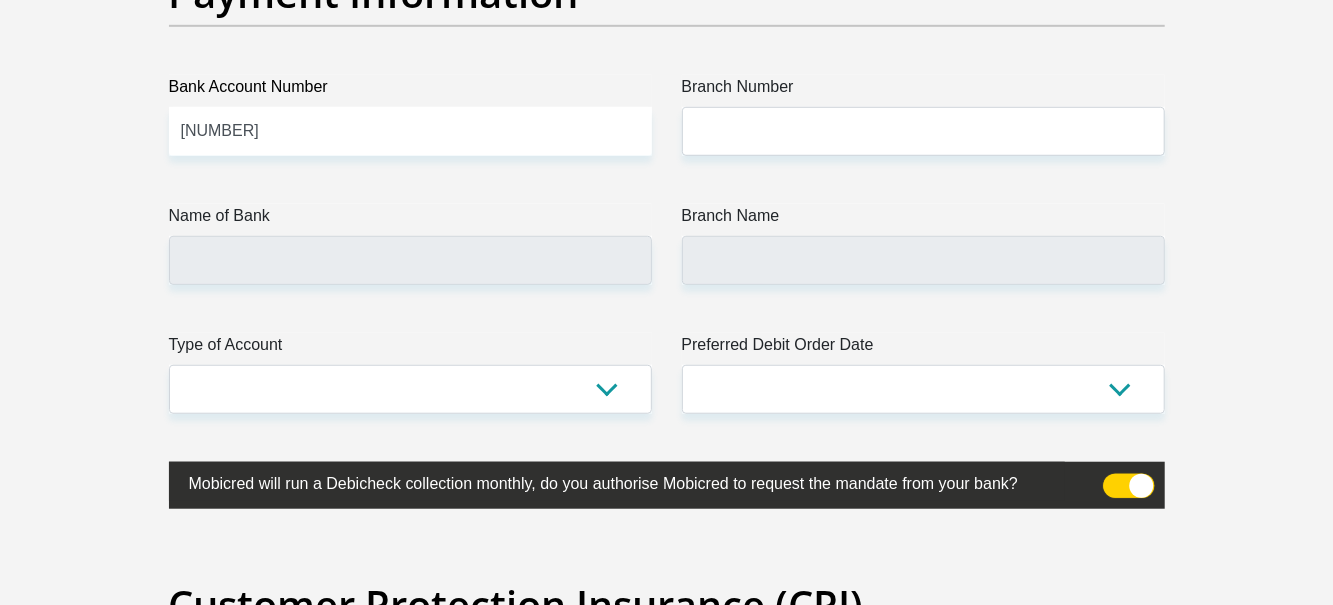 click at bounding box center [1115, 479] 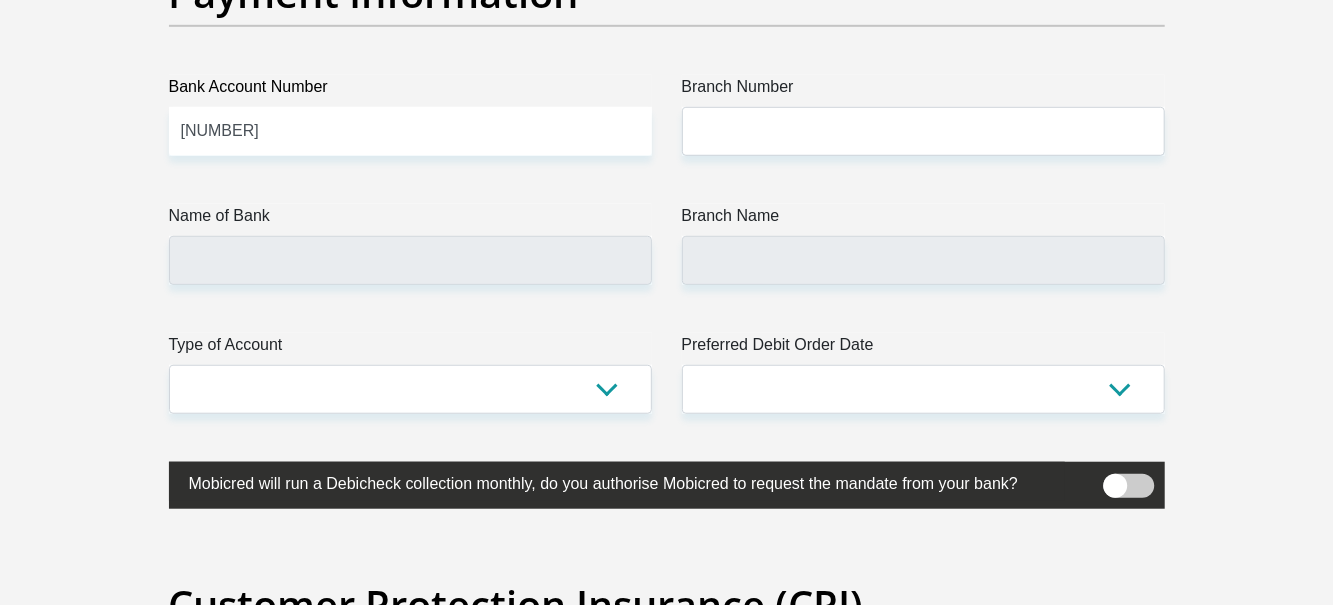 click at bounding box center (1128, 486) 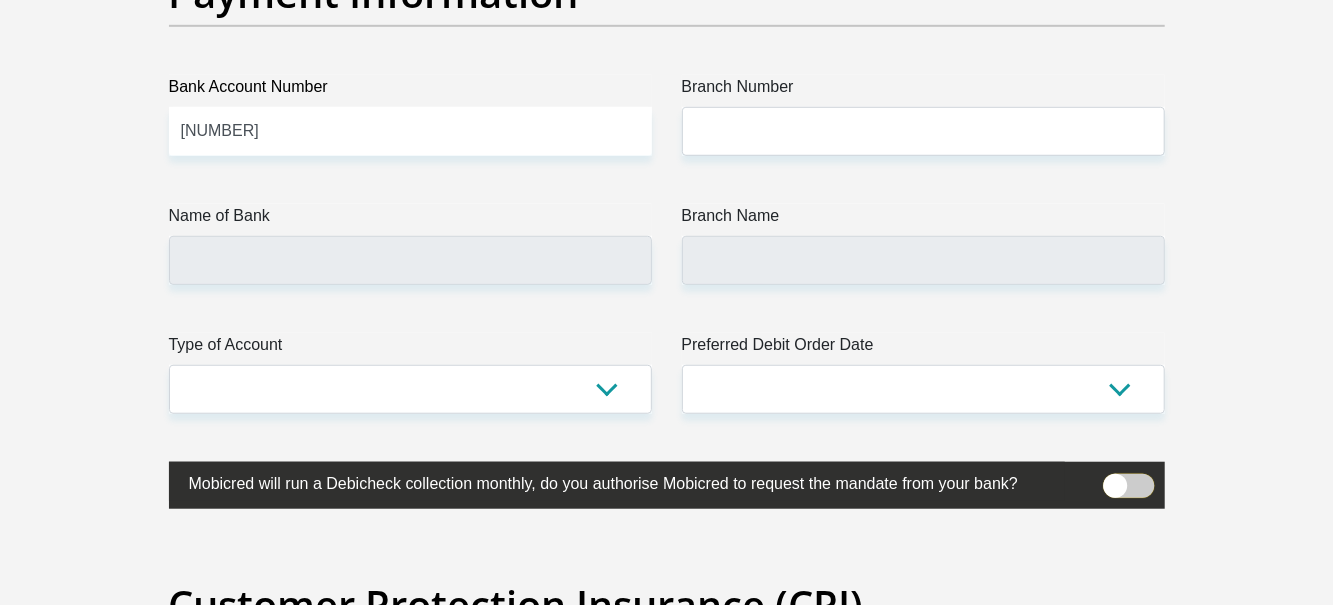 click at bounding box center (1115, 479) 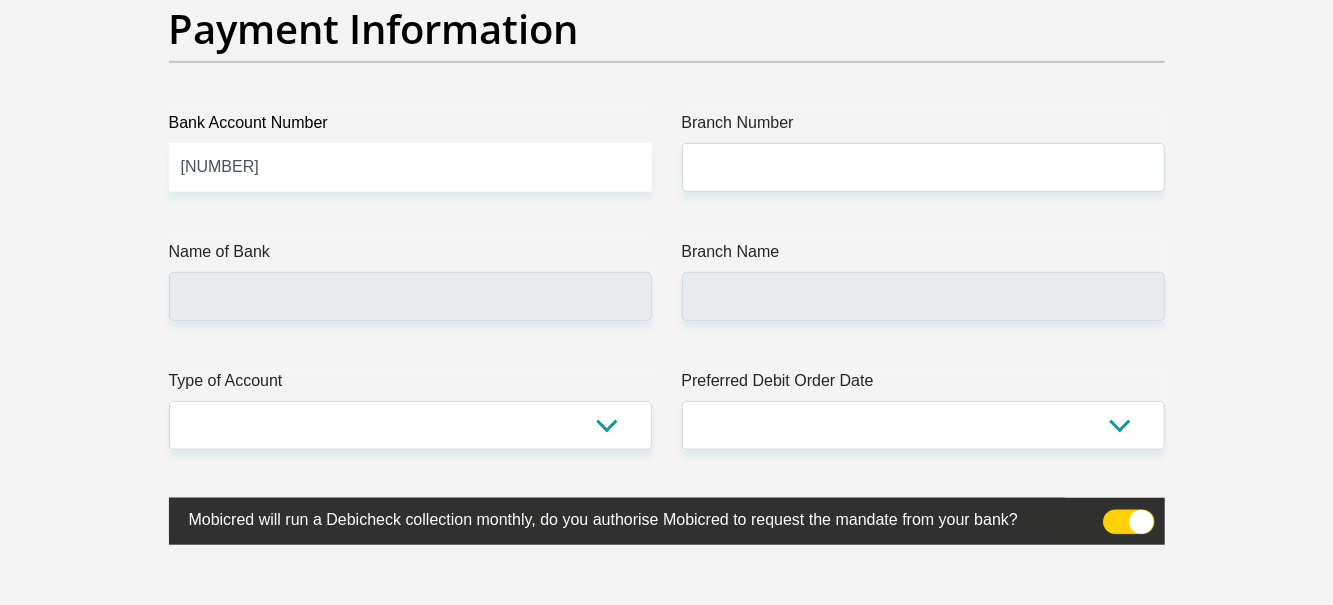 scroll, scrollTop: 4642, scrollLeft: 0, axis: vertical 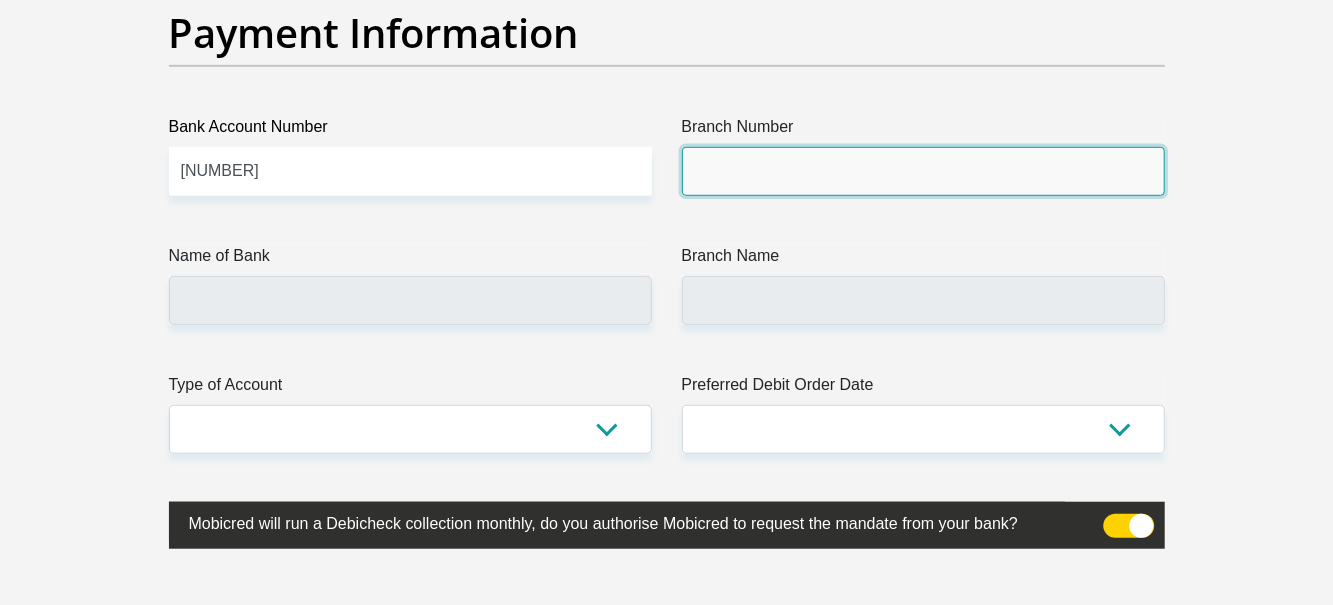 click on "Branch Number" at bounding box center [923, 171] 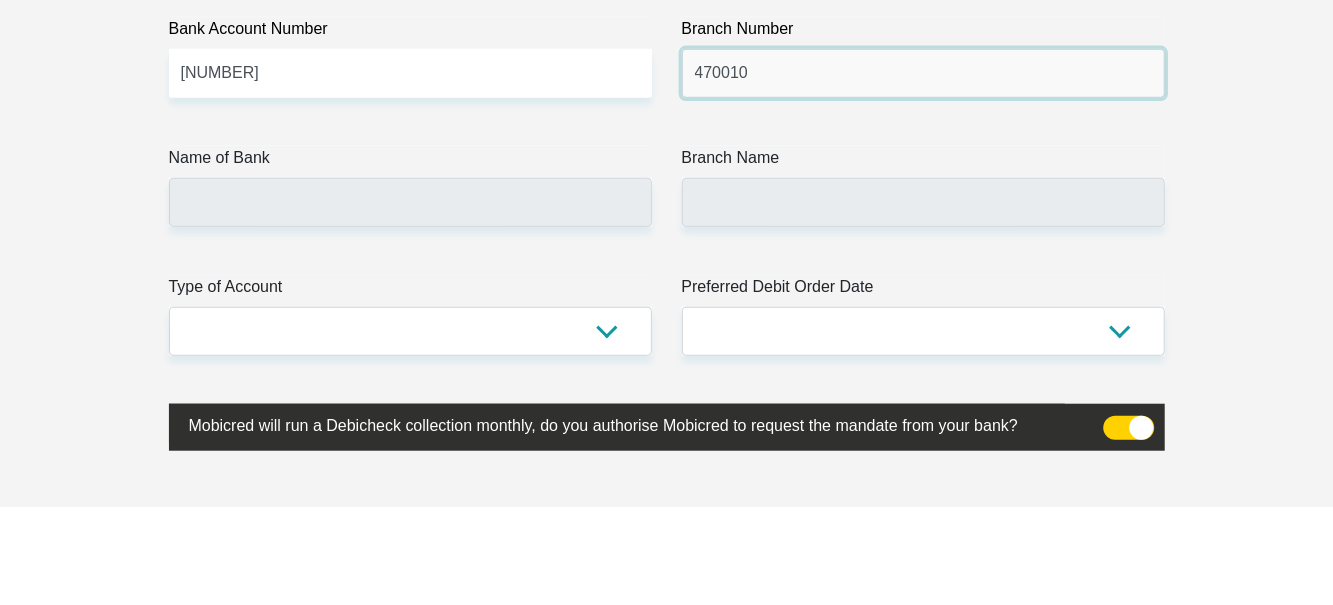 scroll, scrollTop: 4642, scrollLeft: 0, axis: vertical 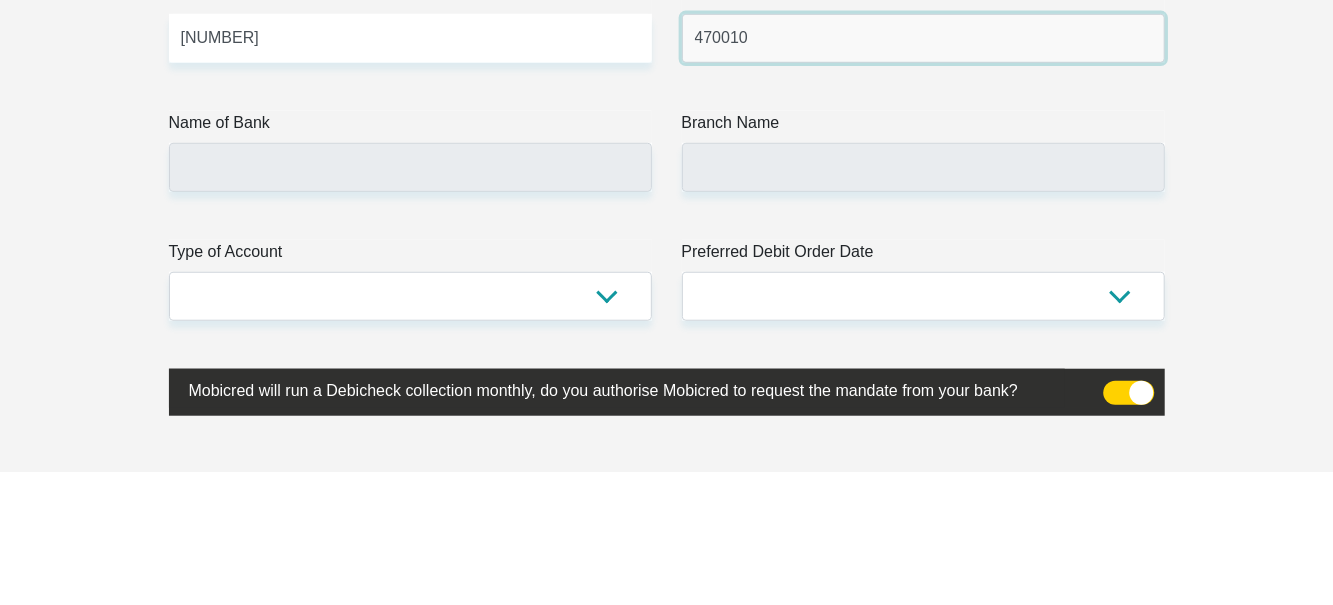 type on "470010" 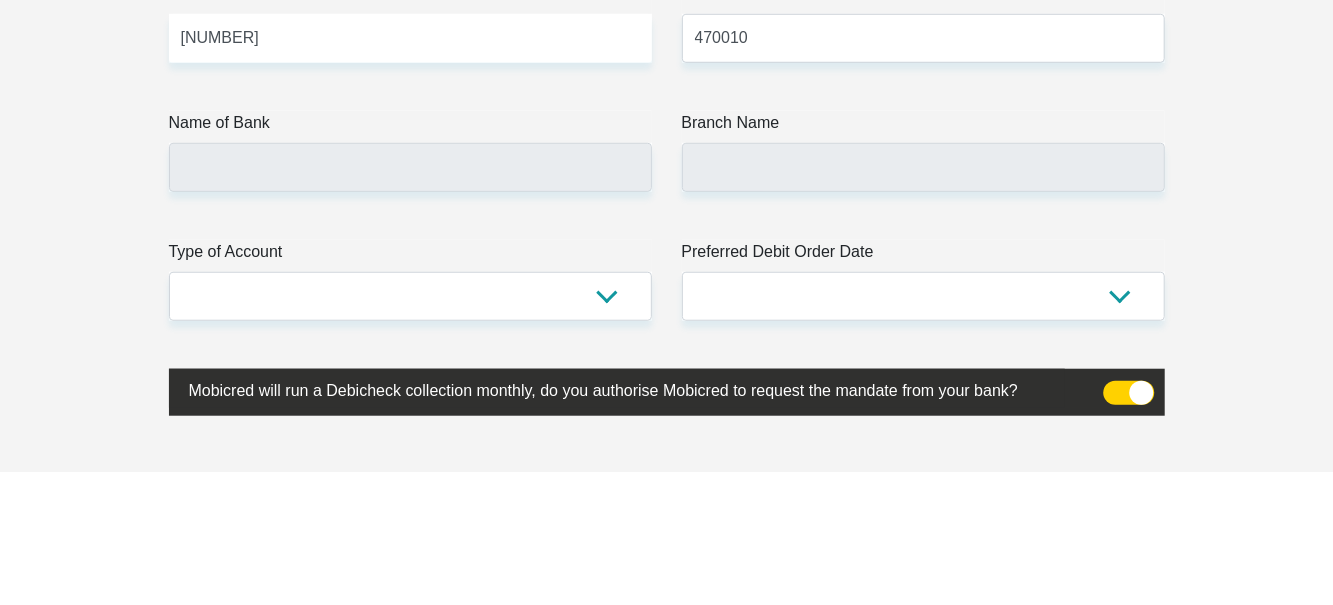 click on "Personal Details
Title
Mr
Ms
Mrs
Dr
Other
First Name
Nondumiso
Surname
Mdlalose
ID Number
9603050128083
Please input valid ID number
Race
Black
Coloured
Indian
White
Other
Contact Number
0817768054
Please input valid contact number" at bounding box center (666, -1069) 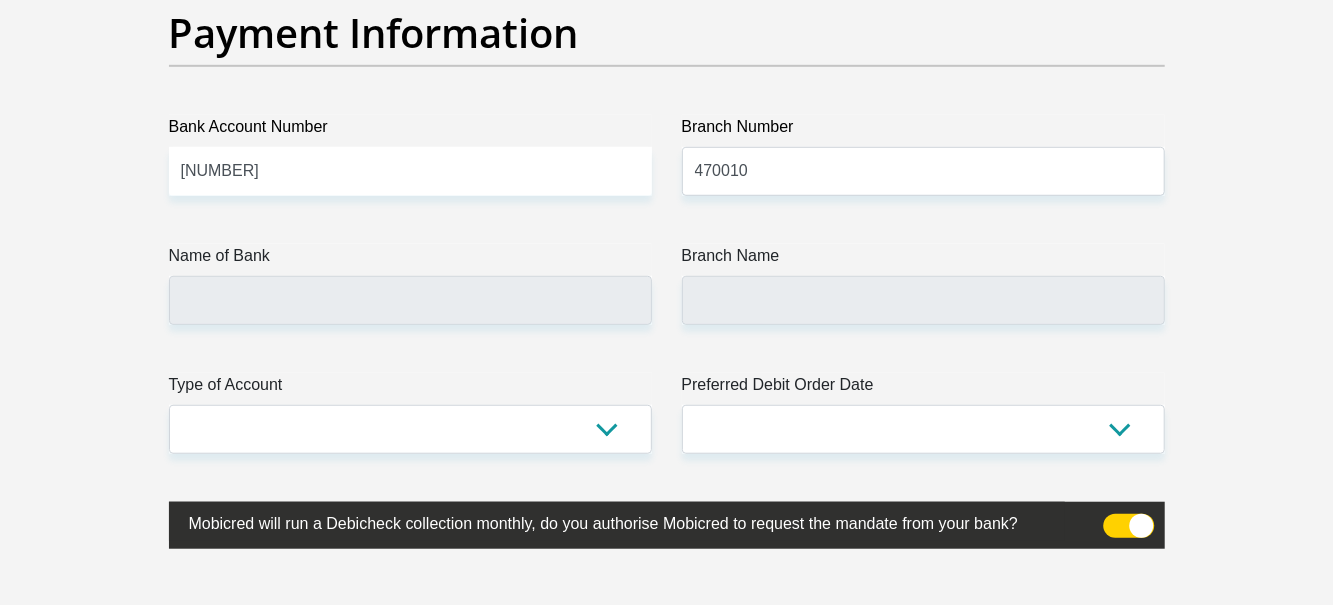 type on "CAPITEC BANK LIMITED" 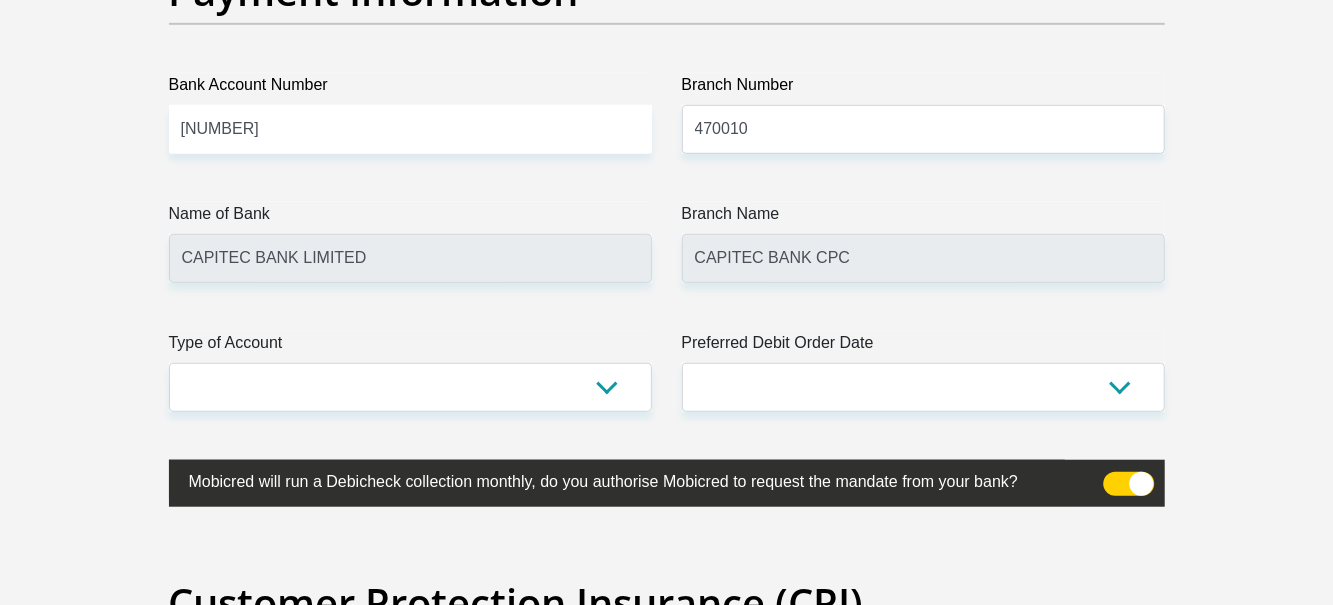 scroll, scrollTop: 4691, scrollLeft: 0, axis: vertical 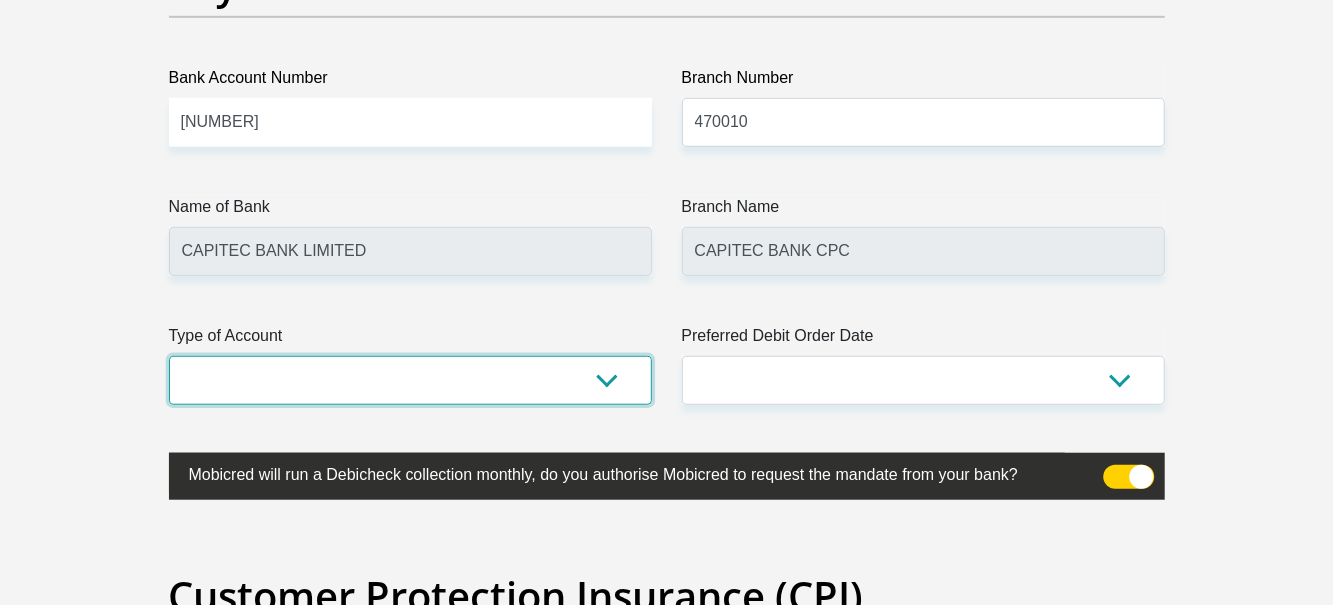 click on "Cheque
Savings" at bounding box center [410, 380] 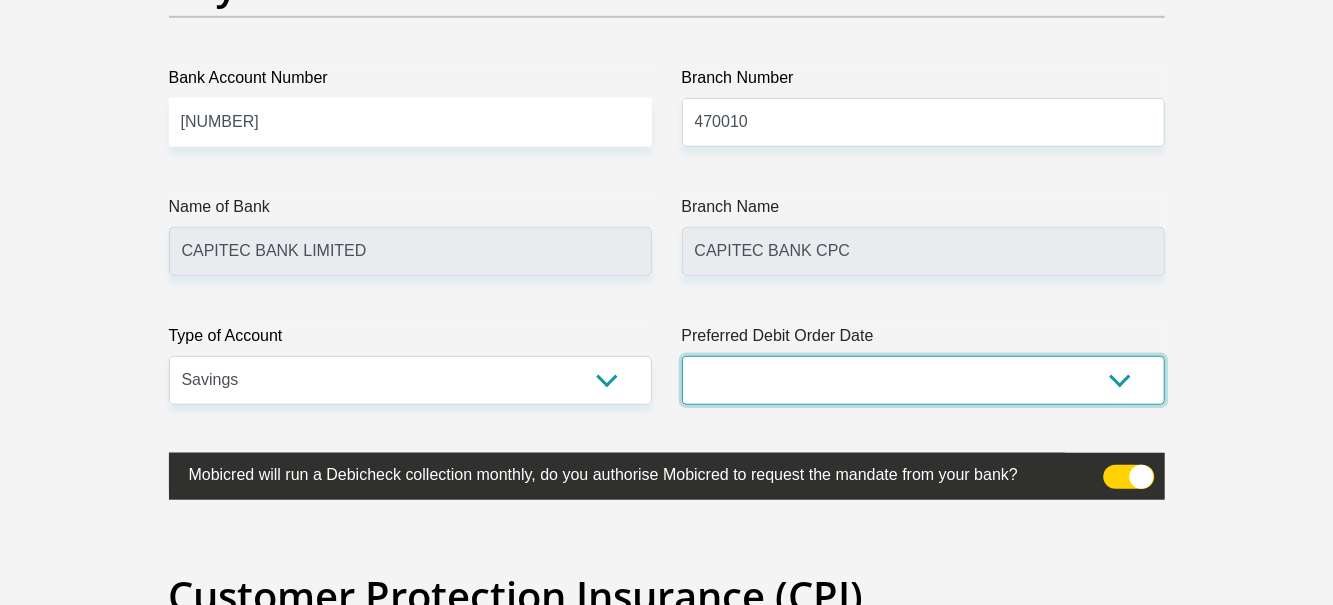click on "1st
2nd
3rd
4th
5th
7th
18th
19th
20th
21st
22nd
23rd
24th
25th
26th
27th
28th
29th
30th" at bounding box center [923, 380] 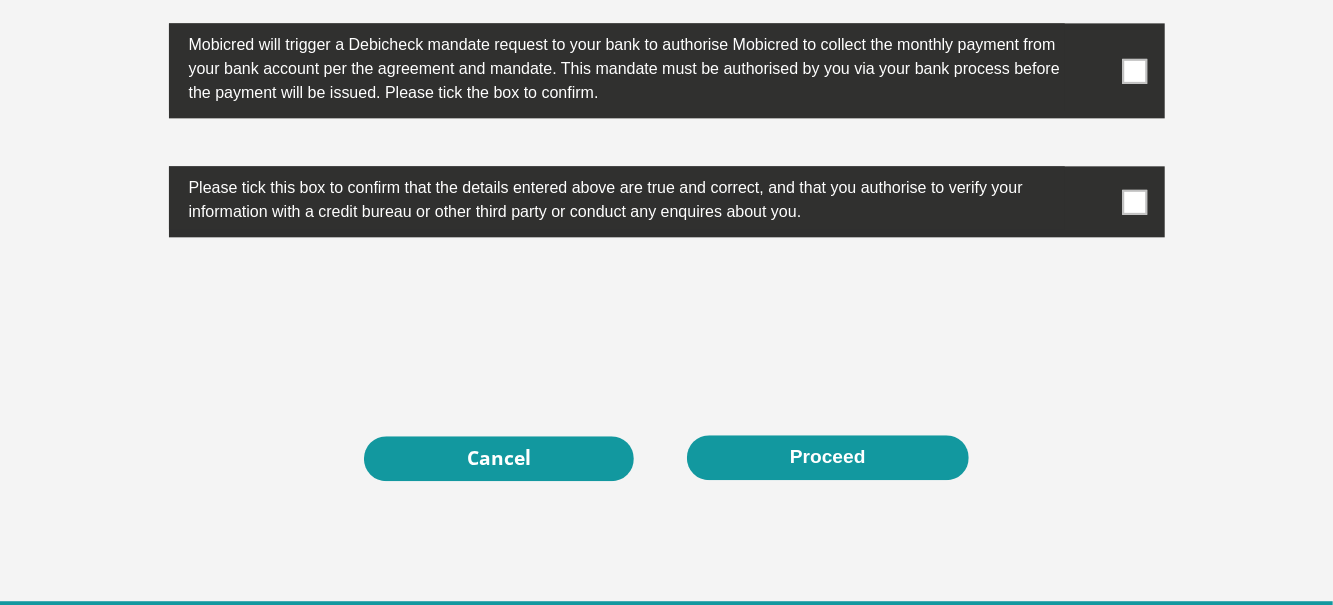 scroll, scrollTop: 6465, scrollLeft: 0, axis: vertical 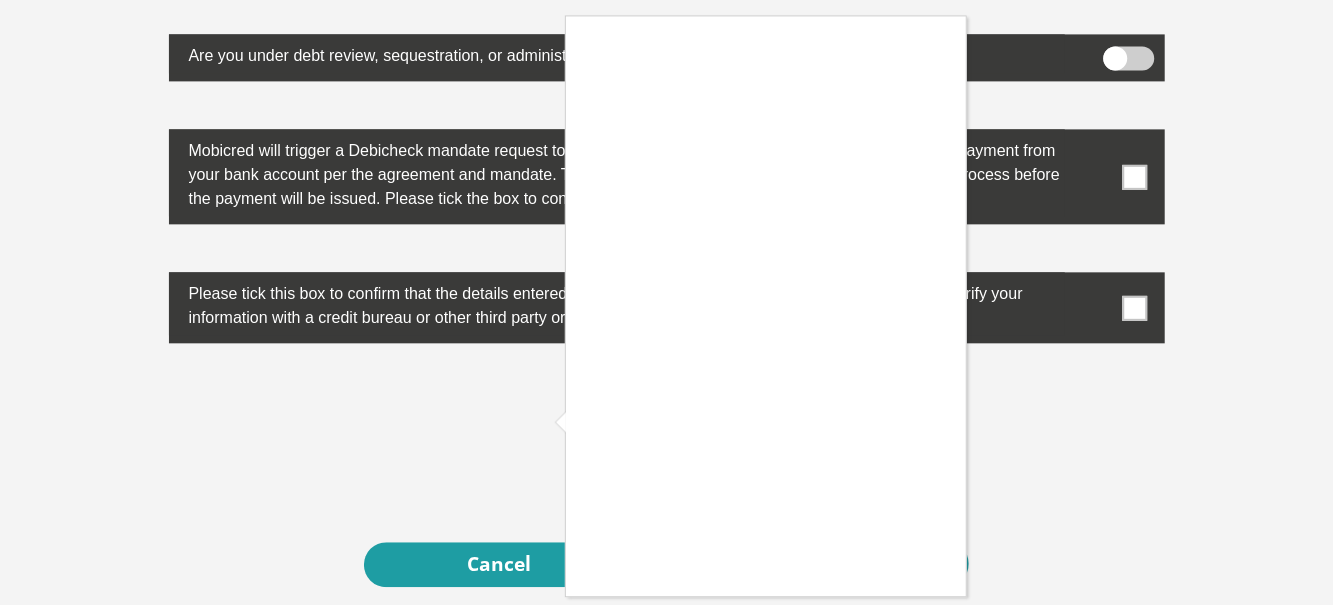 click at bounding box center (666, 302) 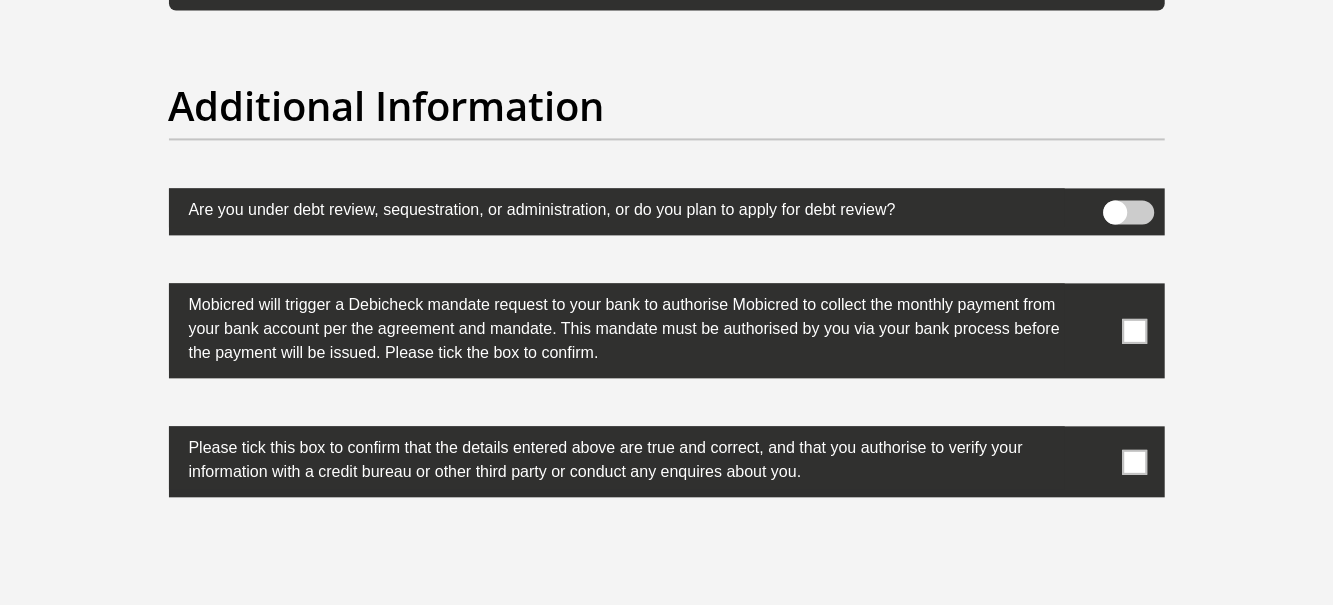 scroll, scrollTop: 6159, scrollLeft: 0, axis: vertical 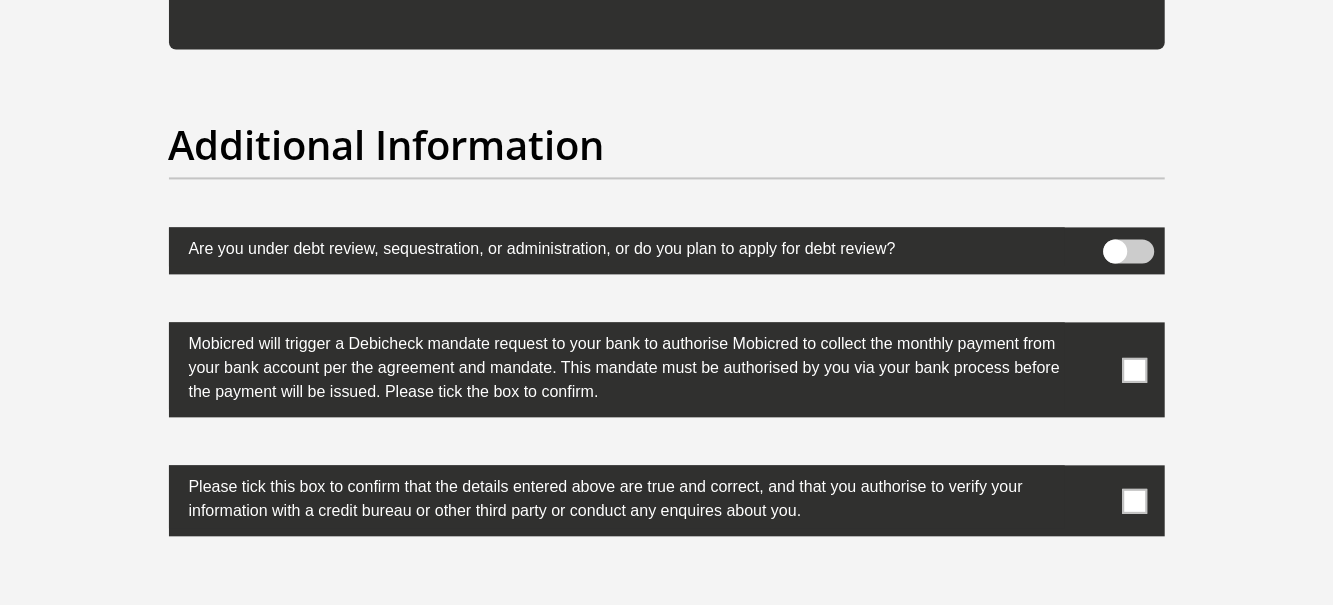 click at bounding box center [1128, 251] 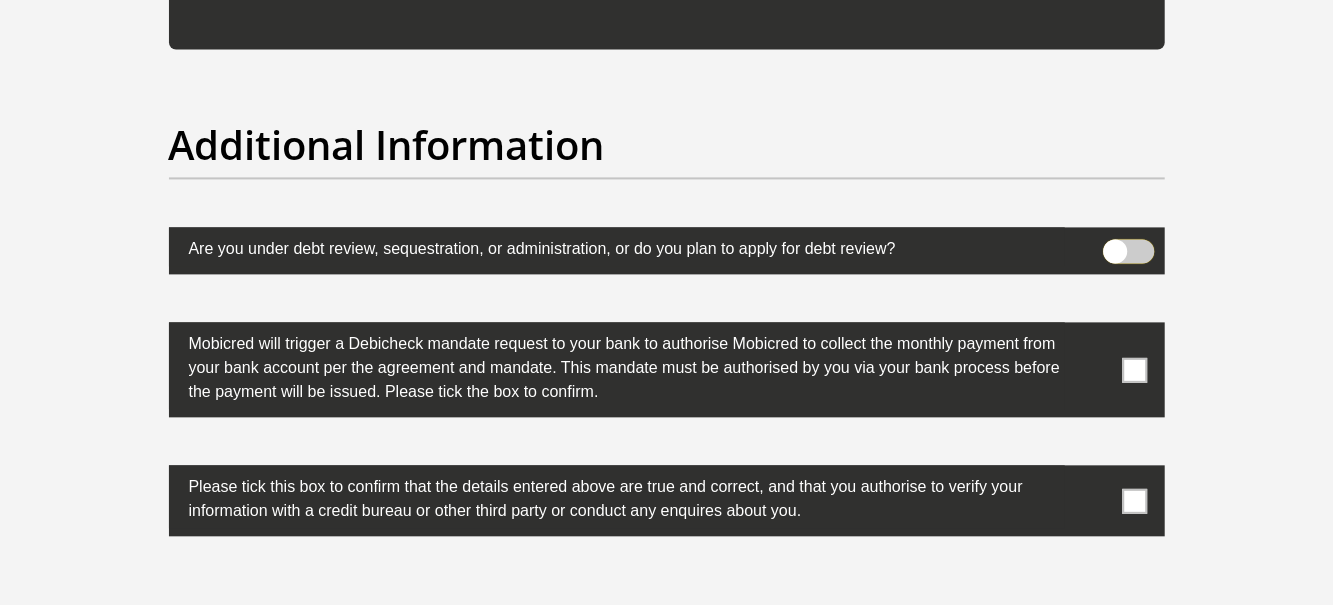 click at bounding box center (1115, 244) 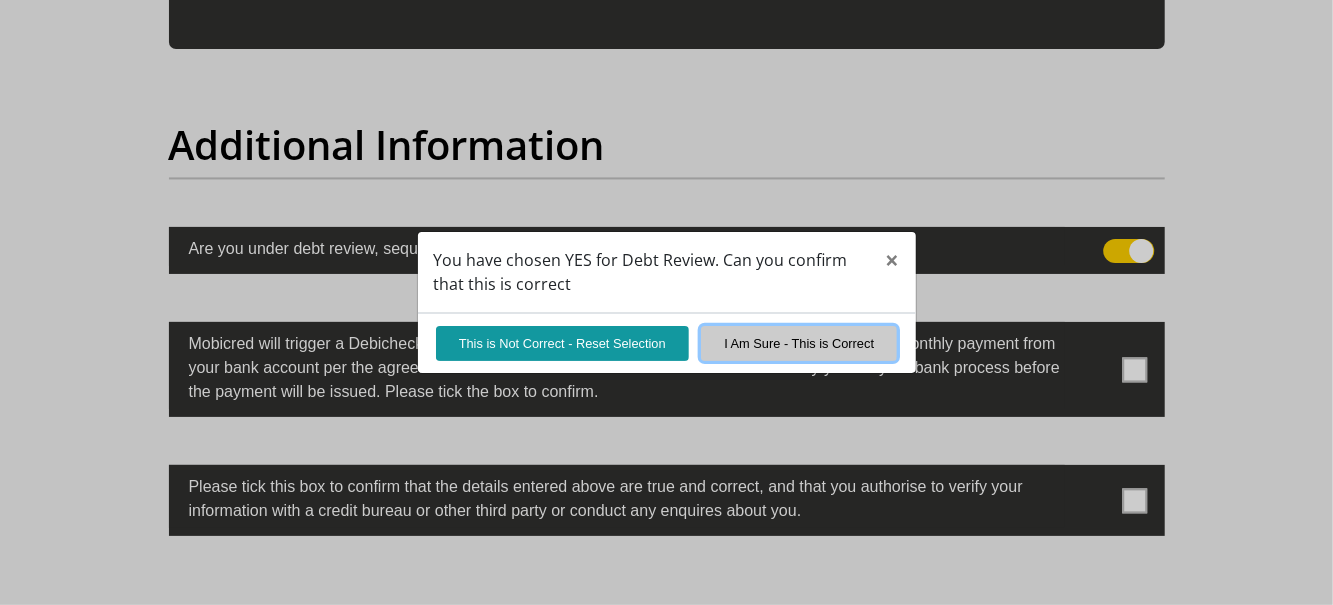 click on "I Am Sure - This is Correct" at bounding box center [799, 343] 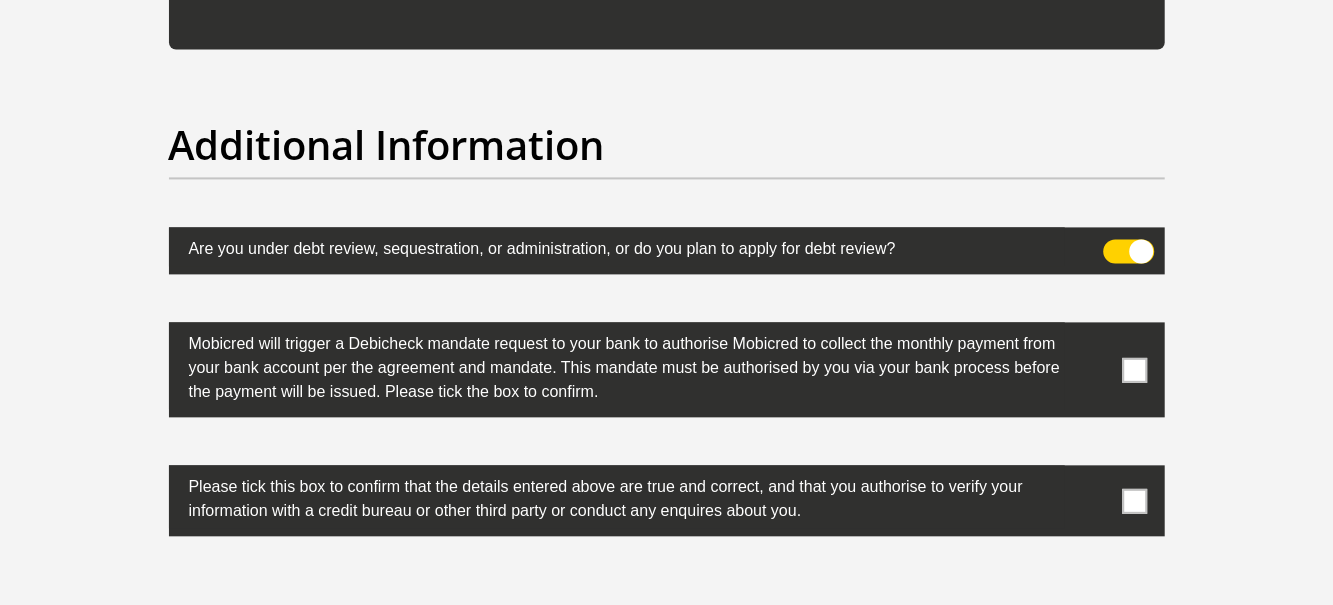 click at bounding box center (1134, 369) 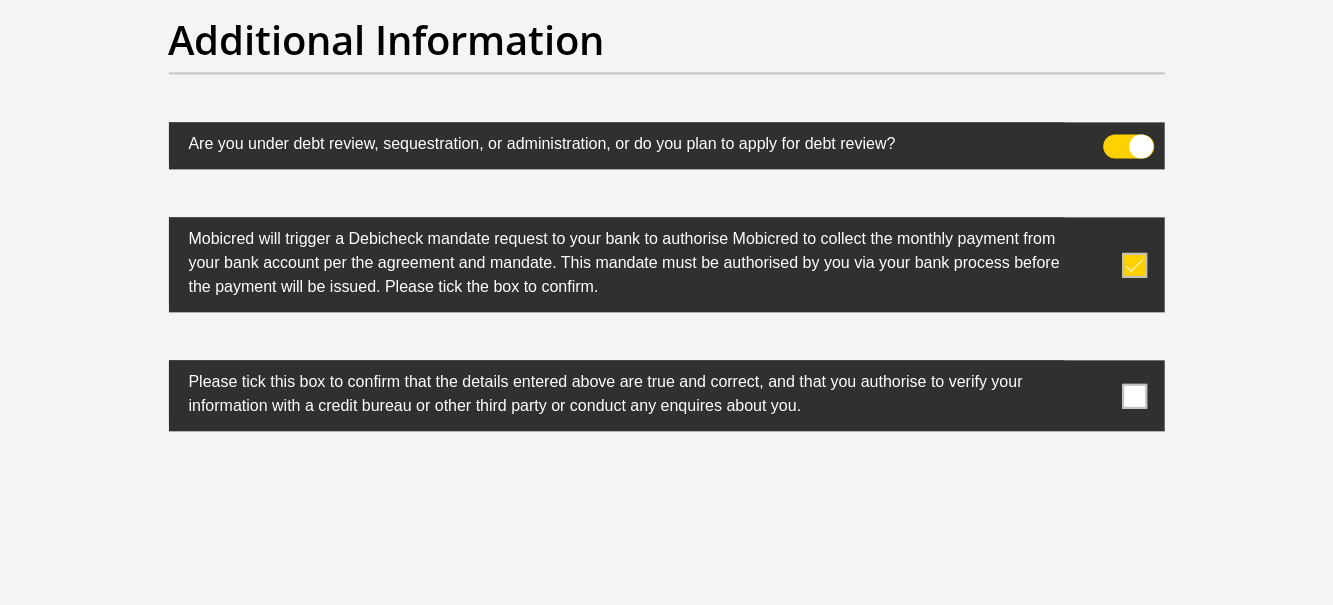 scroll, scrollTop: 6259, scrollLeft: 0, axis: vertical 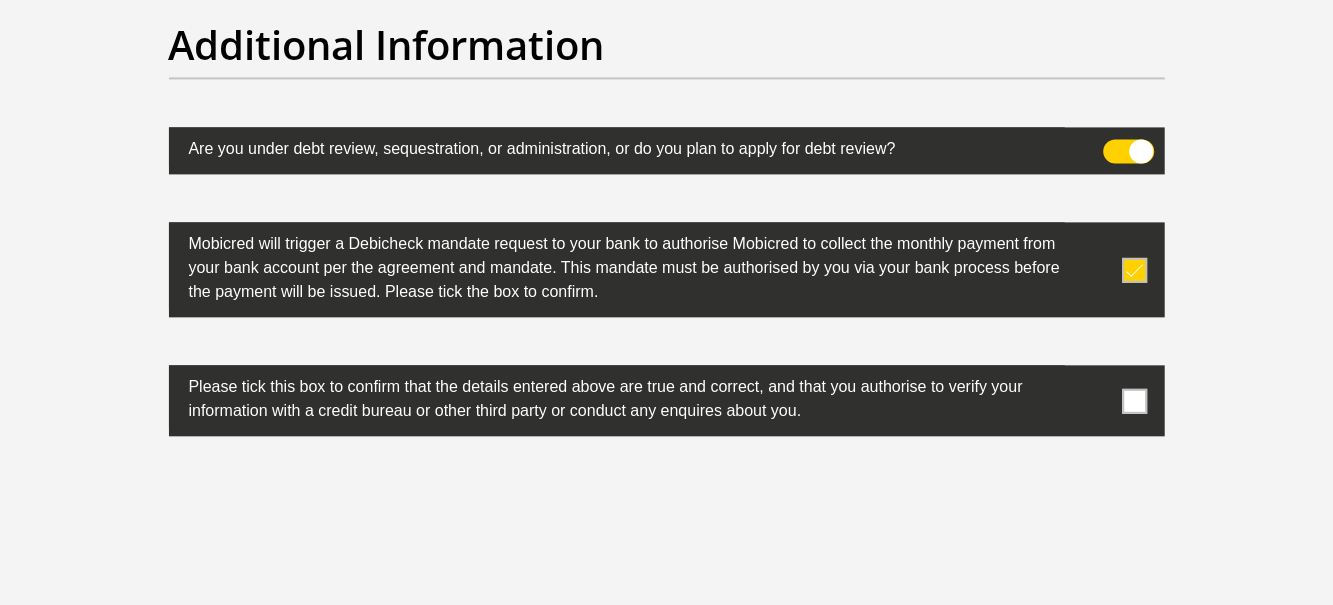 click at bounding box center (1134, 400) 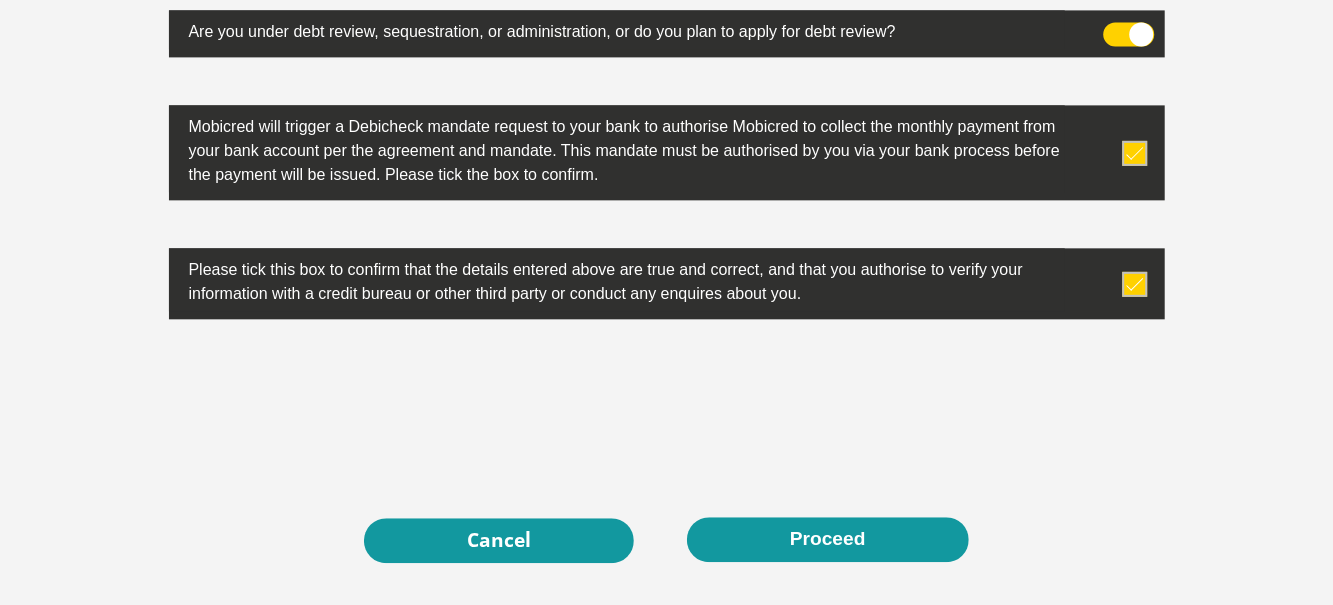 scroll, scrollTop: 6380, scrollLeft: 0, axis: vertical 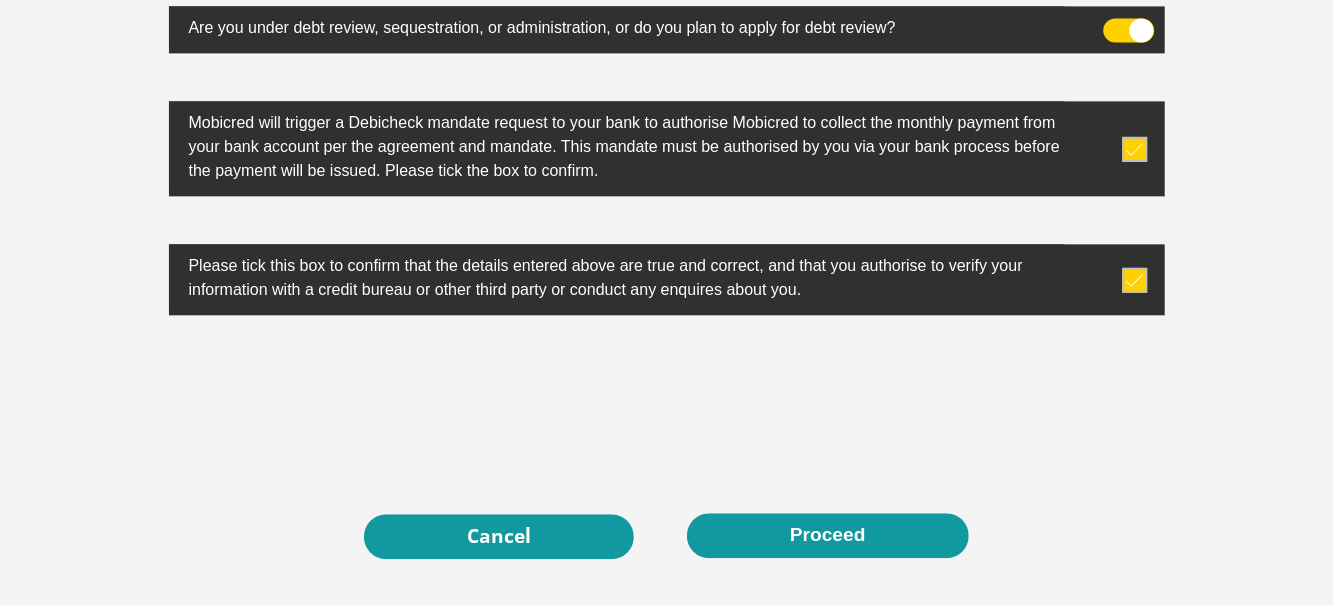 click on "Proceed" at bounding box center [828, 535] 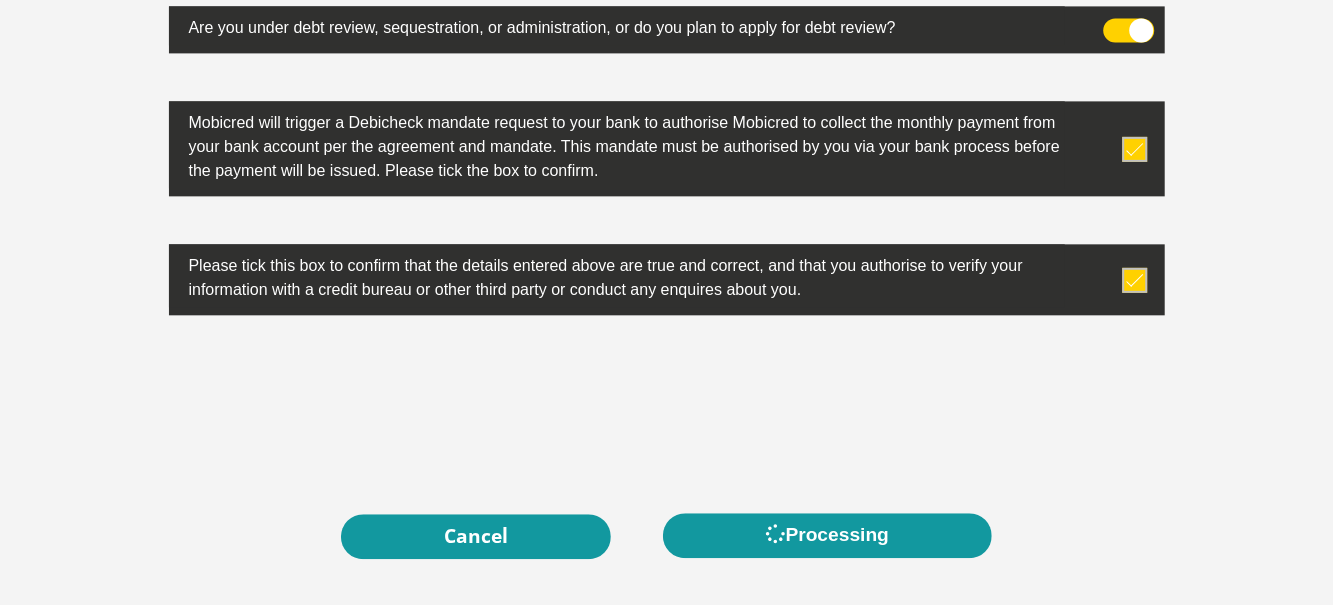 scroll, scrollTop: 6476, scrollLeft: 0, axis: vertical 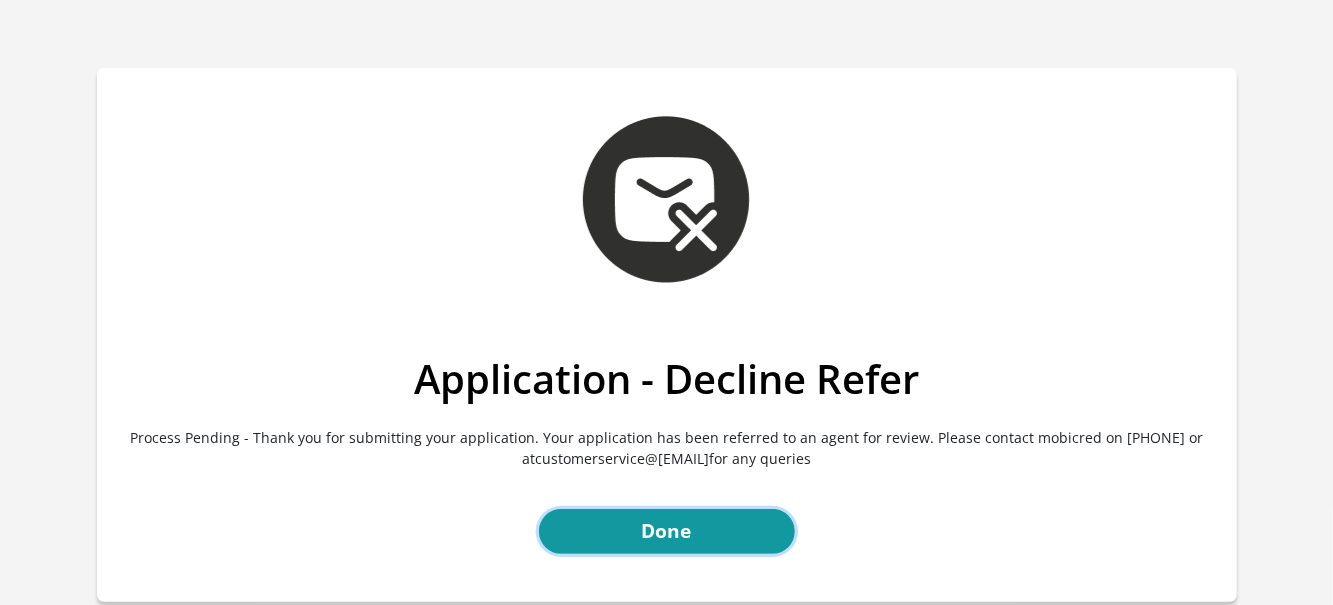 click on "Done" at bounding box center [667, 531] 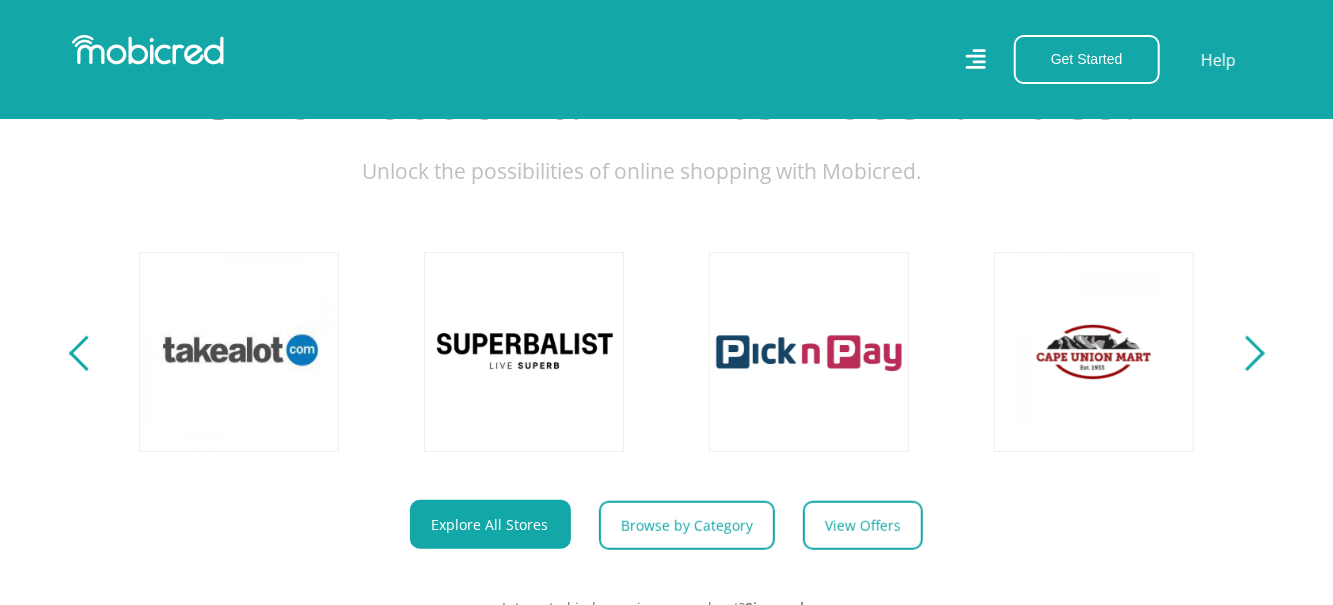 scroll, scrollTop: 741, scrollLeft: 0, axis: vertical 